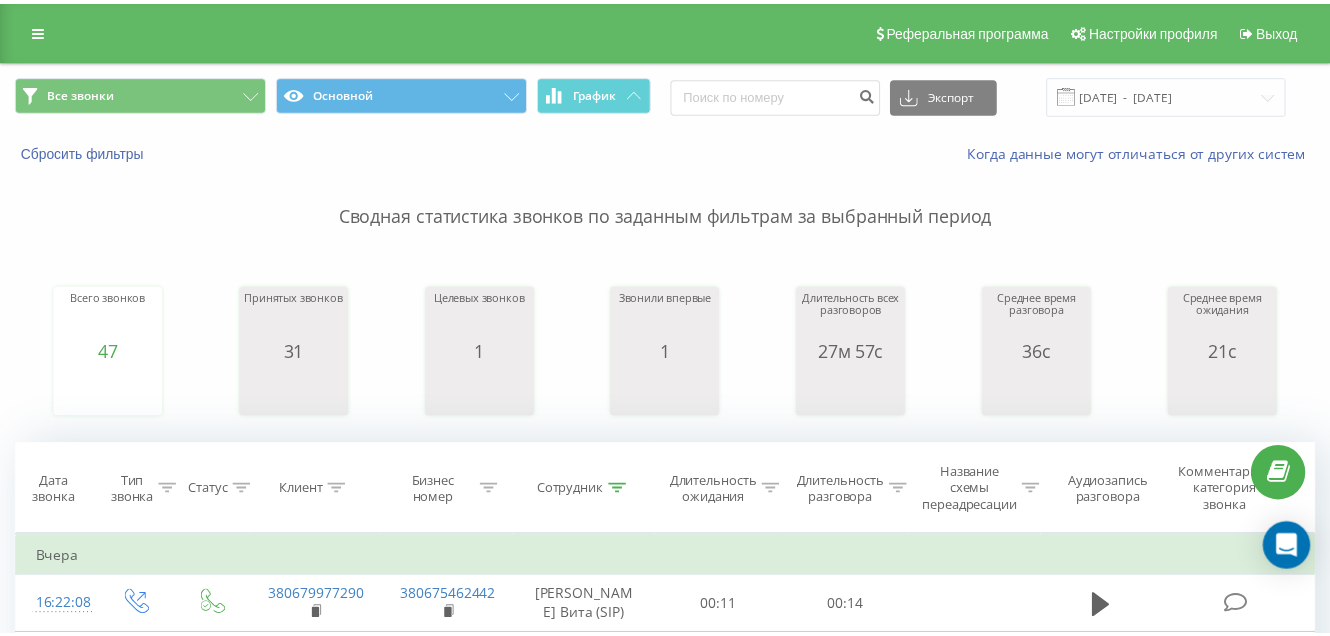 scroll, scrollTop: 0, scrollLeft: 0, axis: both 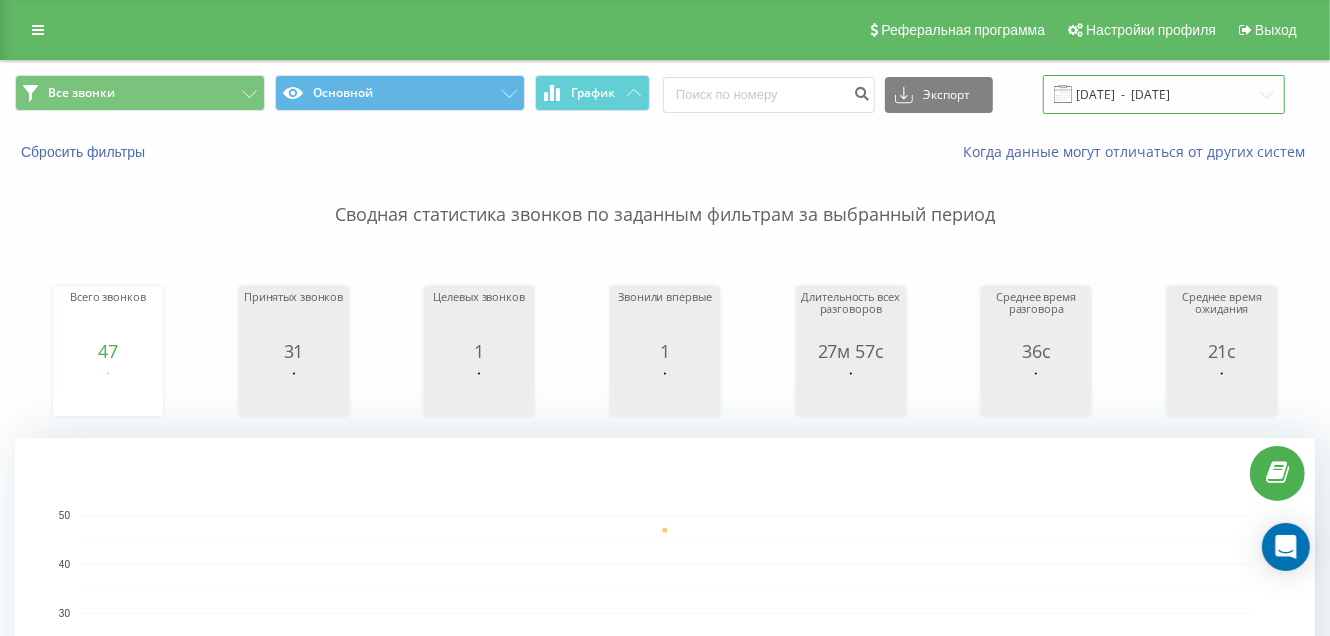 click on "12.07.2025  -  12.07.2025" at bounding box center [1164, 94] 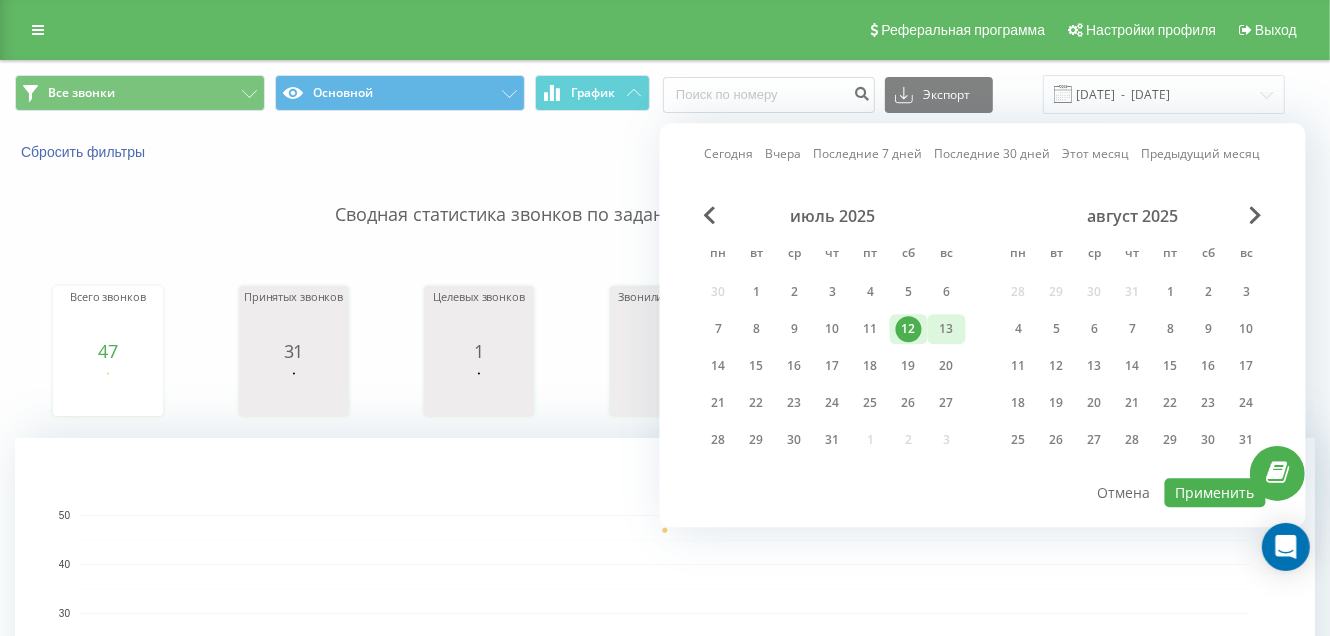click on "13" at bounding box center (947, 329) 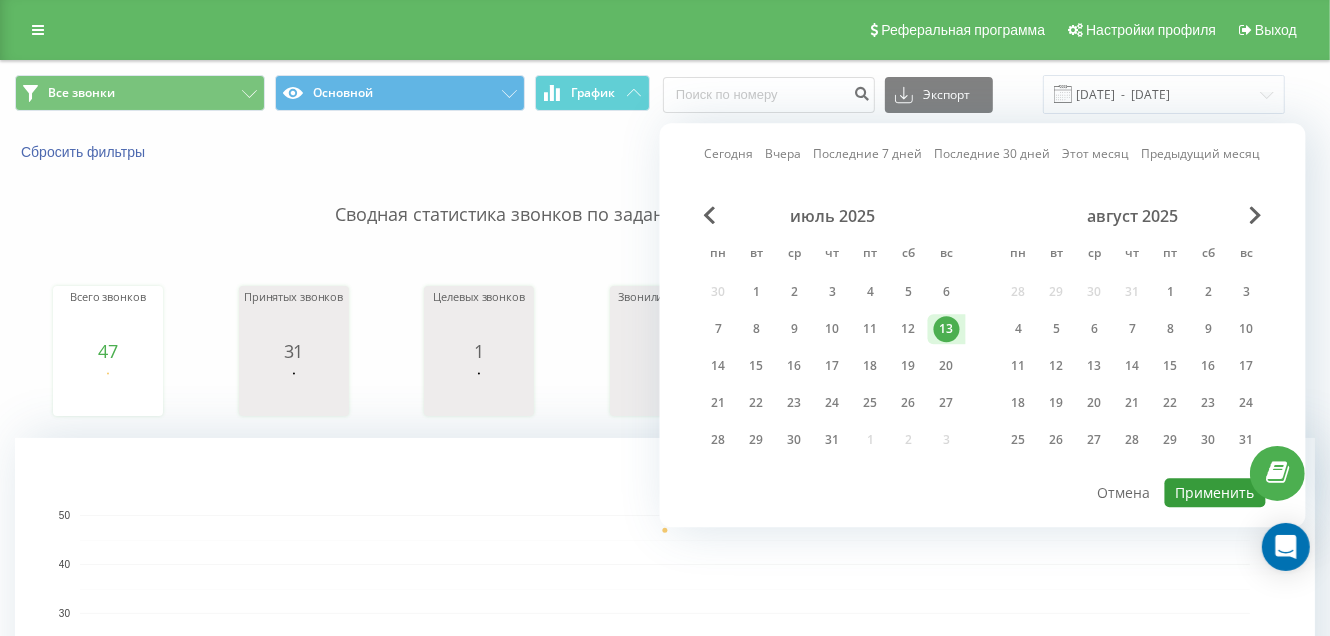 click on "Применить" at bounding box center [1215, 492] 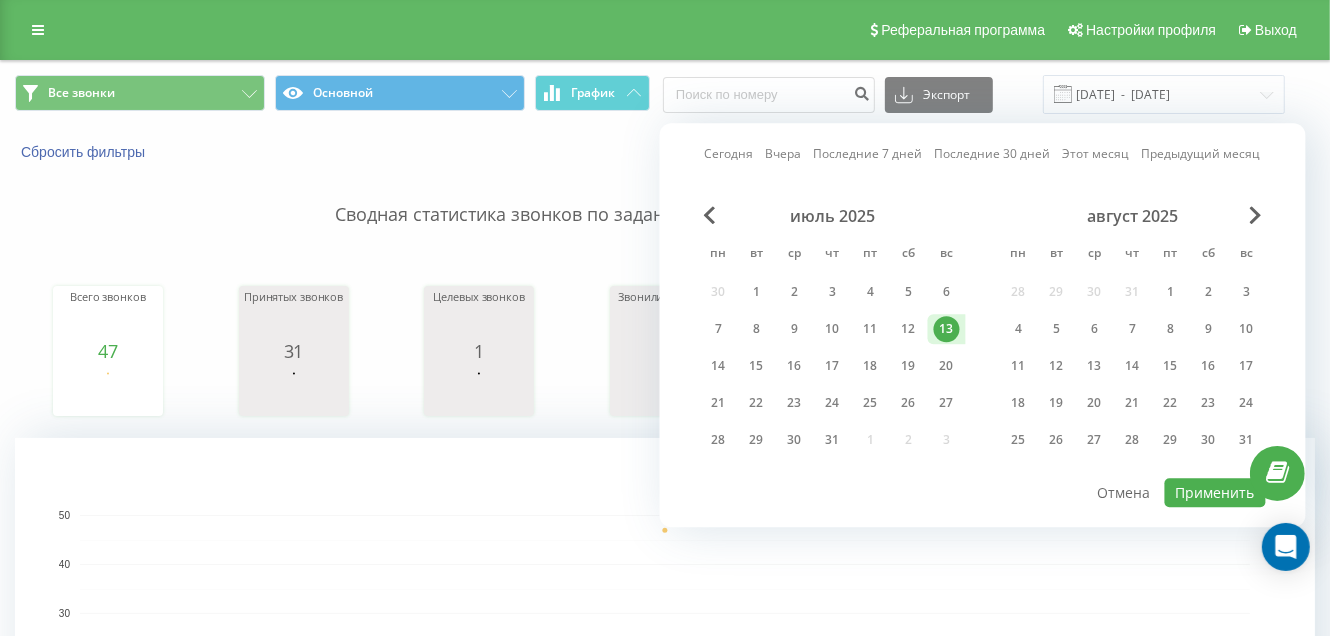 type on "13.07.2025  -  13.07.2025" 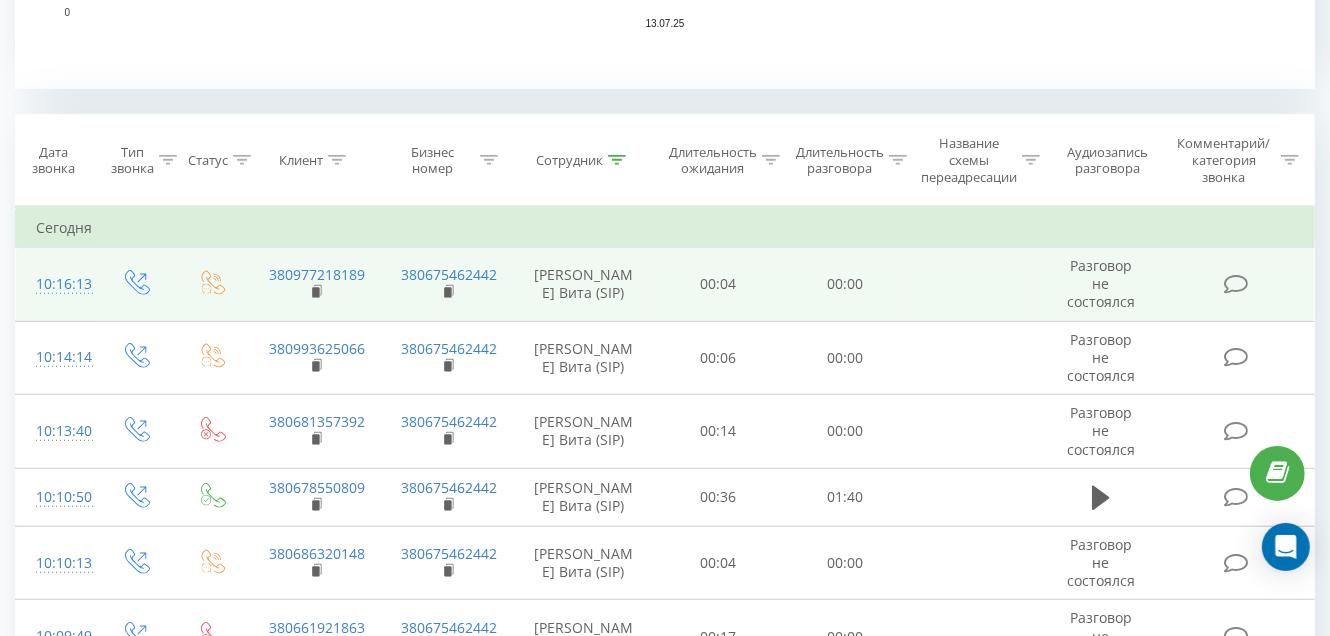 scroll, scrollTop: 717, scrollLeft: 0, axis: vertical 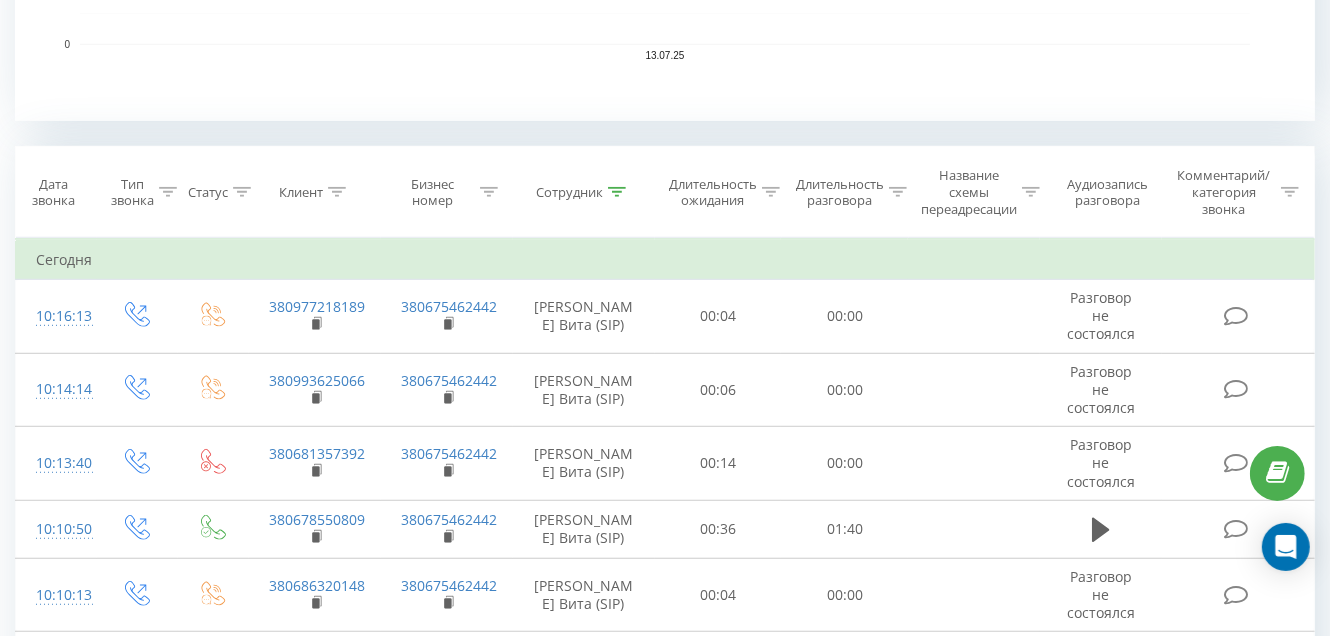 click 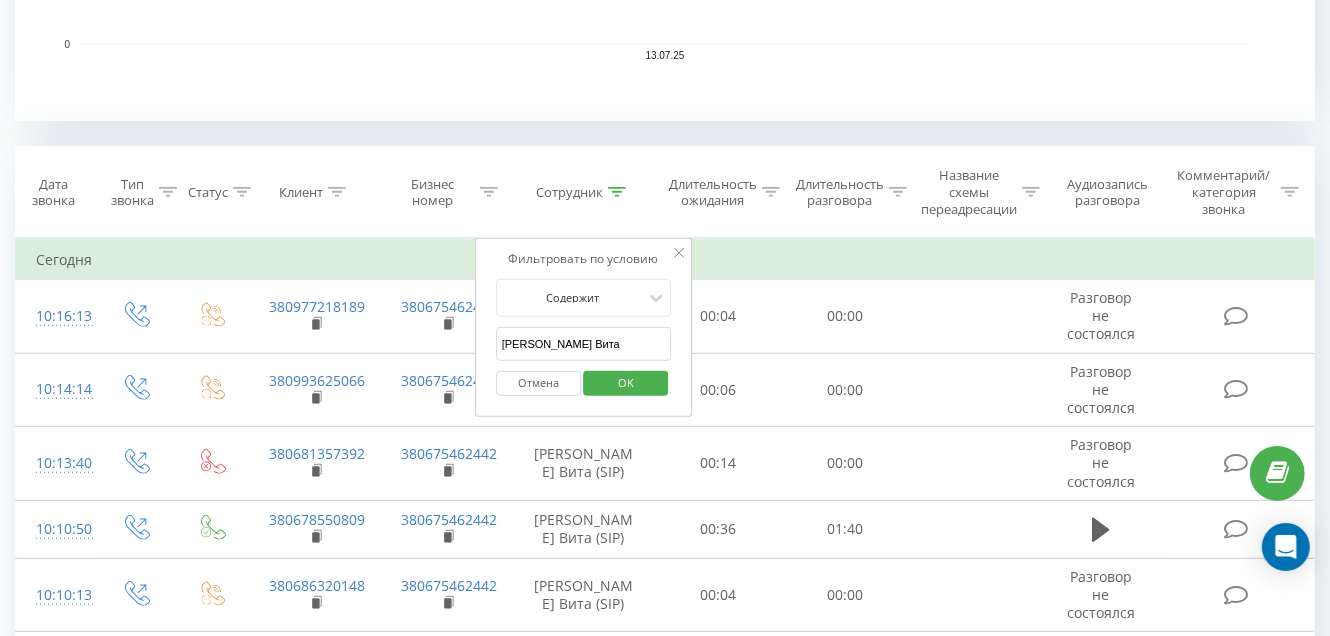 click on "[PERSON_NAME] Вита" at bounding box center (584, 344) 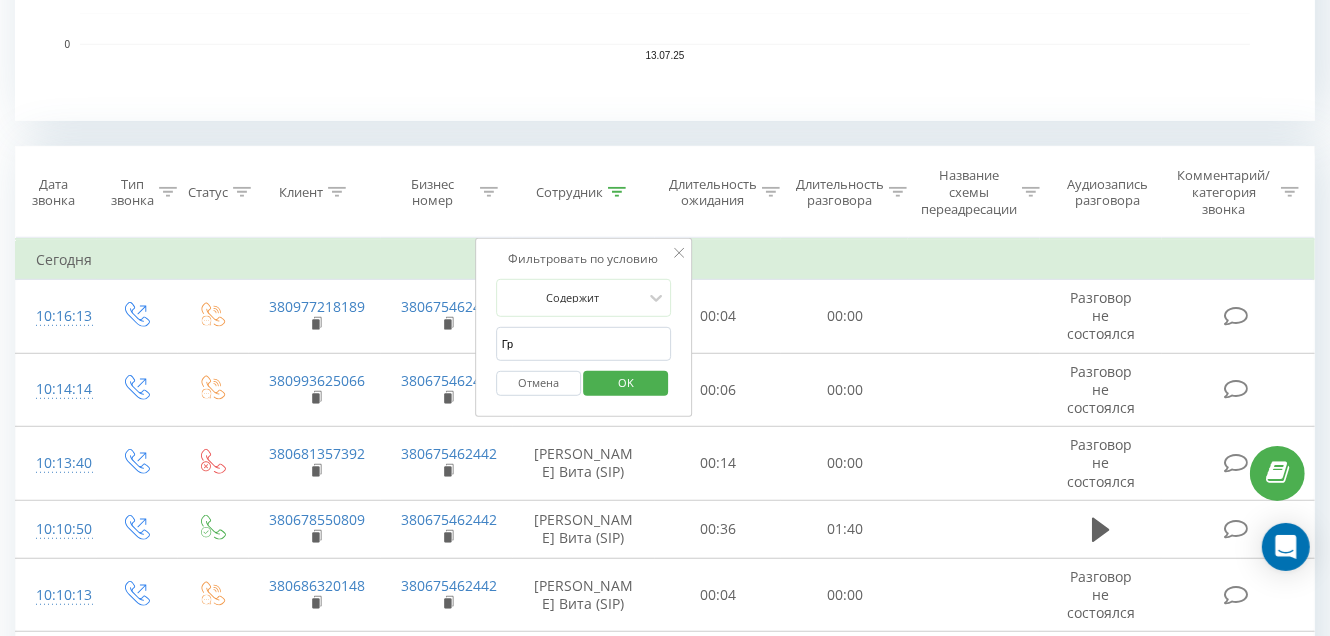 type on "Г" 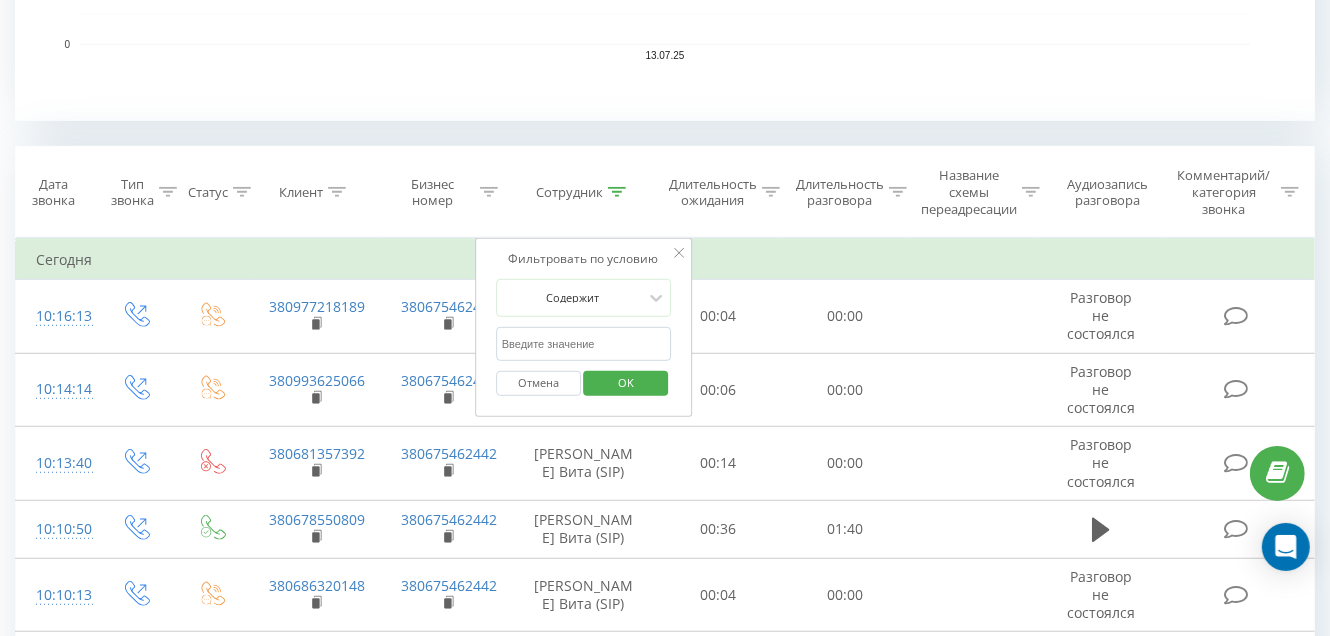 click at bounding box center [584, 344] 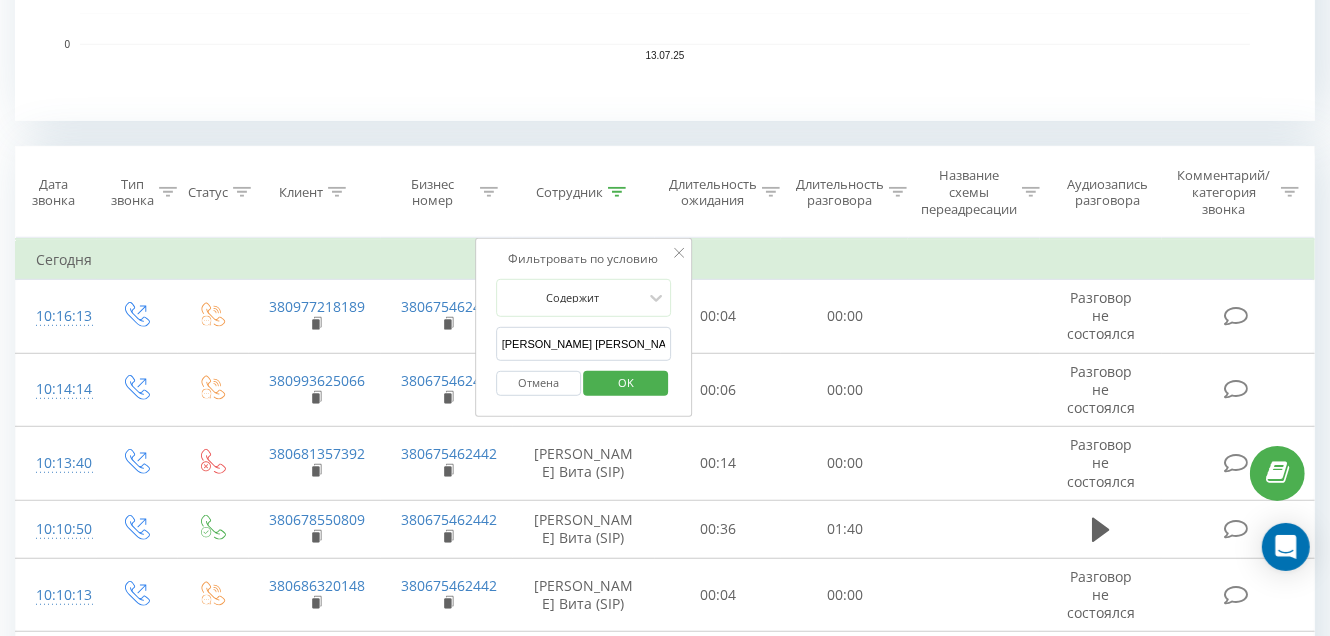 click on "OK" at bounding box center (626, 382) 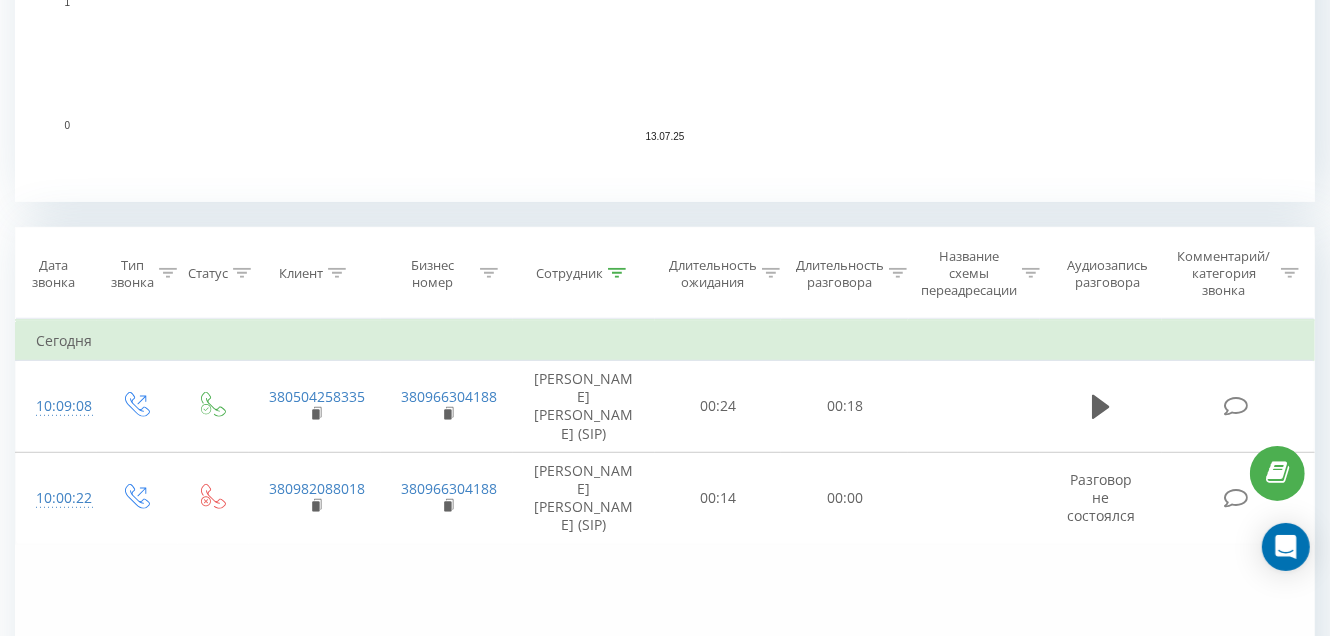 scroll, scrollTop: 842, scrollLeft: 0, axis: vertical 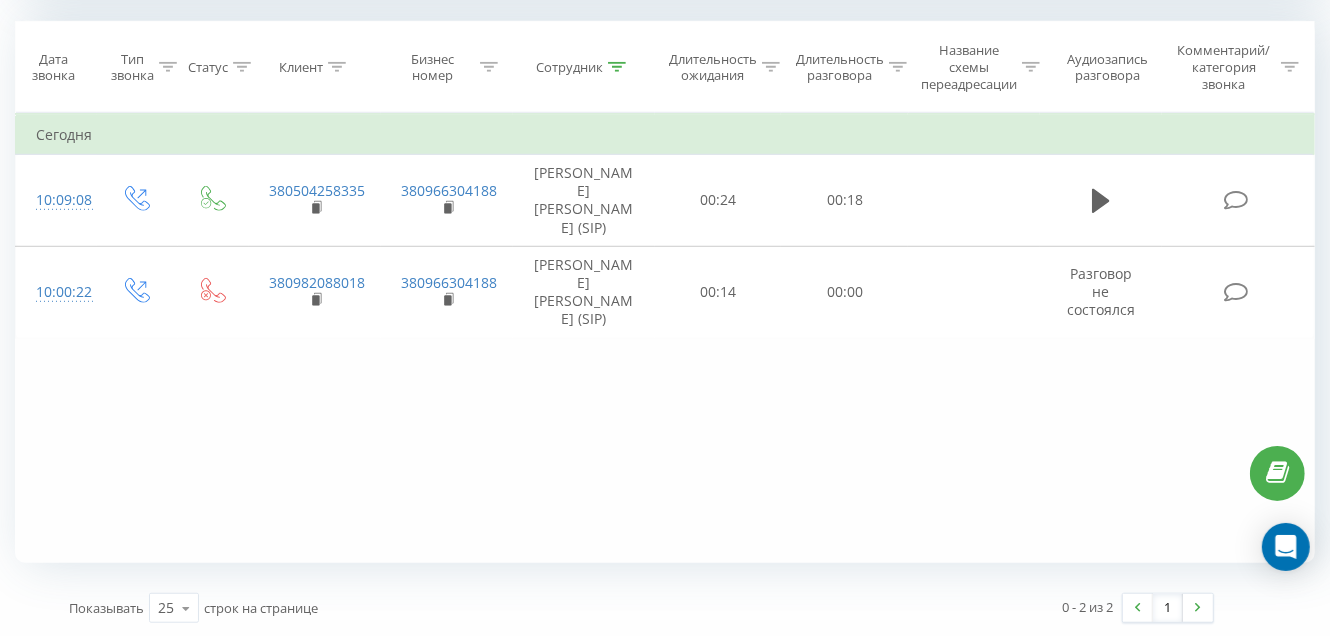 click 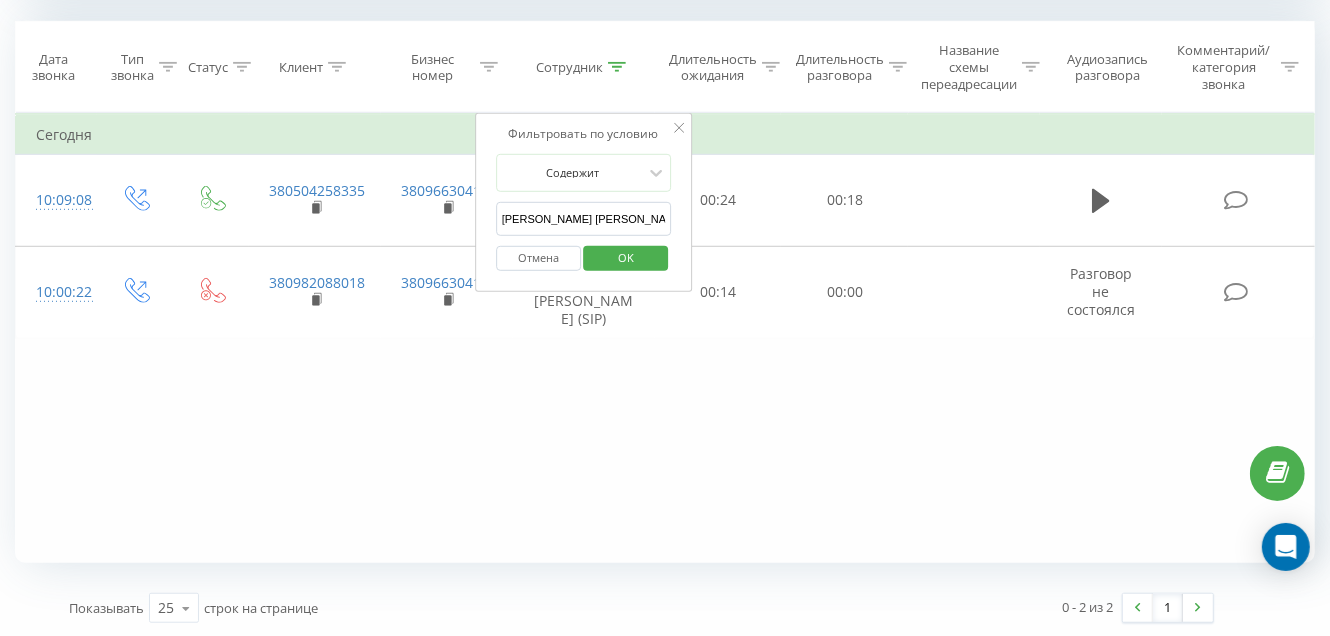 click on "[PERSON_NAME] [PERSON_NAME]" at bounding box center (584, 219) 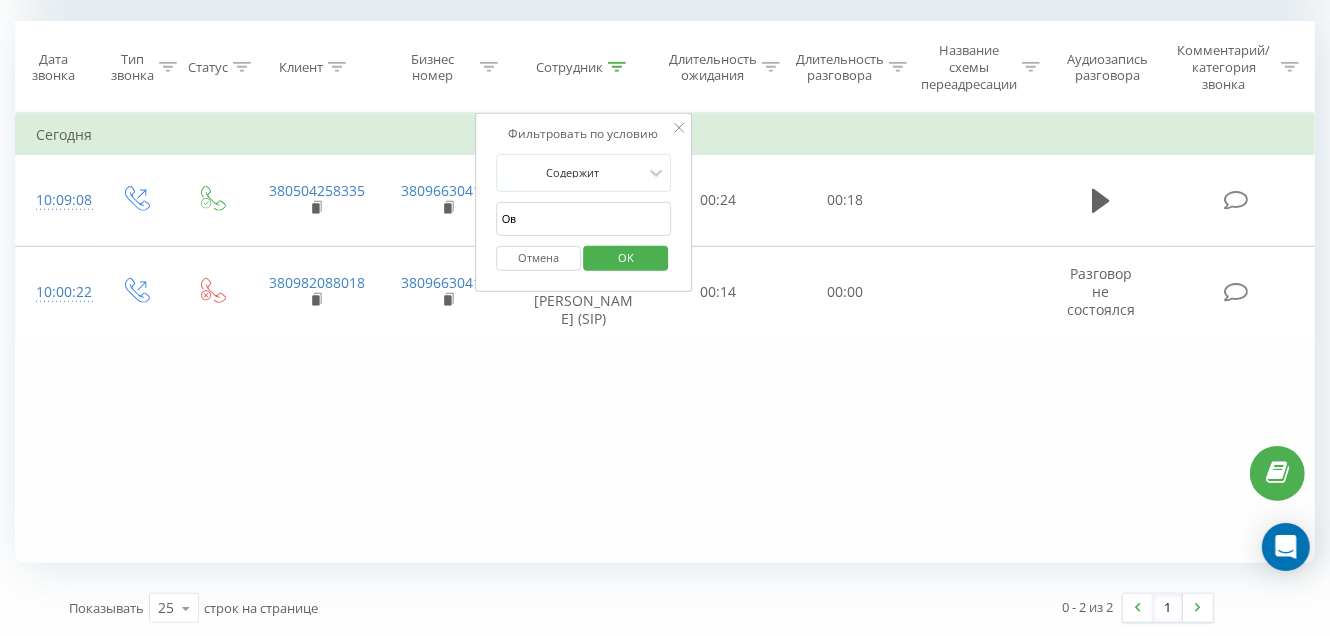 type on "О" 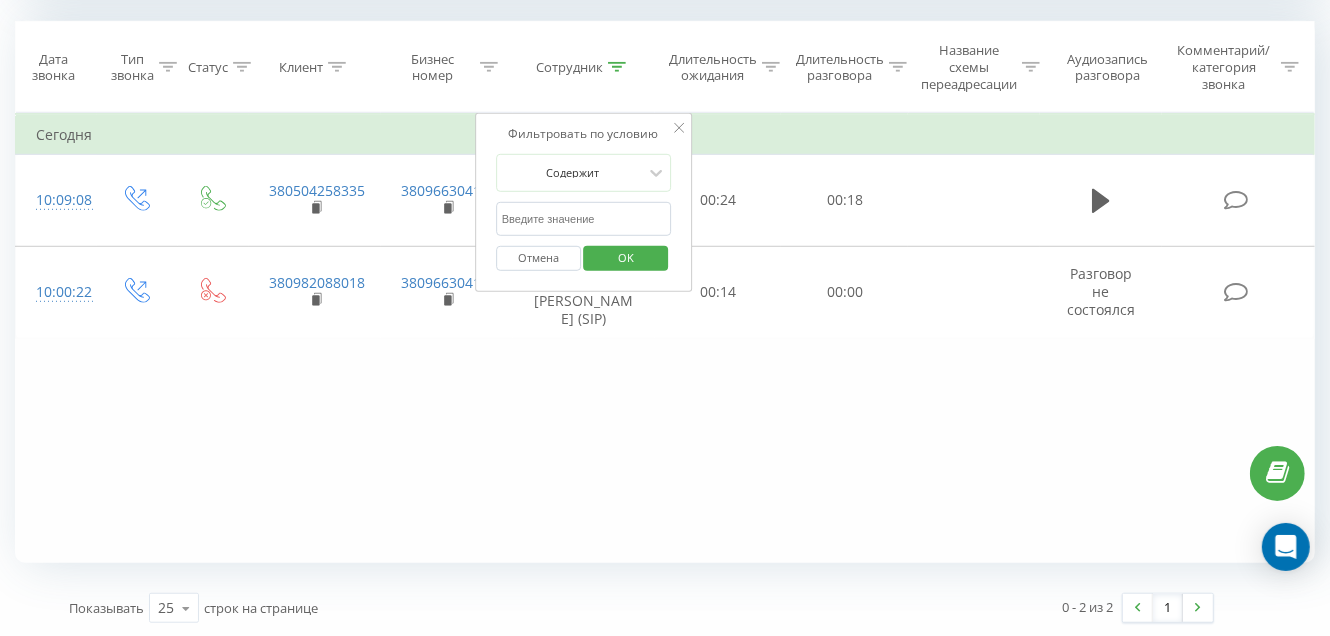 click on "OK" at bounding box center (626, 257) 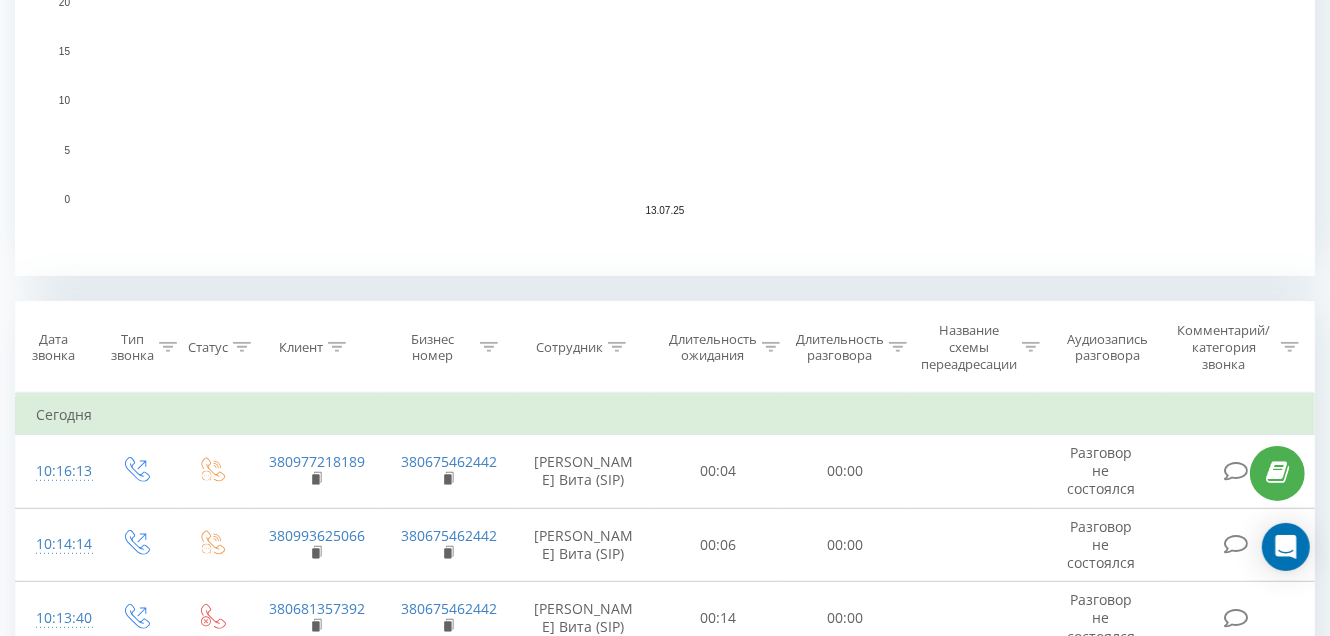 scroll, scrollTop: 842, scrollLeft: 0, axis: vertical 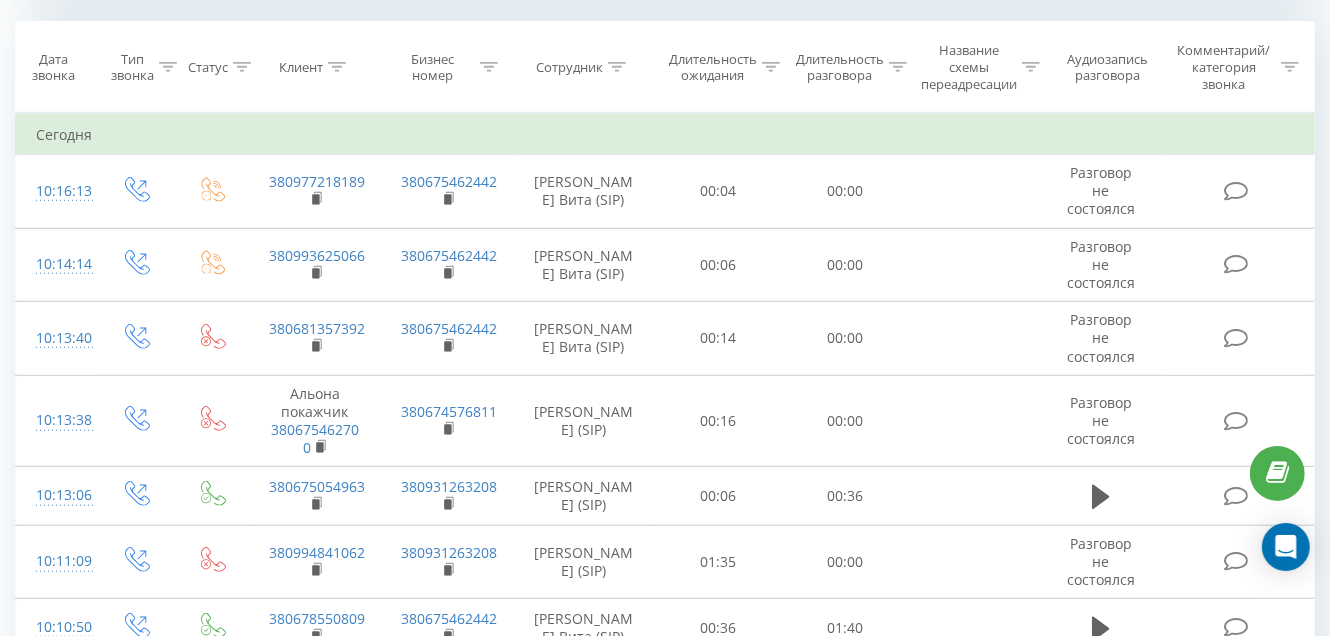 click 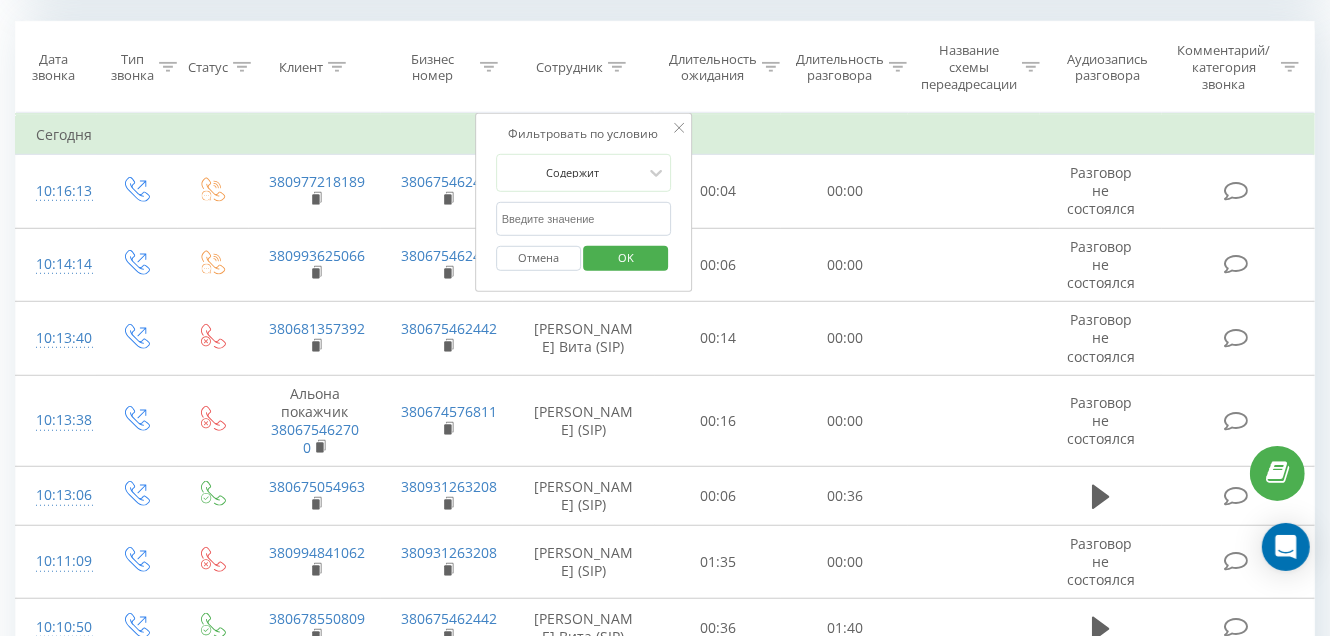 click at bounding box center [584, 219] 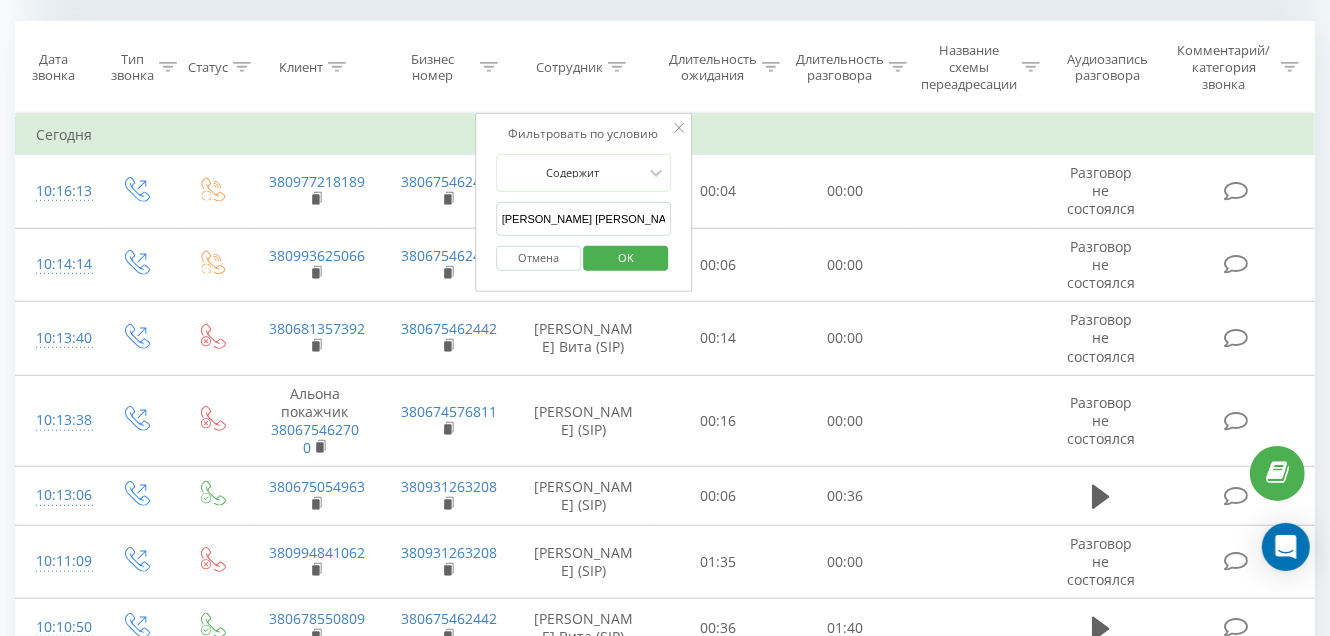 click on "OK" at bounding box center (626, 258) 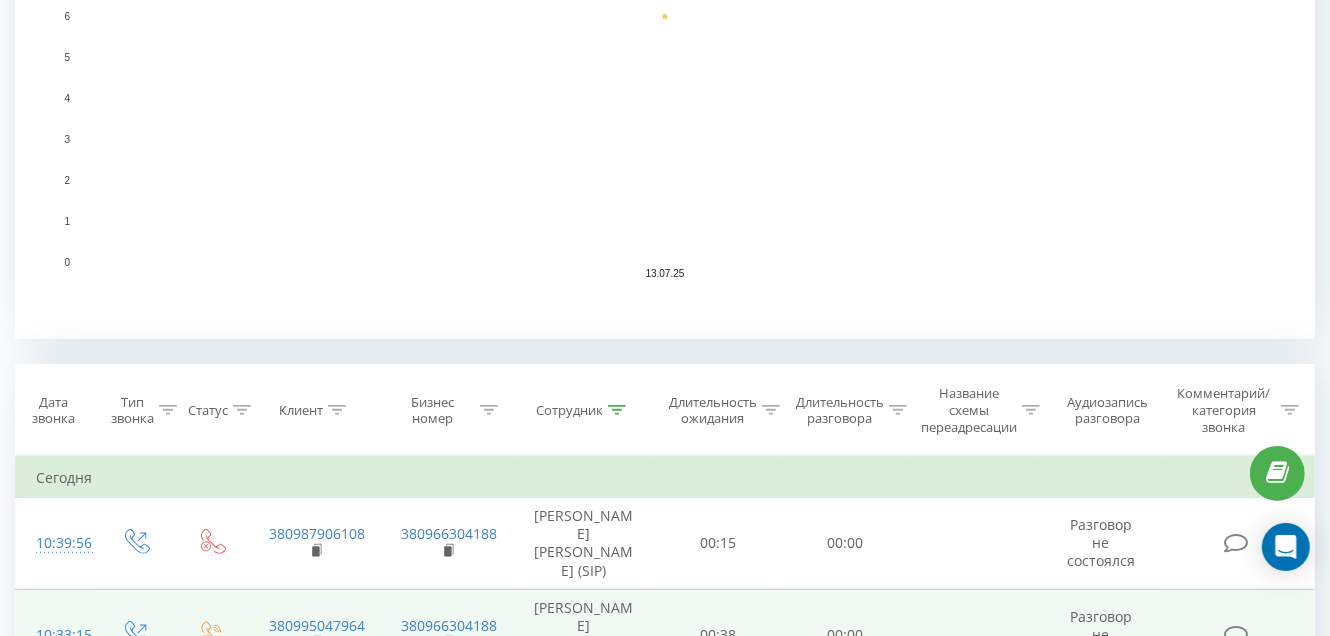 scroll, scrollTop: 699, scrollLeft: 0, axis: vertical 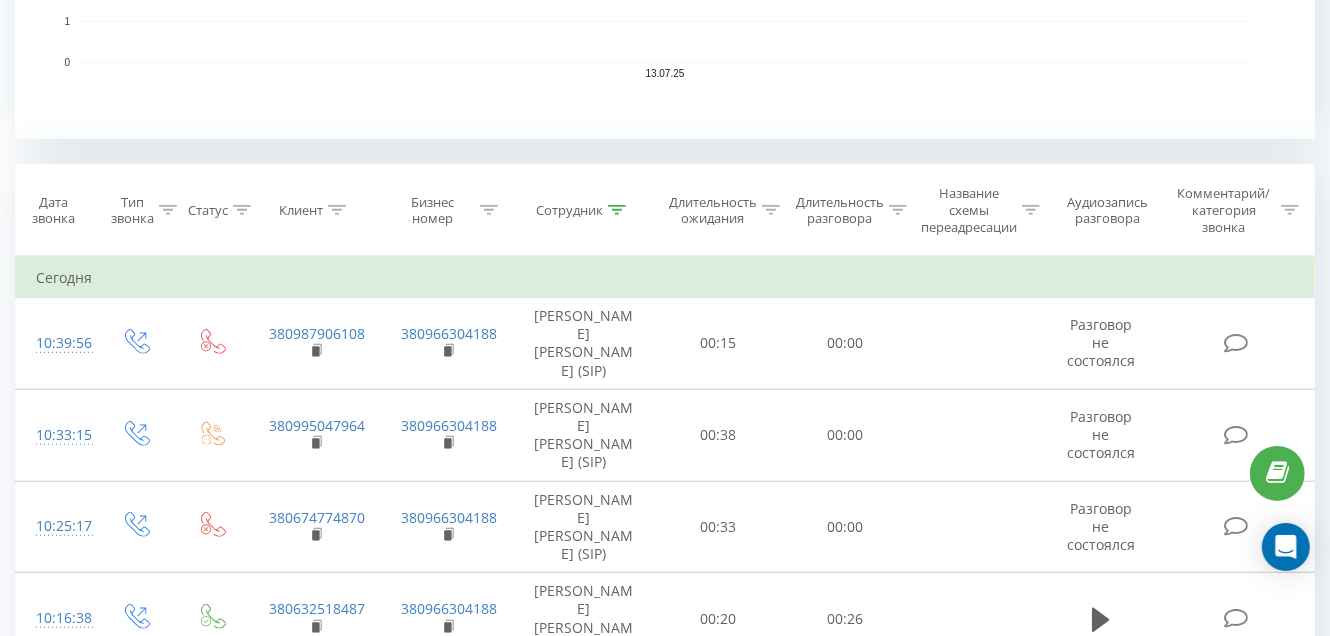 click 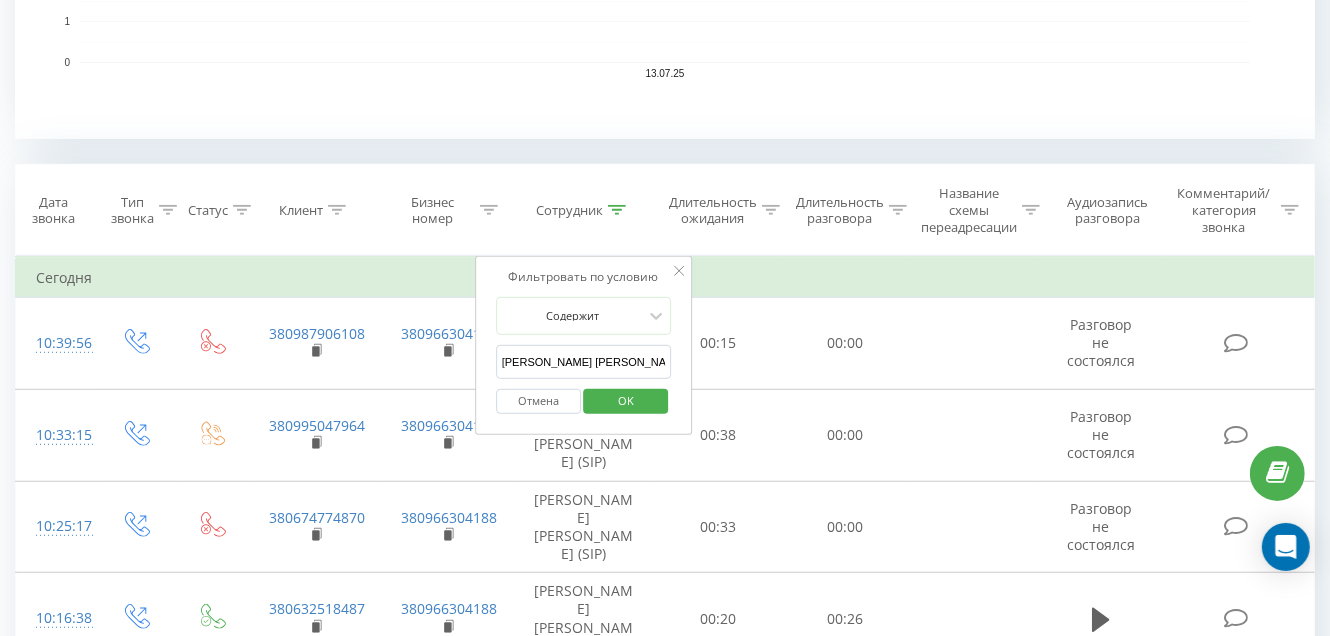 click on "[PERSON_NAME] [PERSON_NAME]" at bounding box center (584, 362) 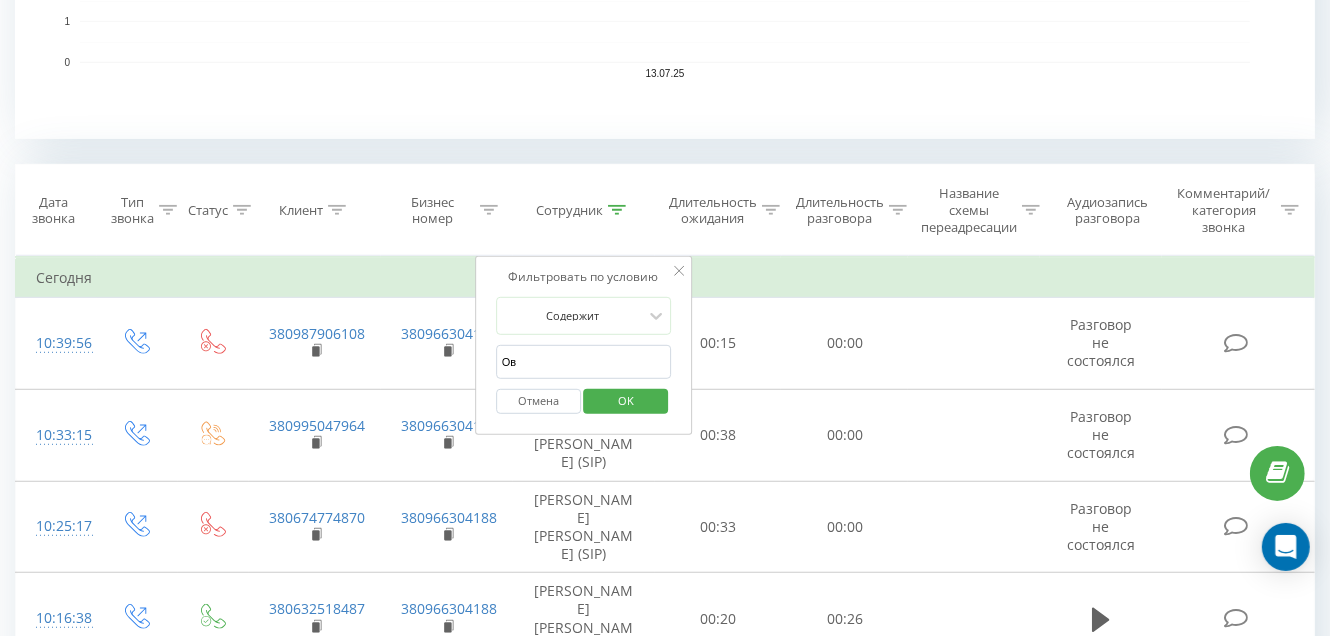 type on "О" 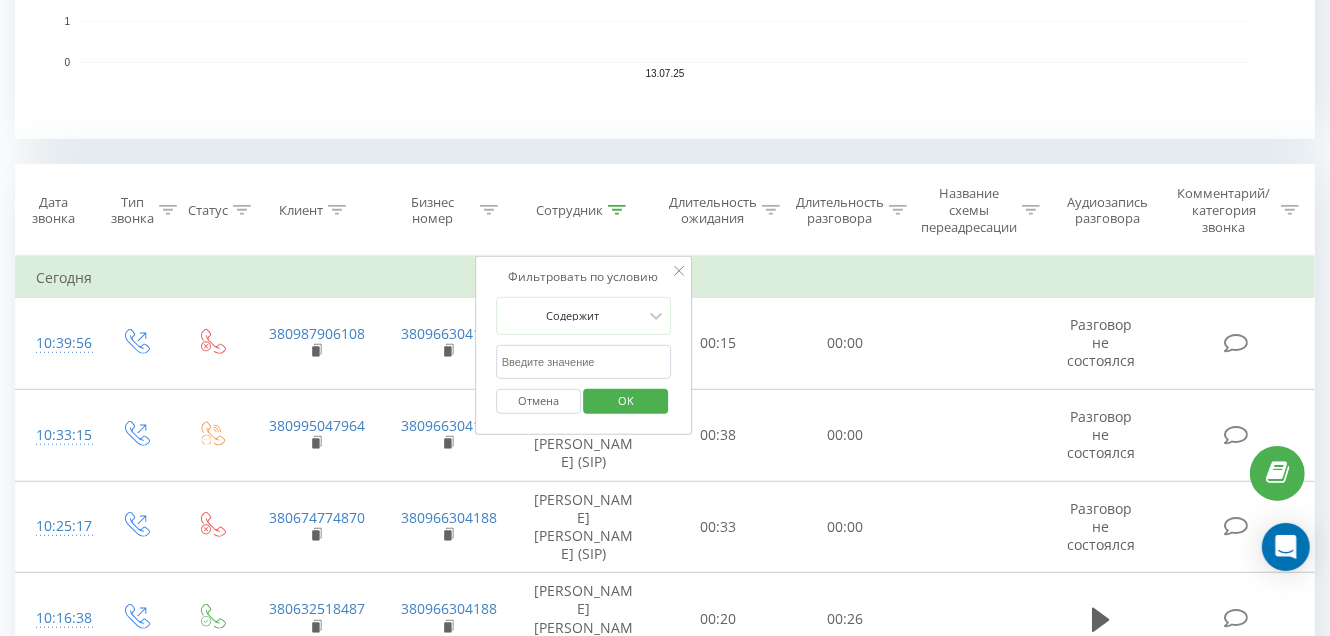 click at bounding box center (584, 362) 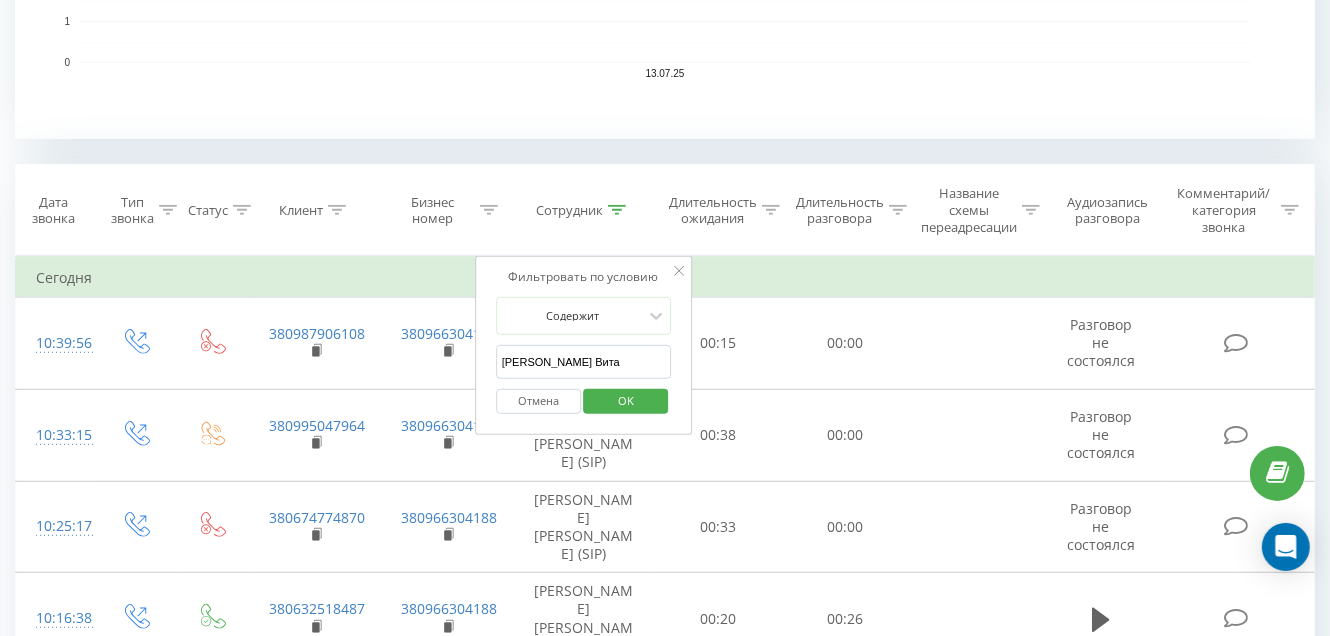 click on "OK" at bounding box center (626, 400) 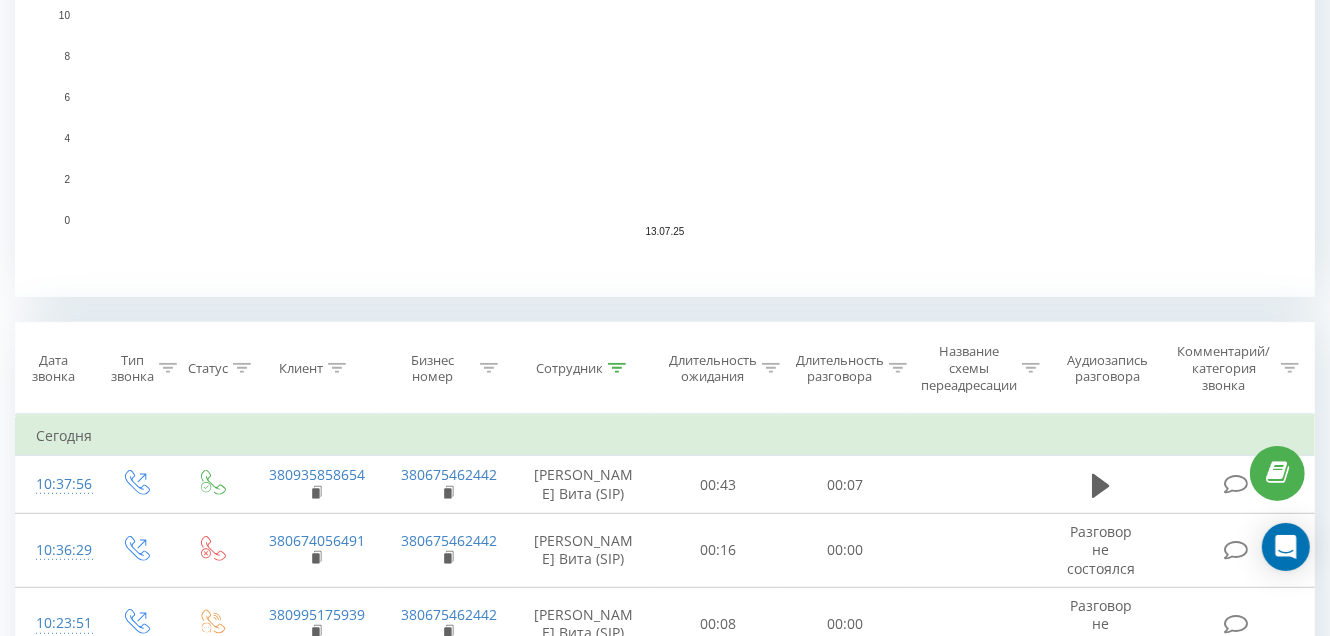 scroll, scrollTop: 799, scrollLeft: 0, axis: vertical 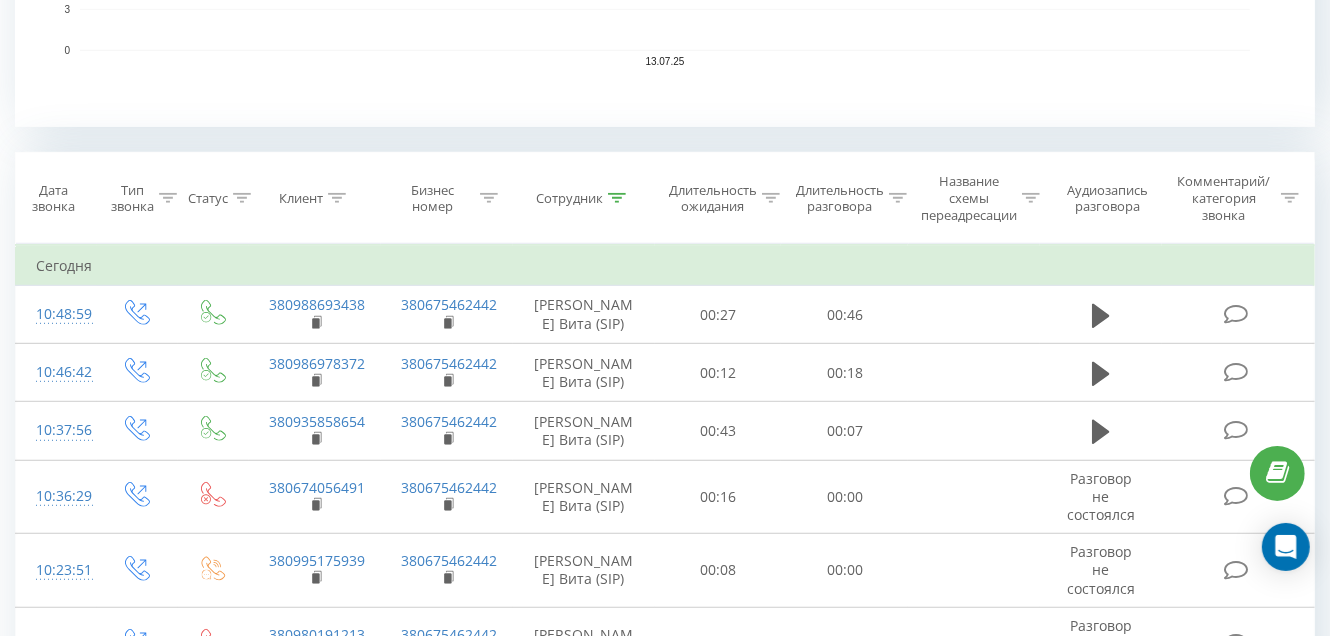 click 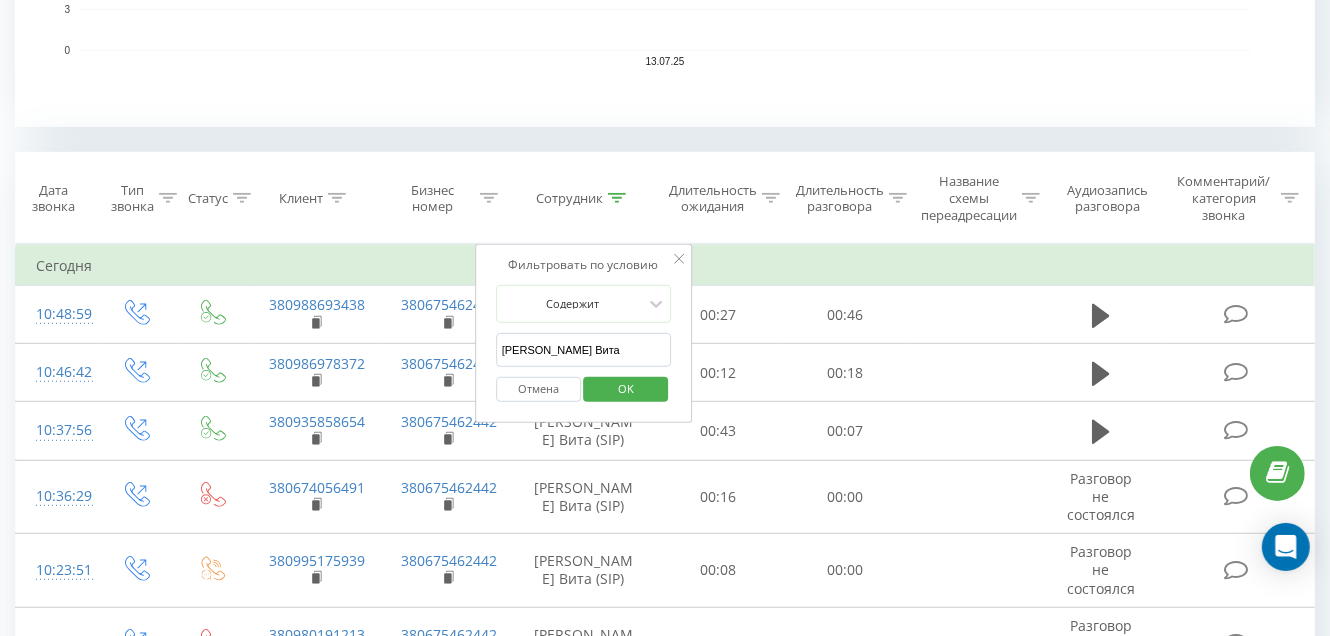 click on "[PERSON_NAME] Вита" at bounding box center [584, 350] 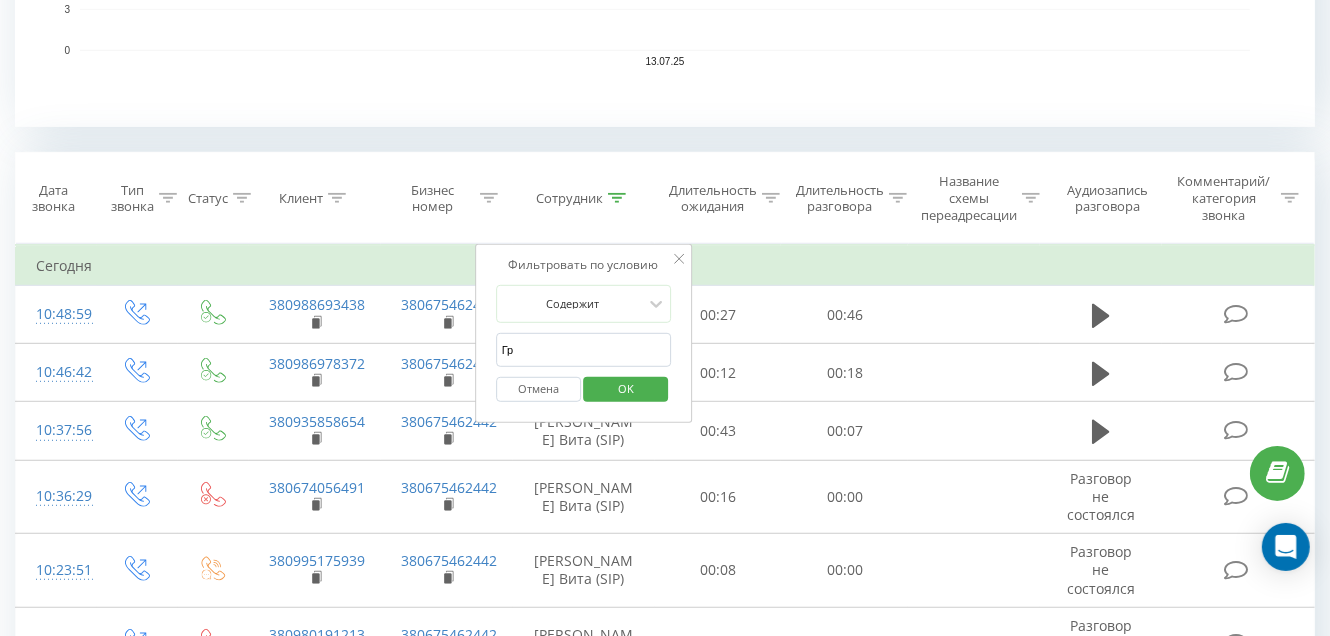 type on "Г" 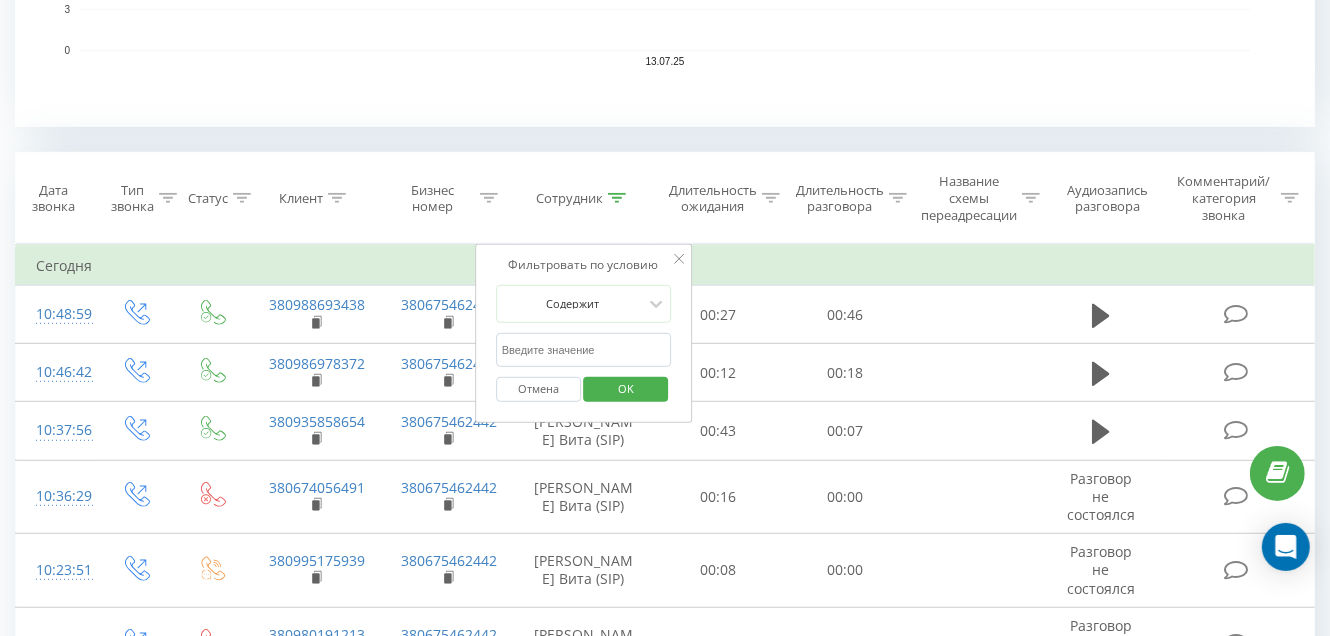 click on "Содержит Отмена OK" at bounding box center (584, 349) 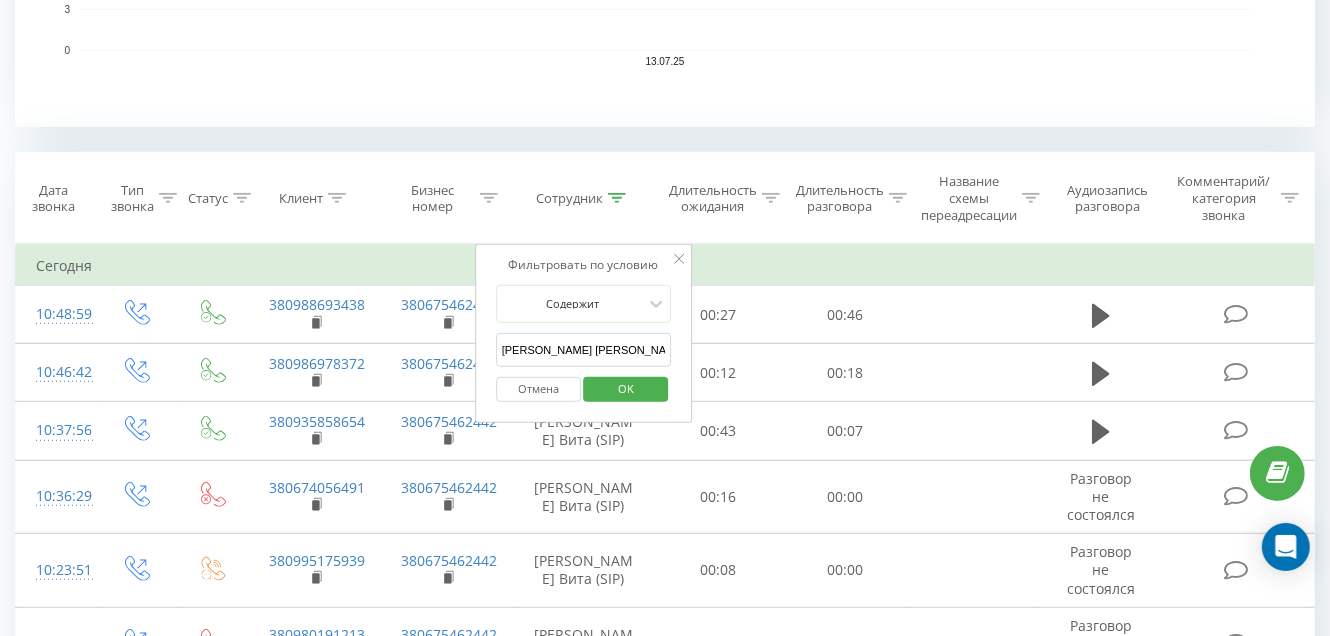 click on "OK" at bounding box center [626, 388] 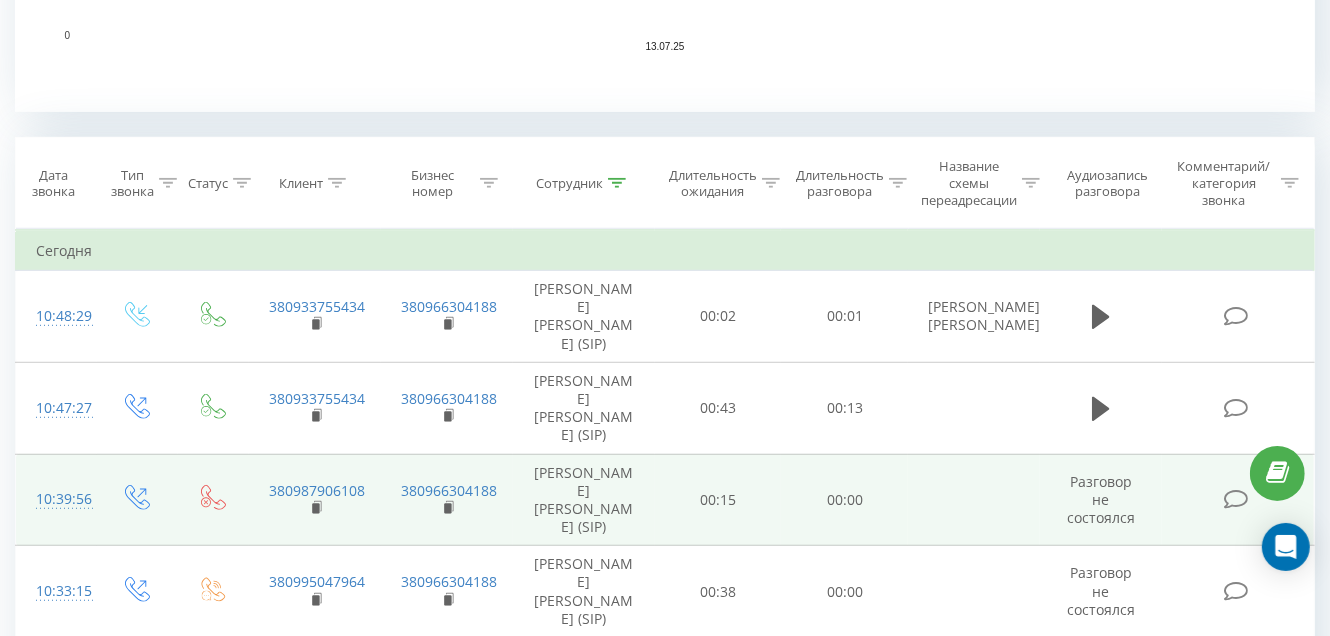 scroll, scrollTop: 760, scrollLeft: 0, axis: vertical 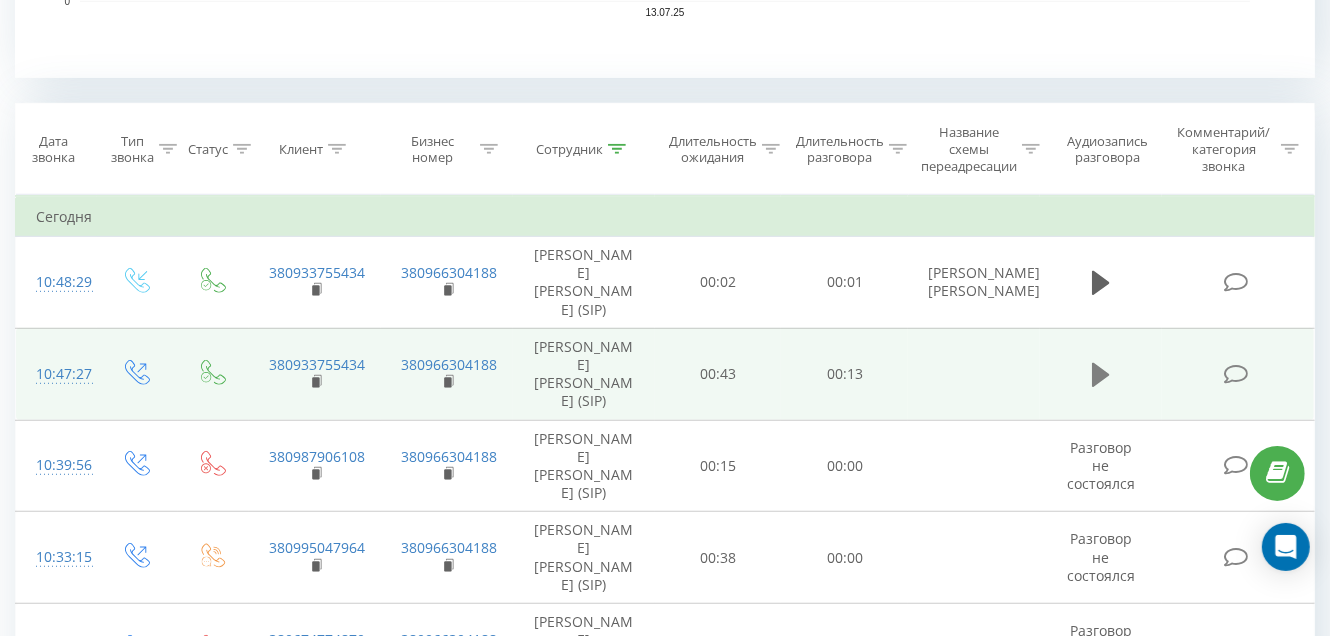 click 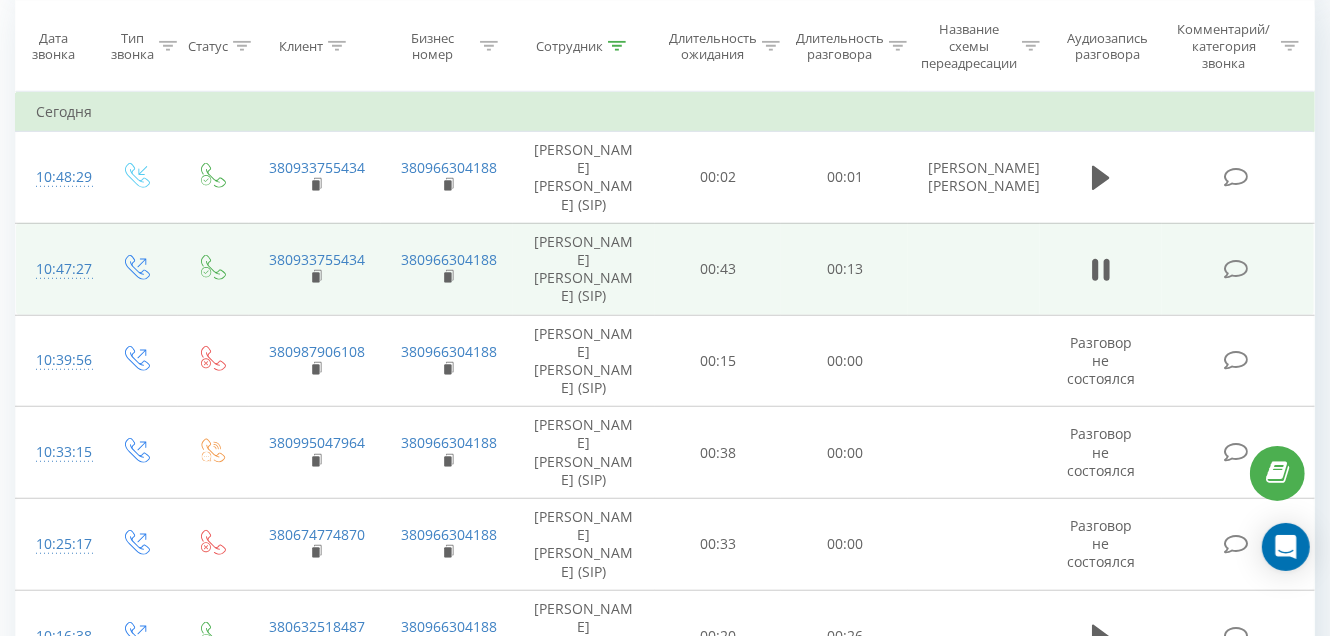 scroll, scrollTop: 836, scrollLeft: 0, axis: vertical 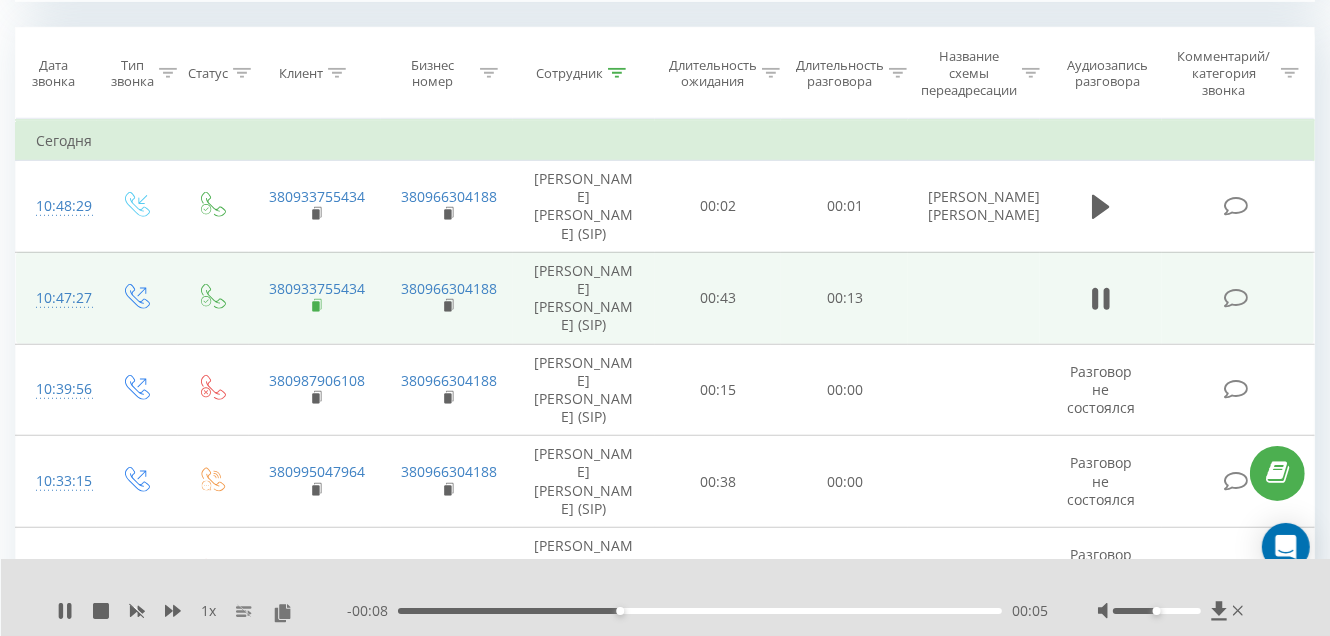 click 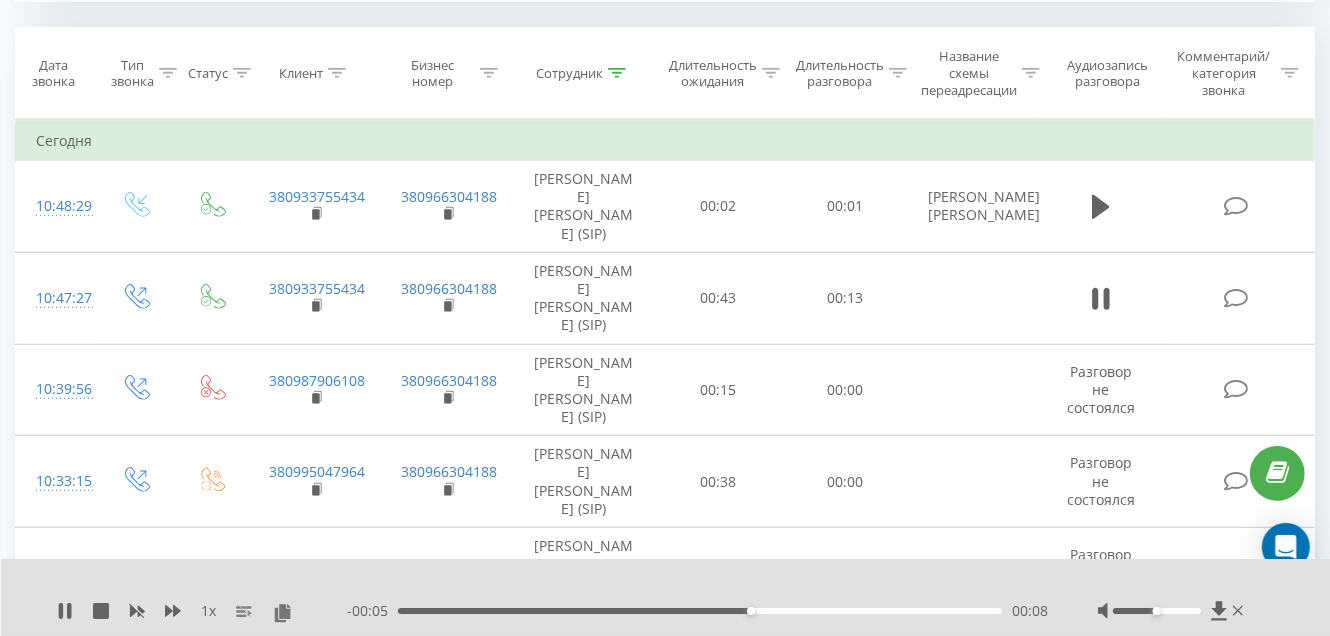 click 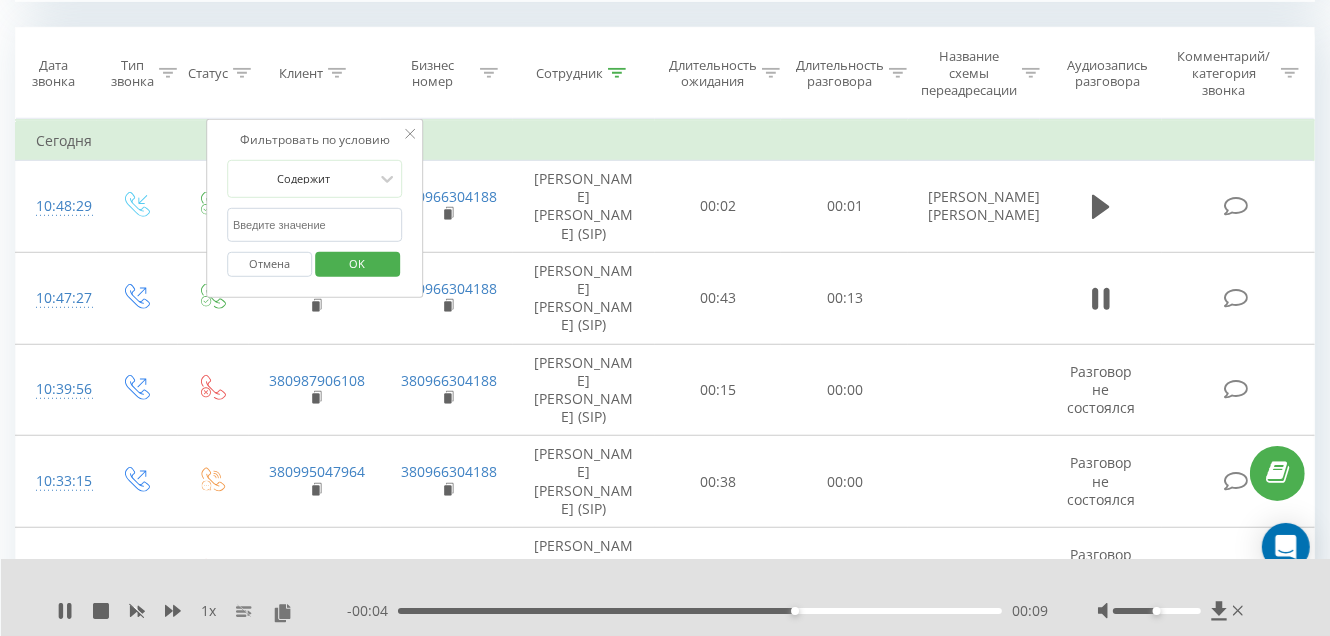 click at bounding box center [315, 225] 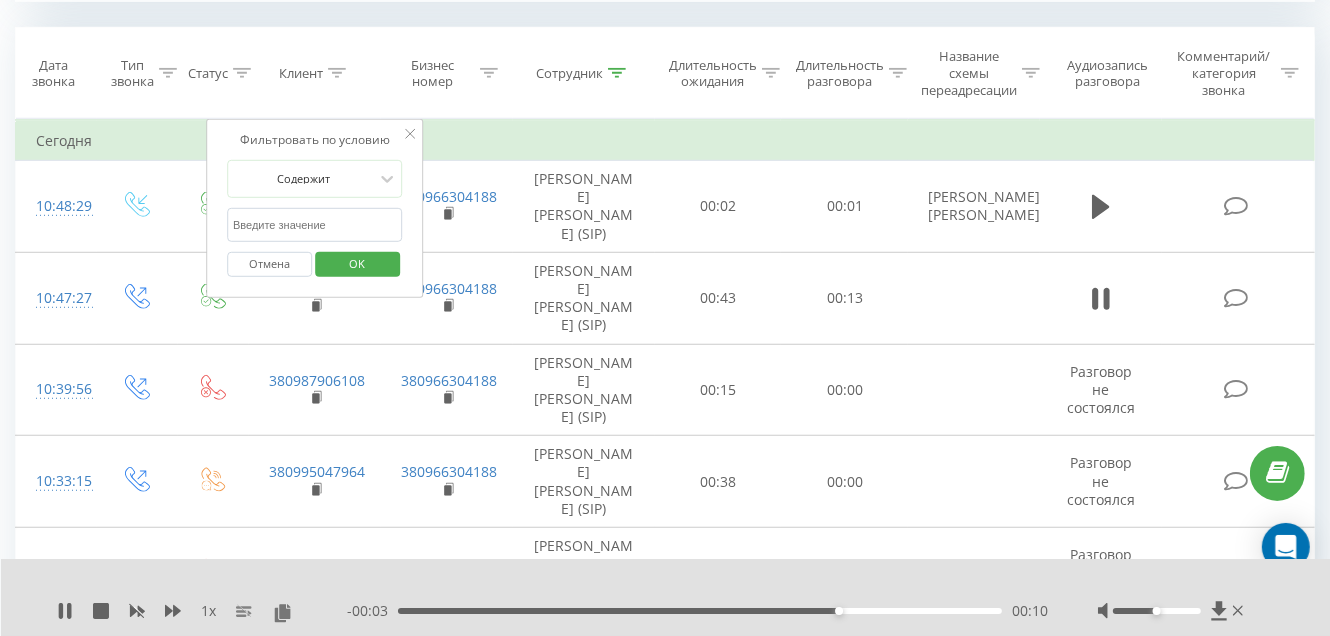 paste on "380933755434" 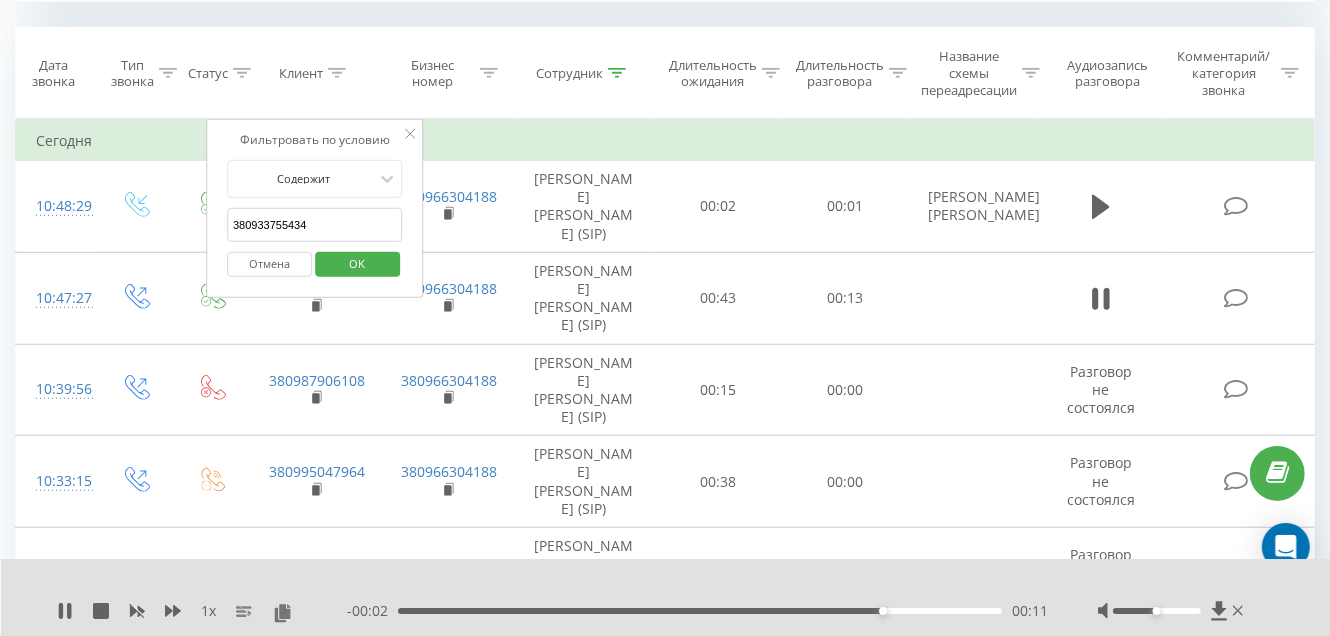 type on "380933755434" 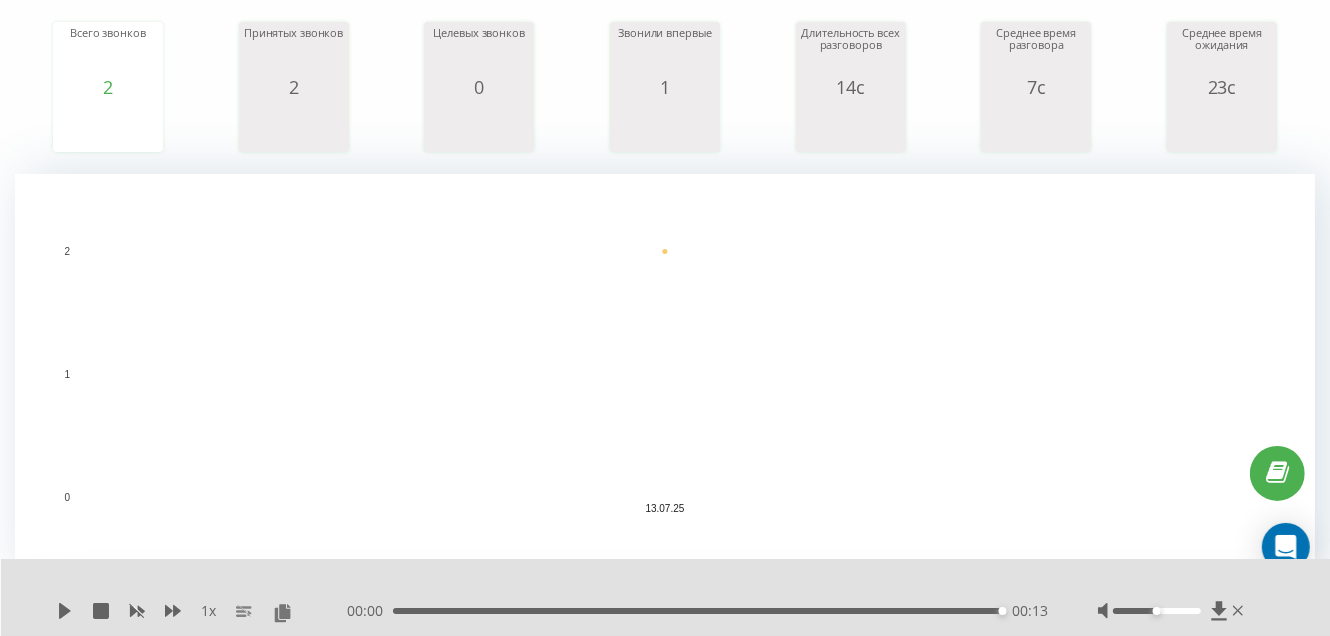 scroll, scrollTop: 20, scrollLeft: 0, axis: vertical 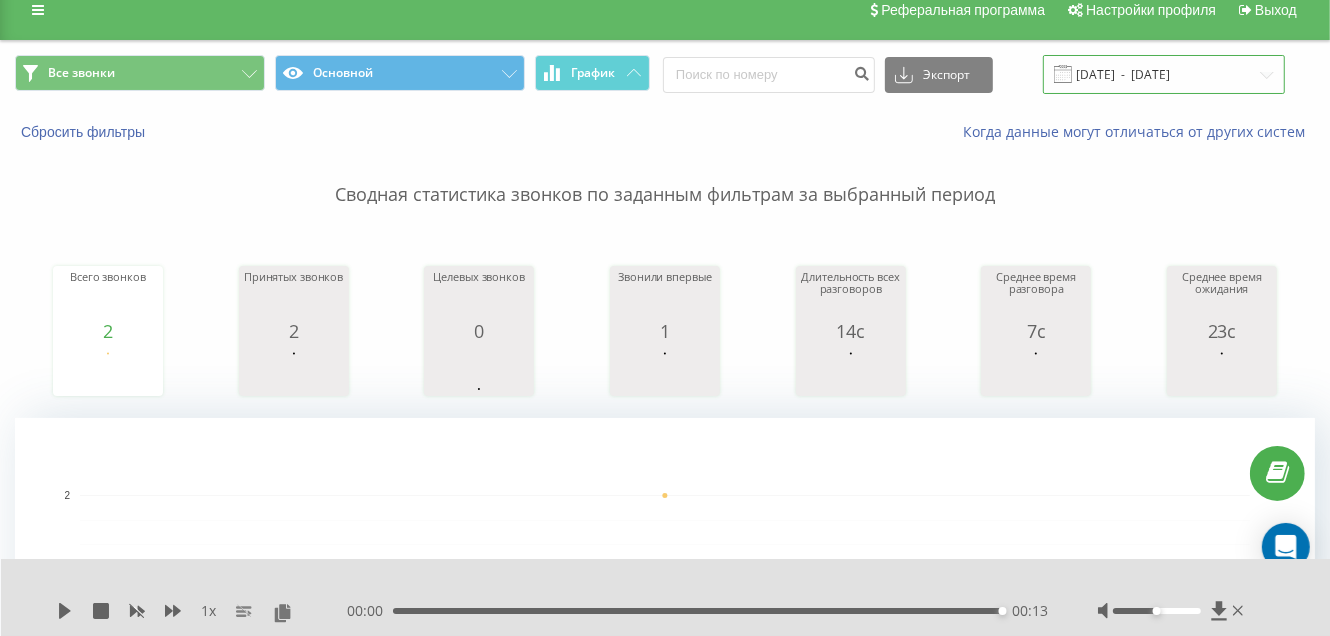 click on "[DATE]  -  [DATE]" at bounding box center (1164, 74) 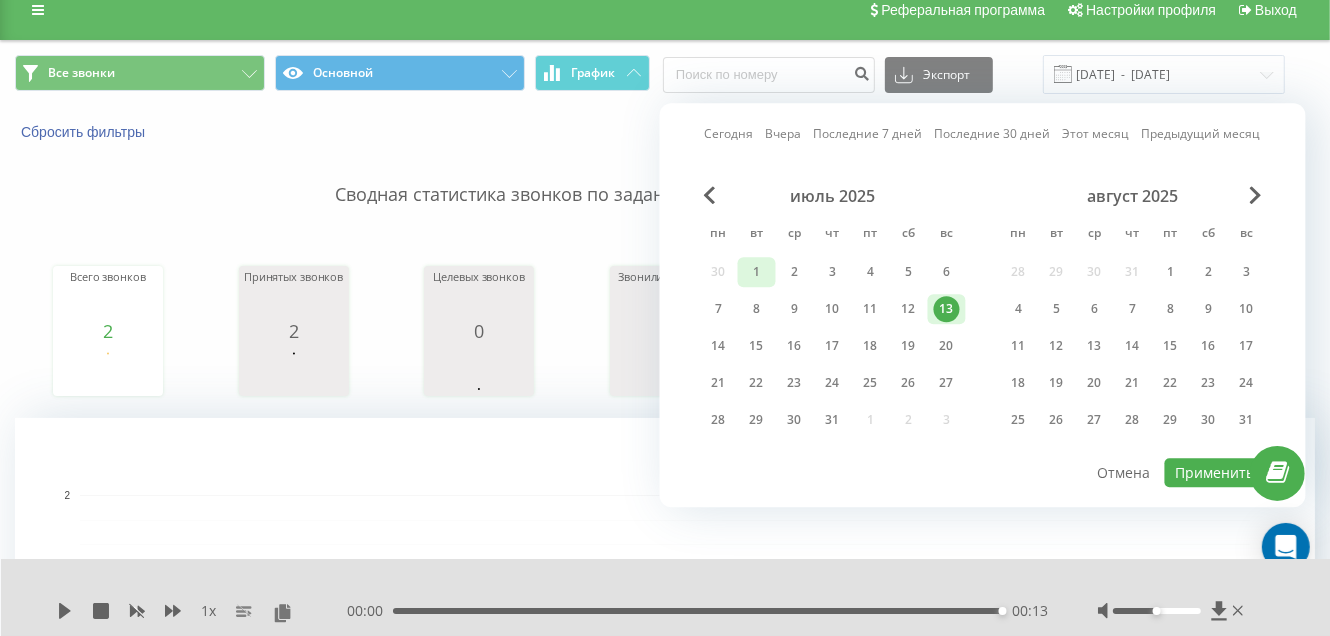 click on "1" at bounding box center (757, 272) 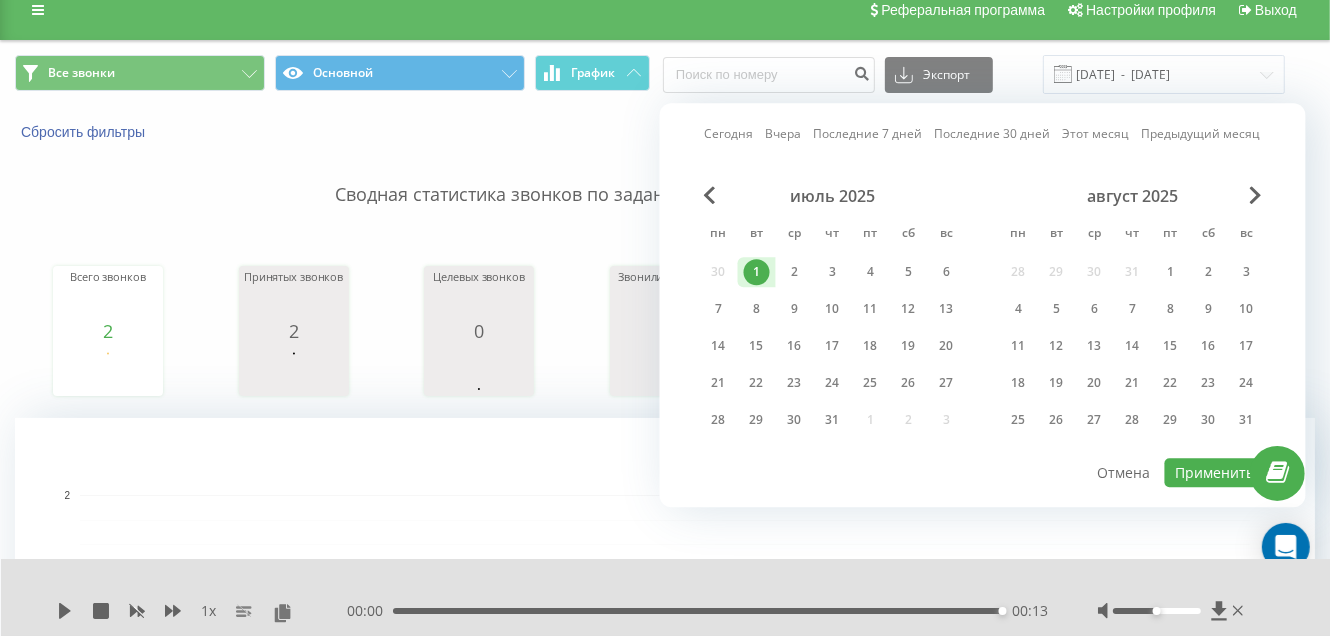 drag, startPoint x: 942, startPoint y: 307, endPoint x: 1016, endPoint y: 450, distance: 161.01242 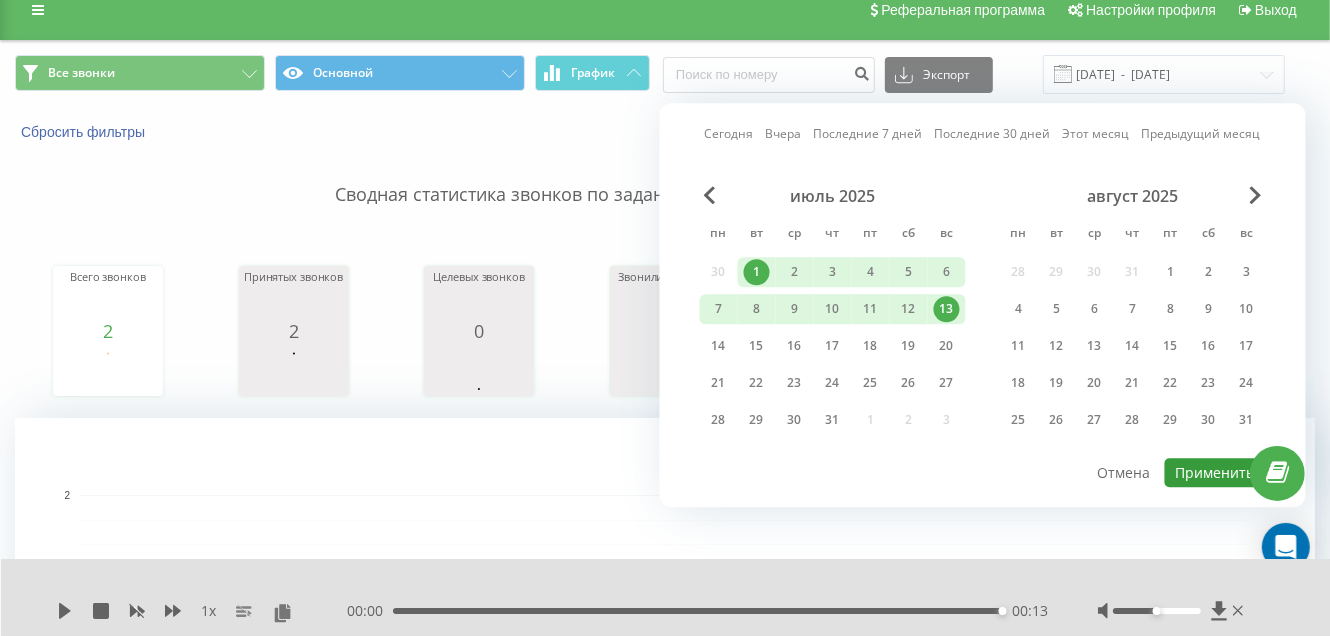 click on "Применить" at bounding box center [1215, 472] 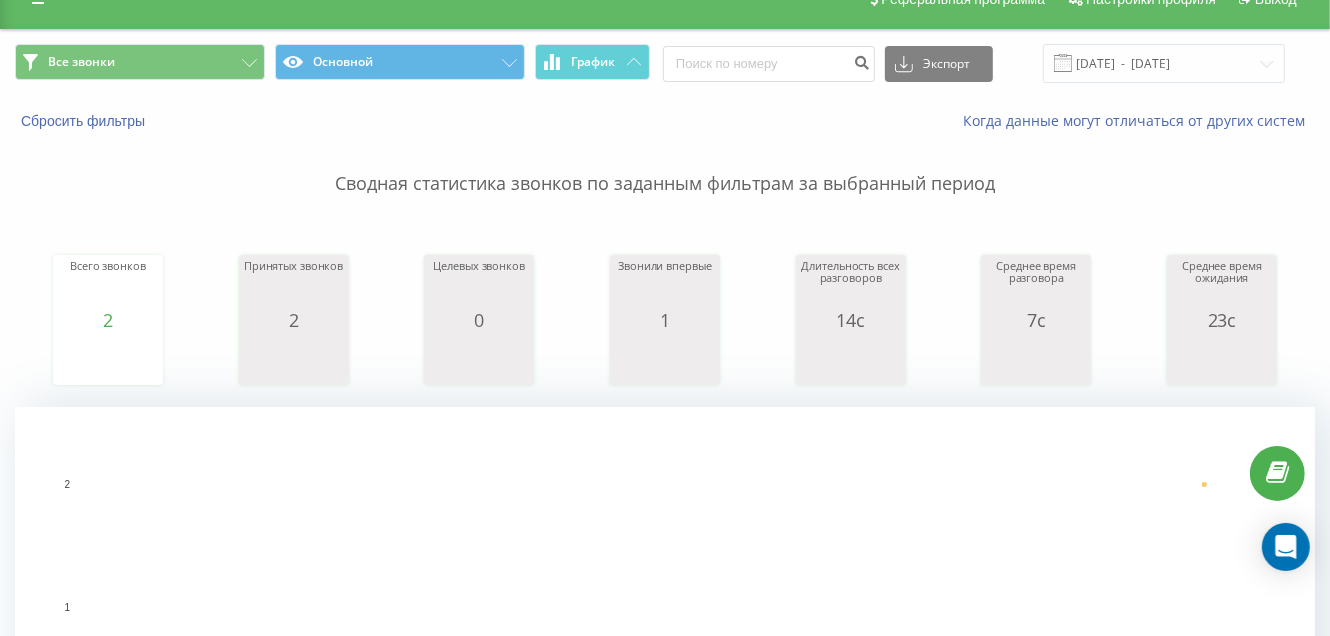 scroll, scrollTop: 0, scrollLeft: 0, axis: both 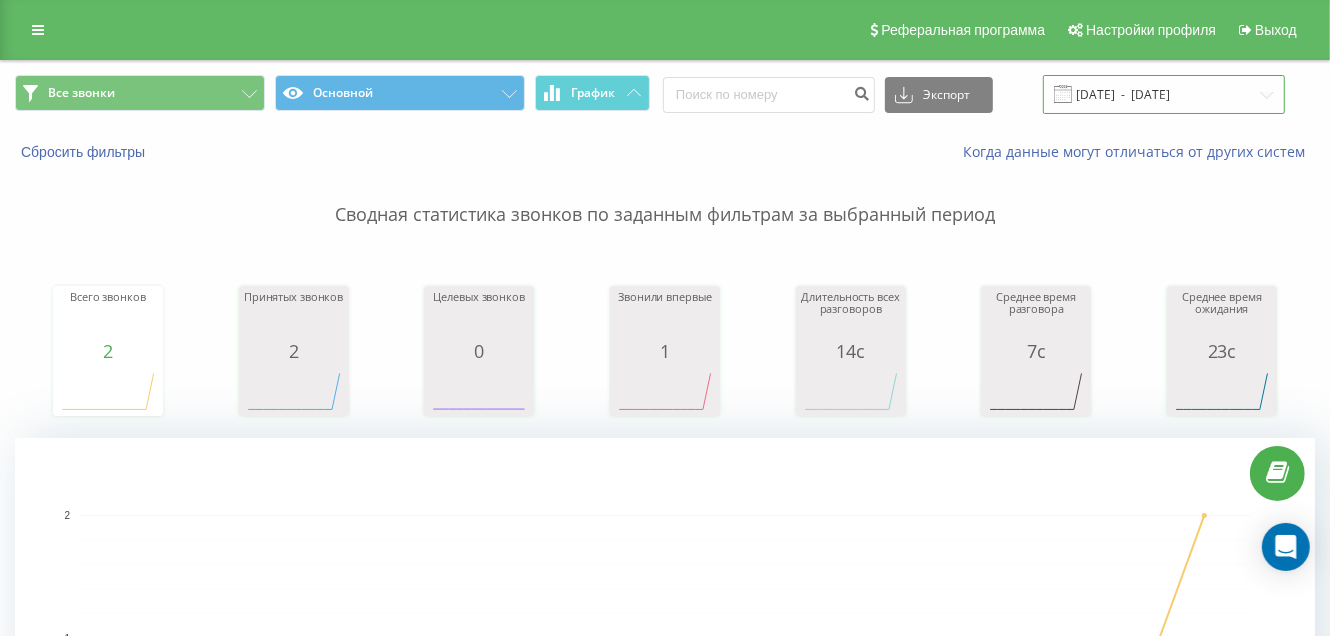 click on "01.07.2025  -  13.07.2025" at bounding box center [1164, 94] 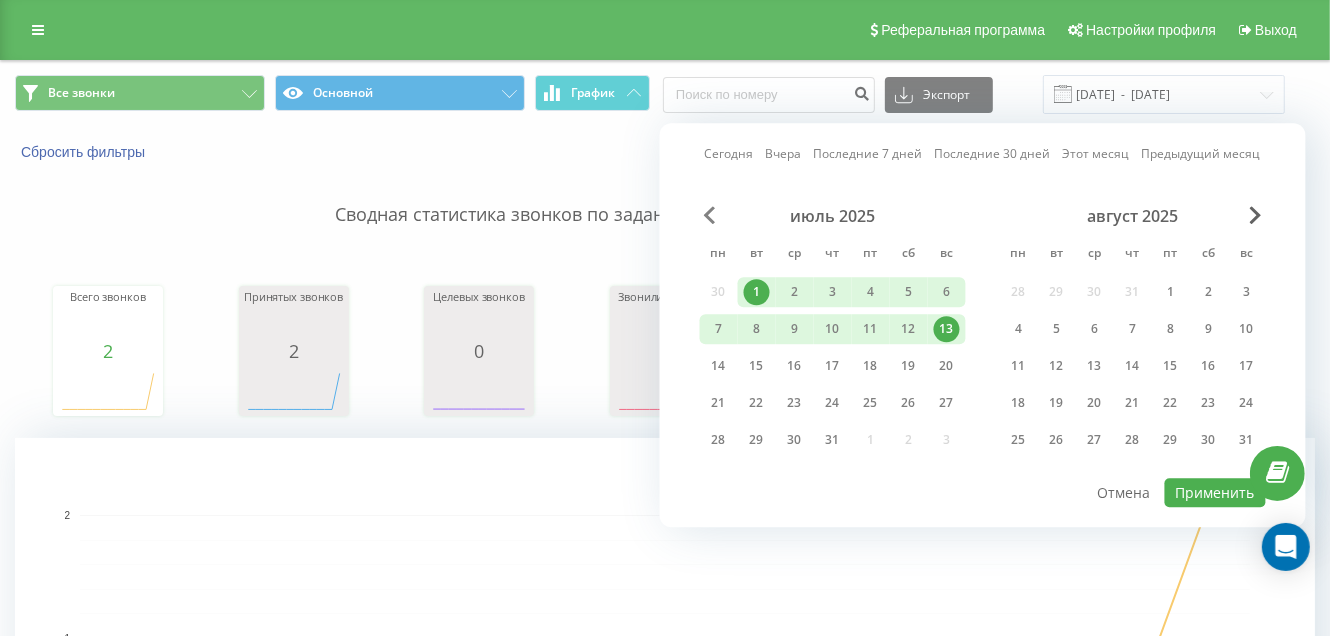click at bounding box center (710, 215) 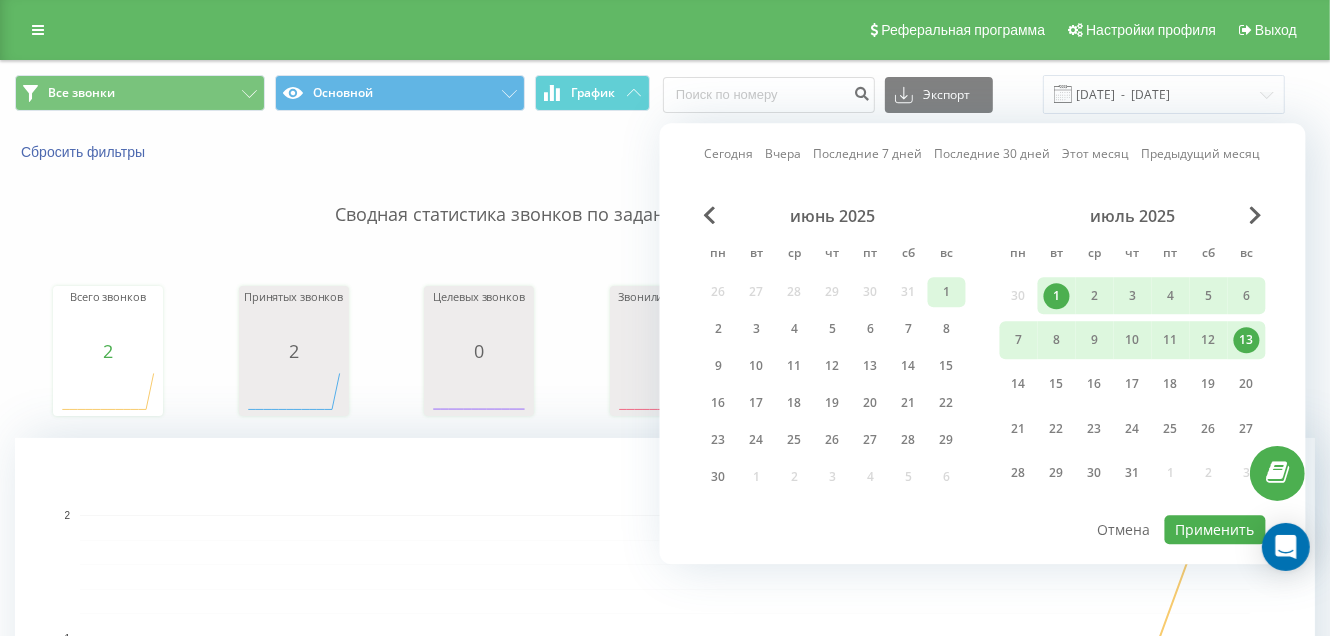 click on "1" at bounding box center (947, 292) 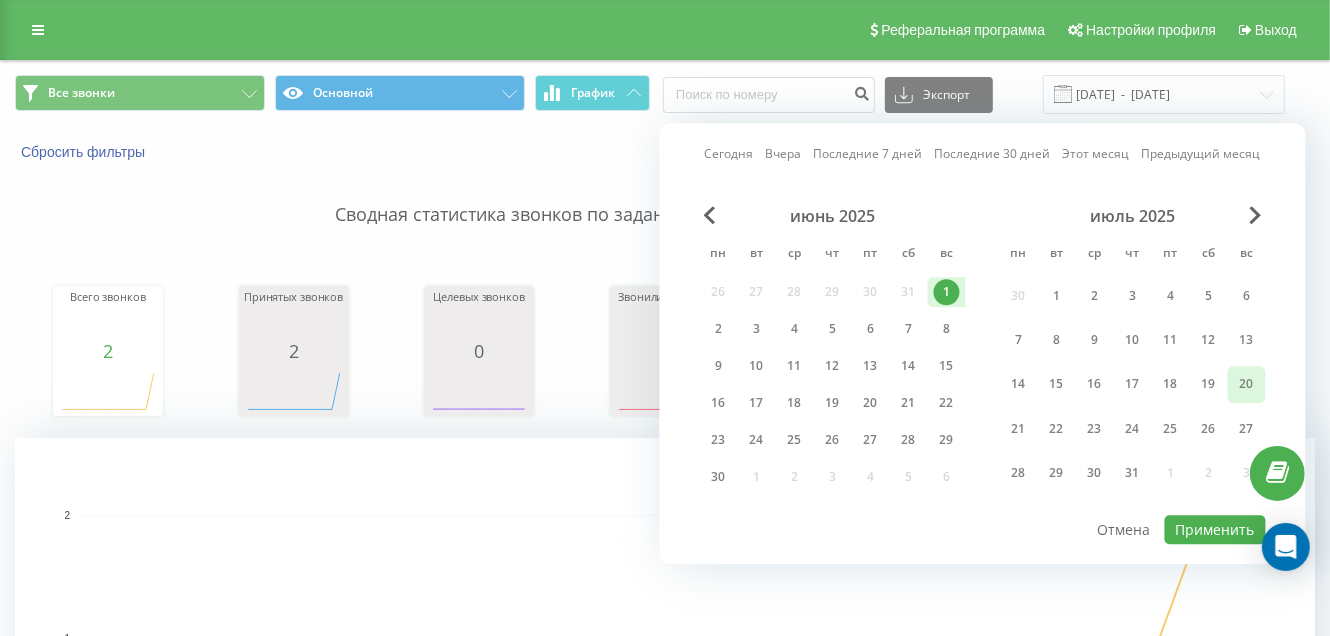 drag, startPoint x: 1247, startPoint y: 340, endPoint x: 1227, endPoint y: 376, distance: 41.18252 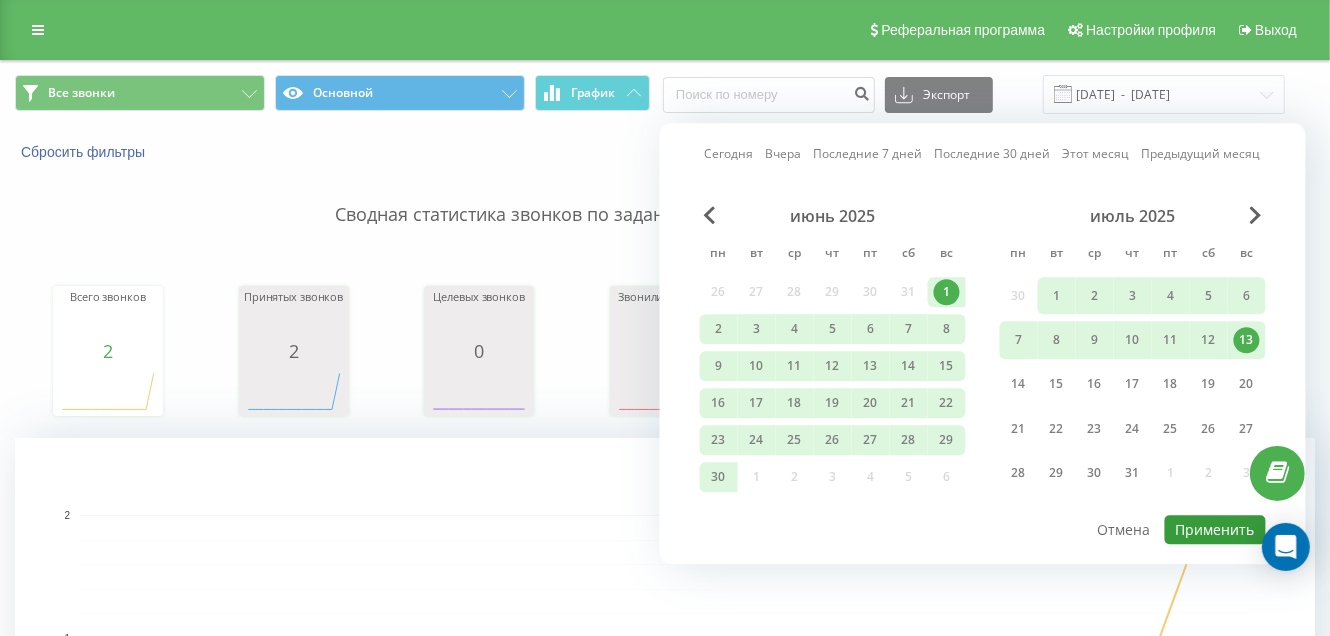 click on "Применить" at bounding box center (1215, 529) 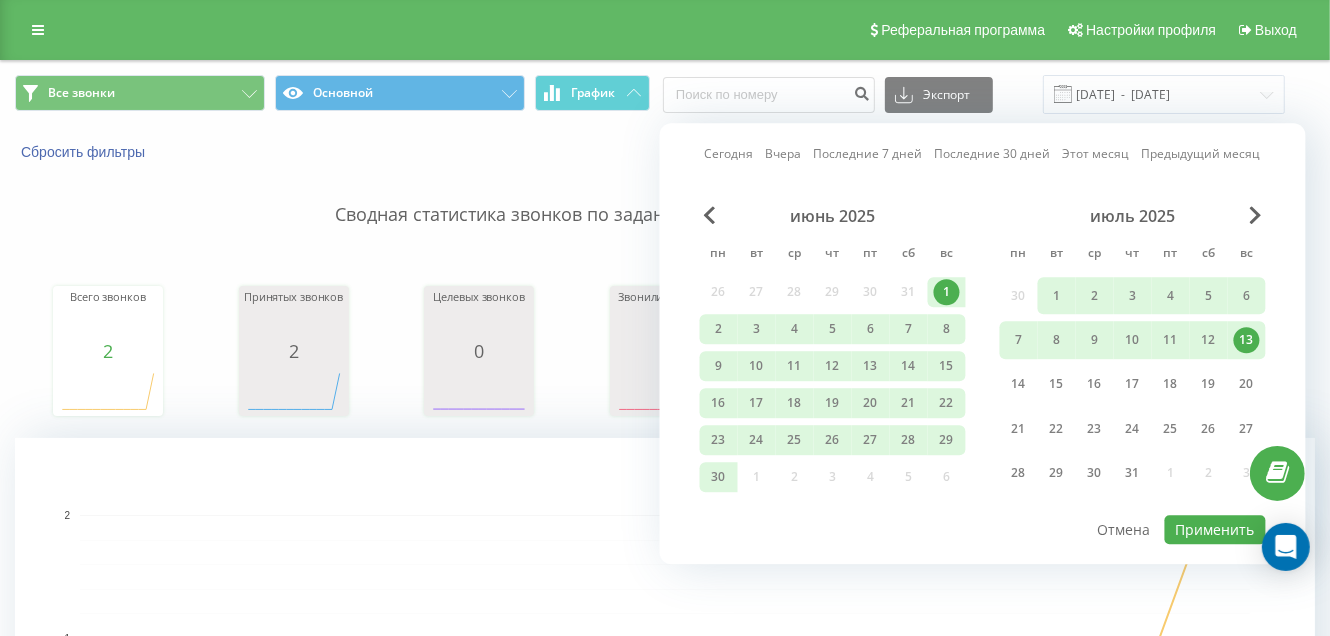 type on "01.06.2025  -  13.07.2025" 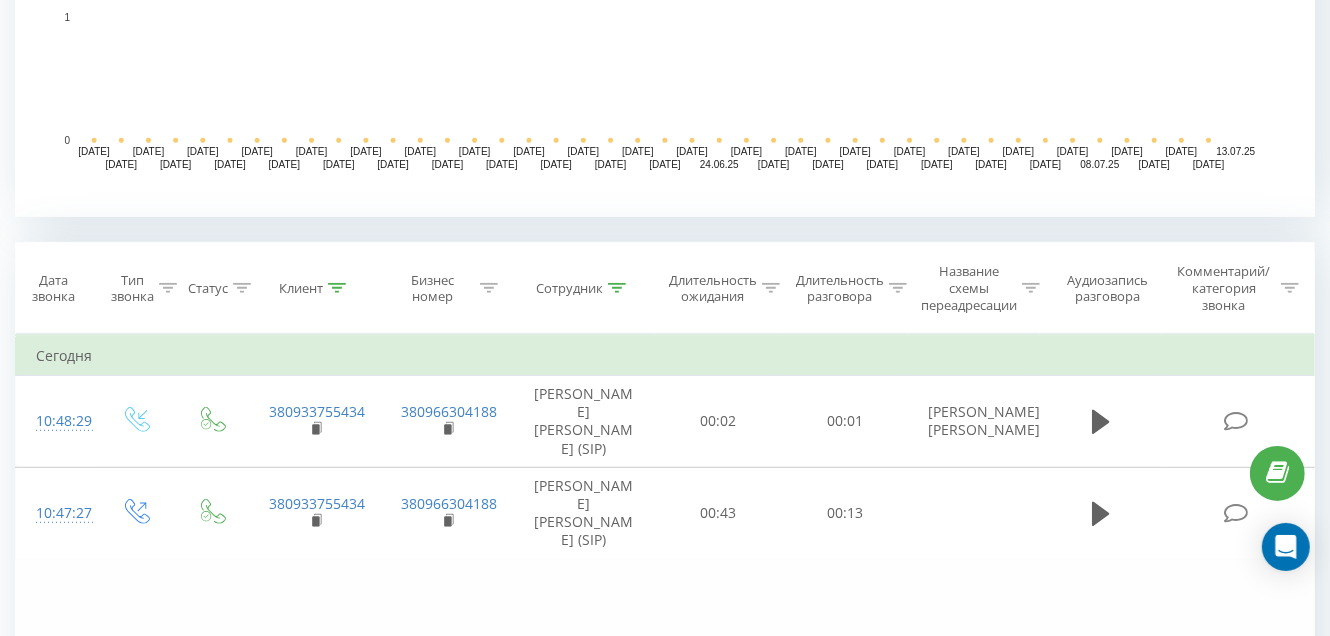 scroll, scrollTop: 799, scrollLeft: 0, axis: vertical 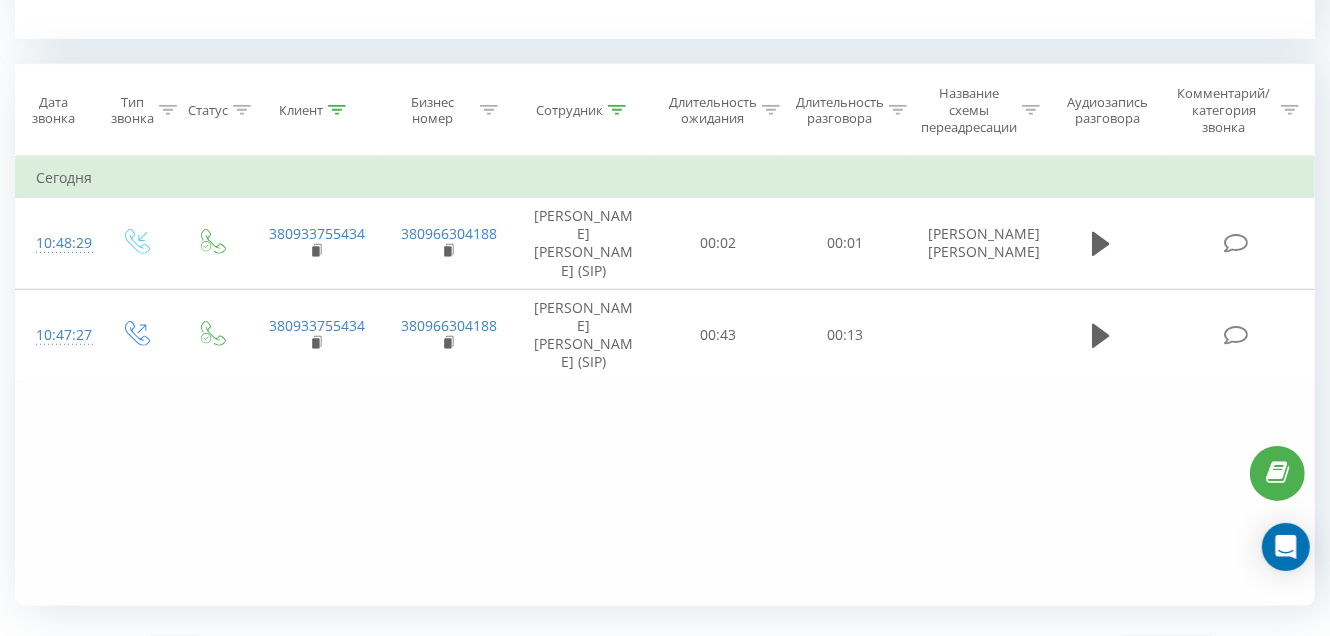 click 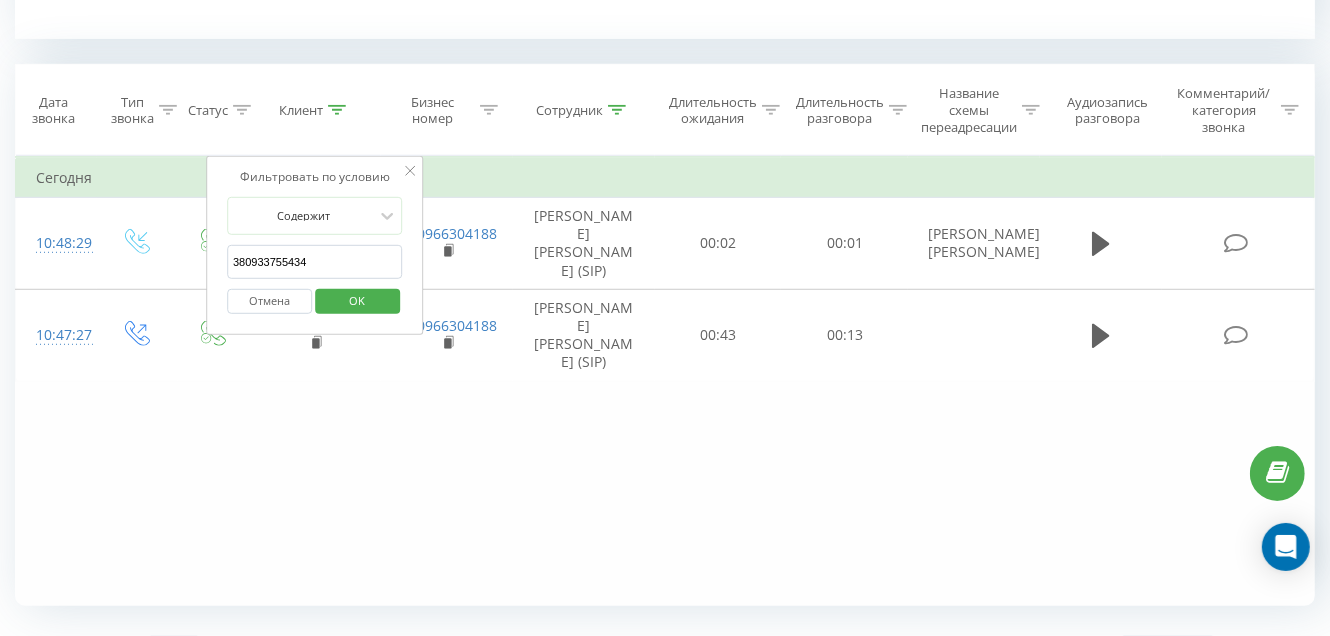 click on "380933755434" at bounding box center (315, 262) 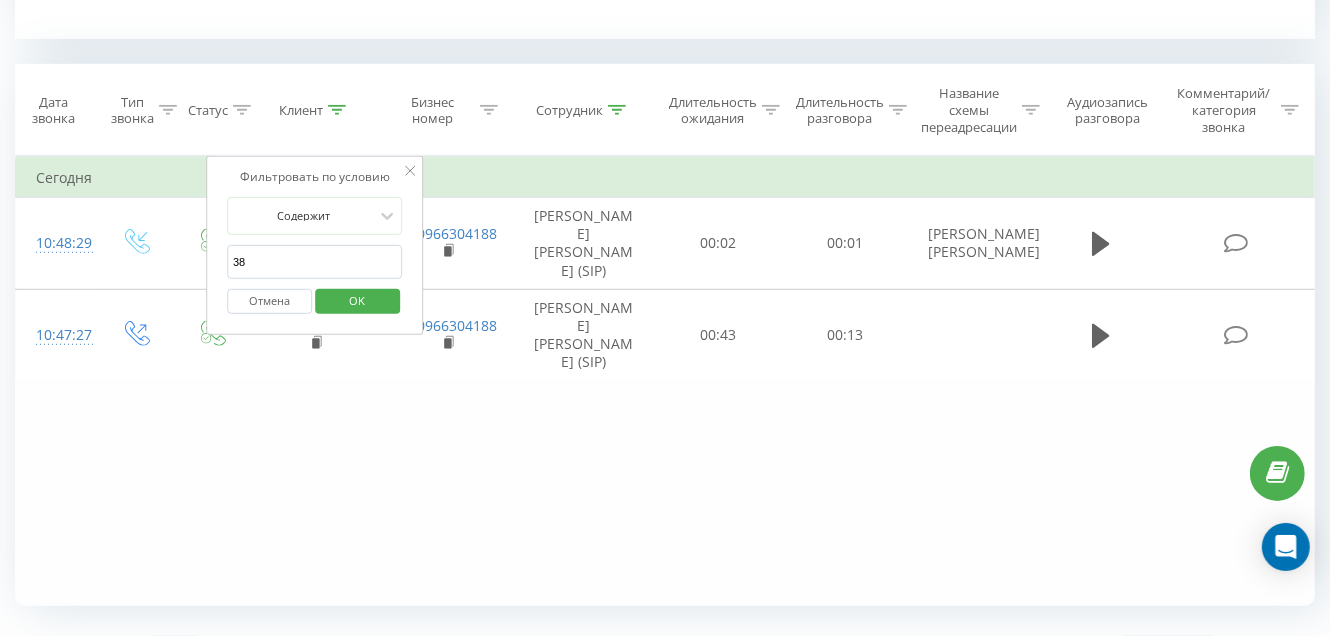 type on "3" 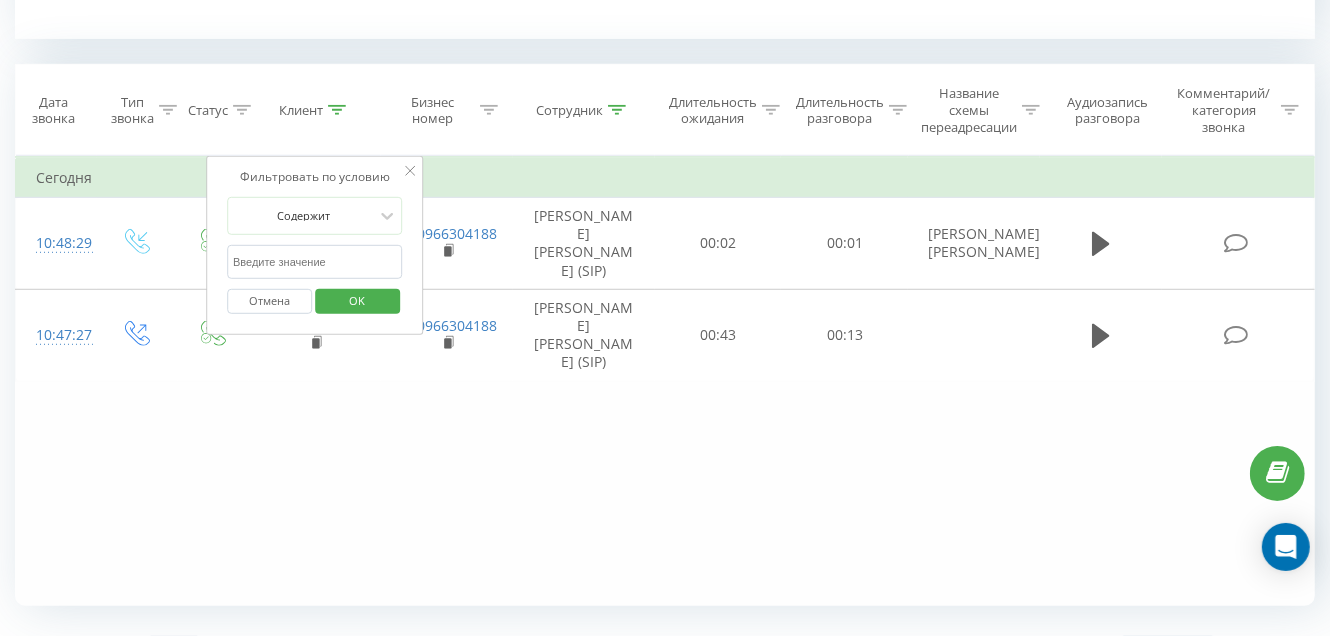 type 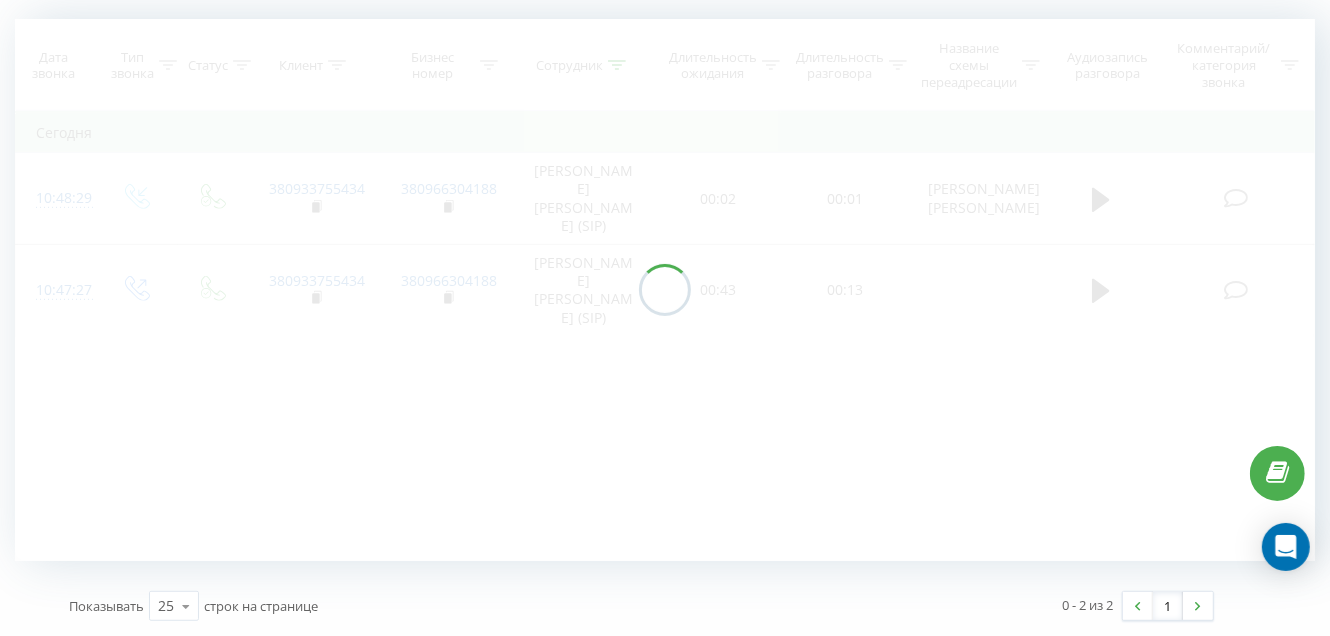 scroll, scrollTop: 562, scrollLeft: 0, axis: vertical 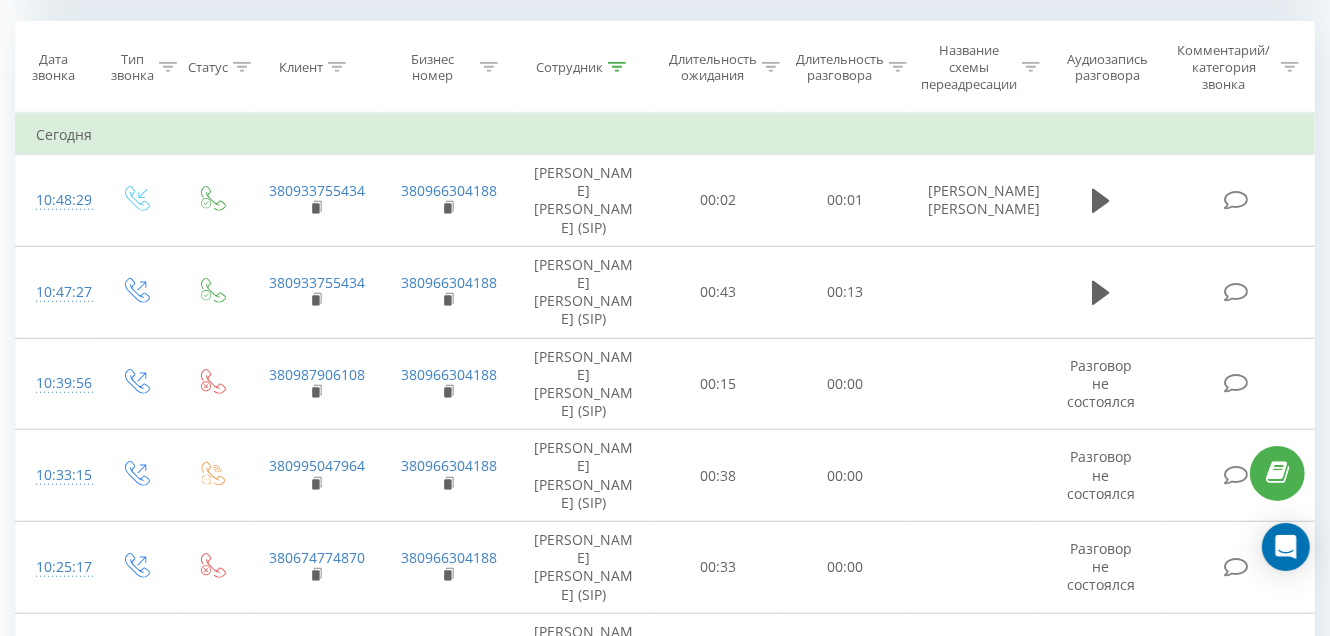 click 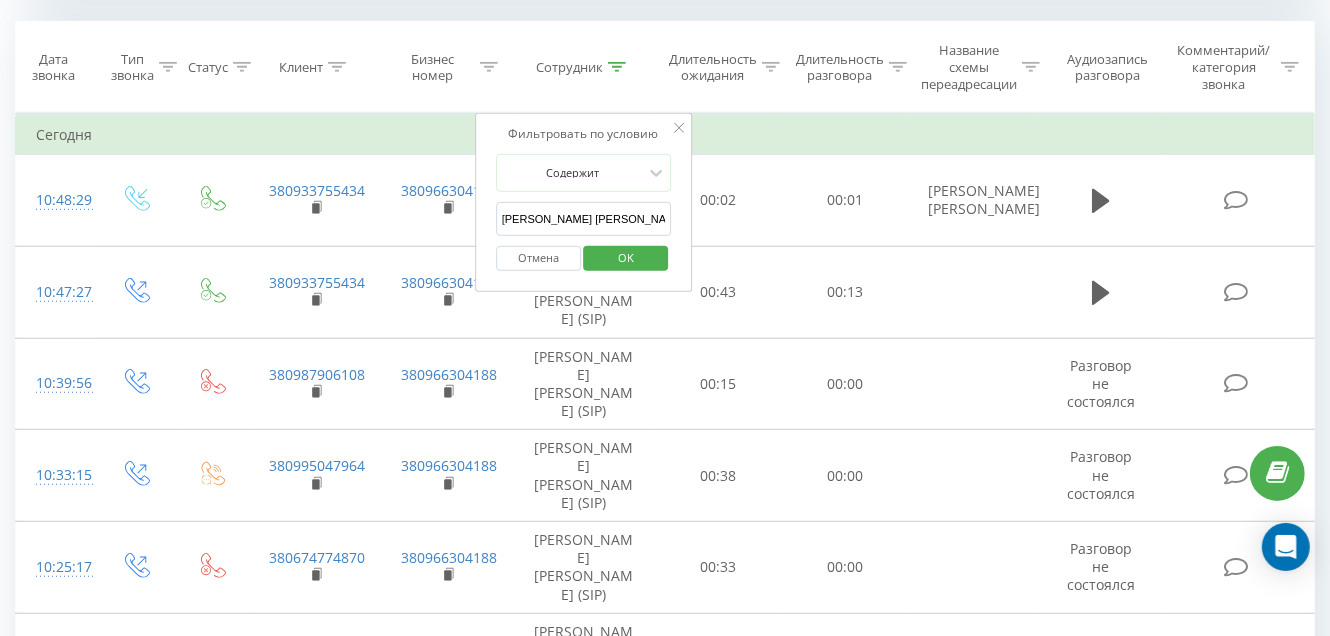click on "[PERSON_NAME] [PERSON_NAME]" at bounding box center (584, 219) 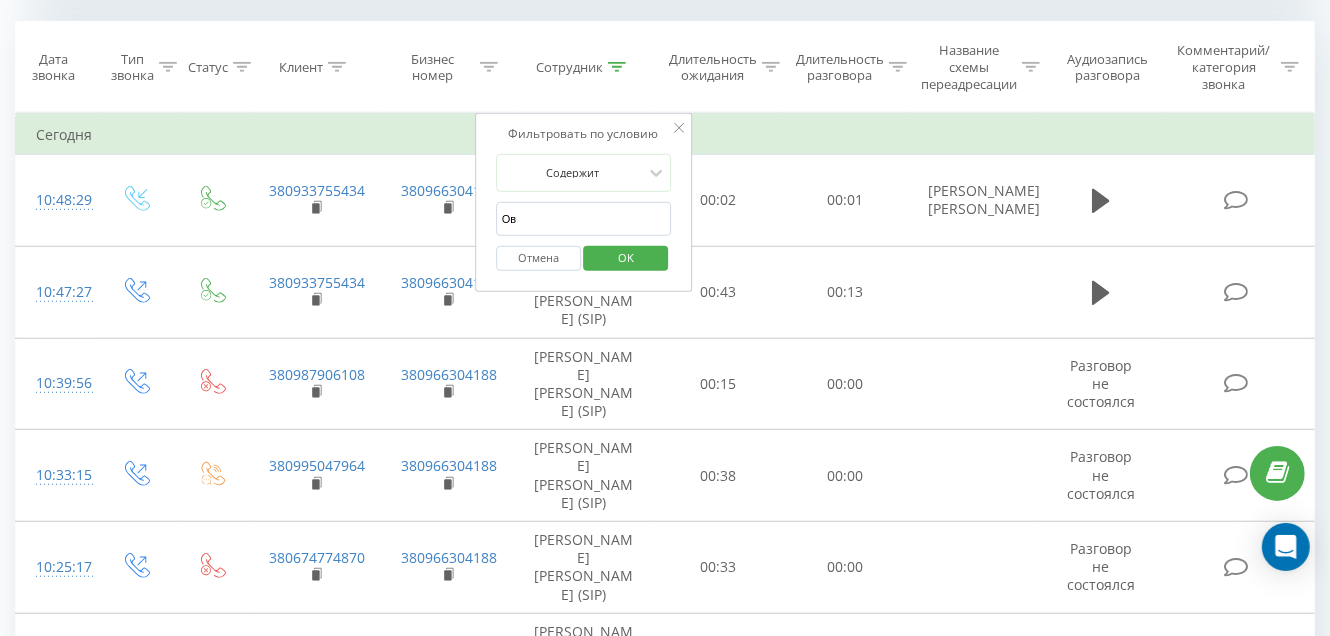 type on "О" 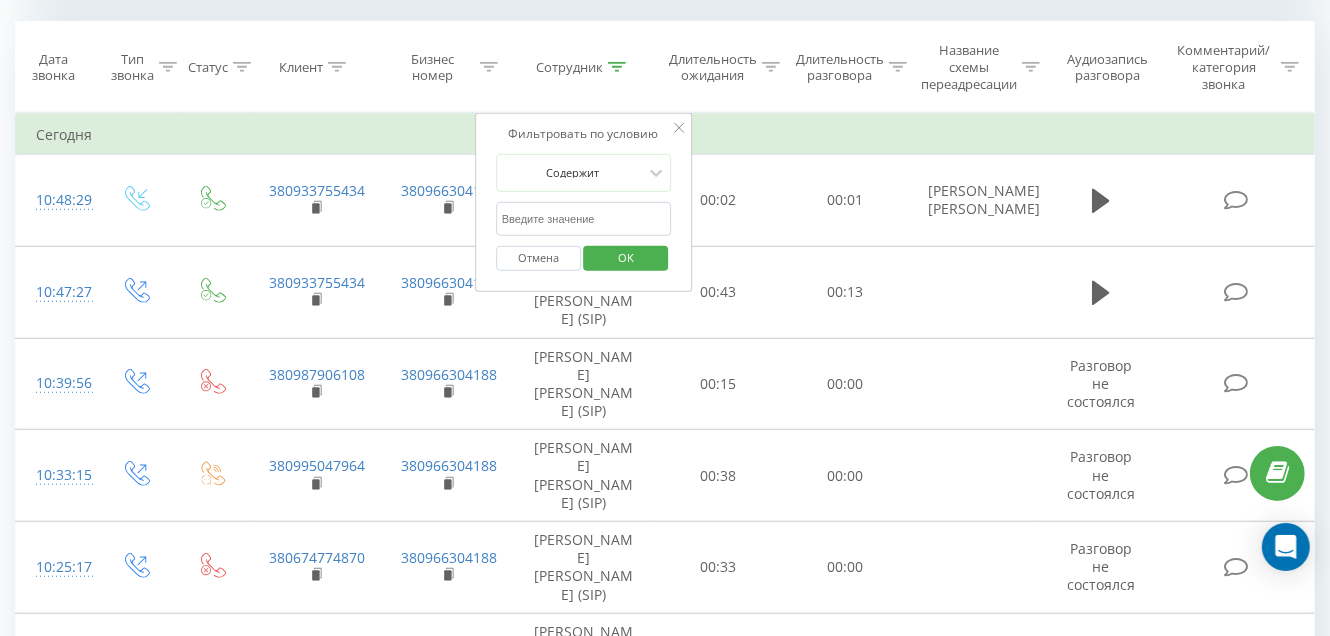type 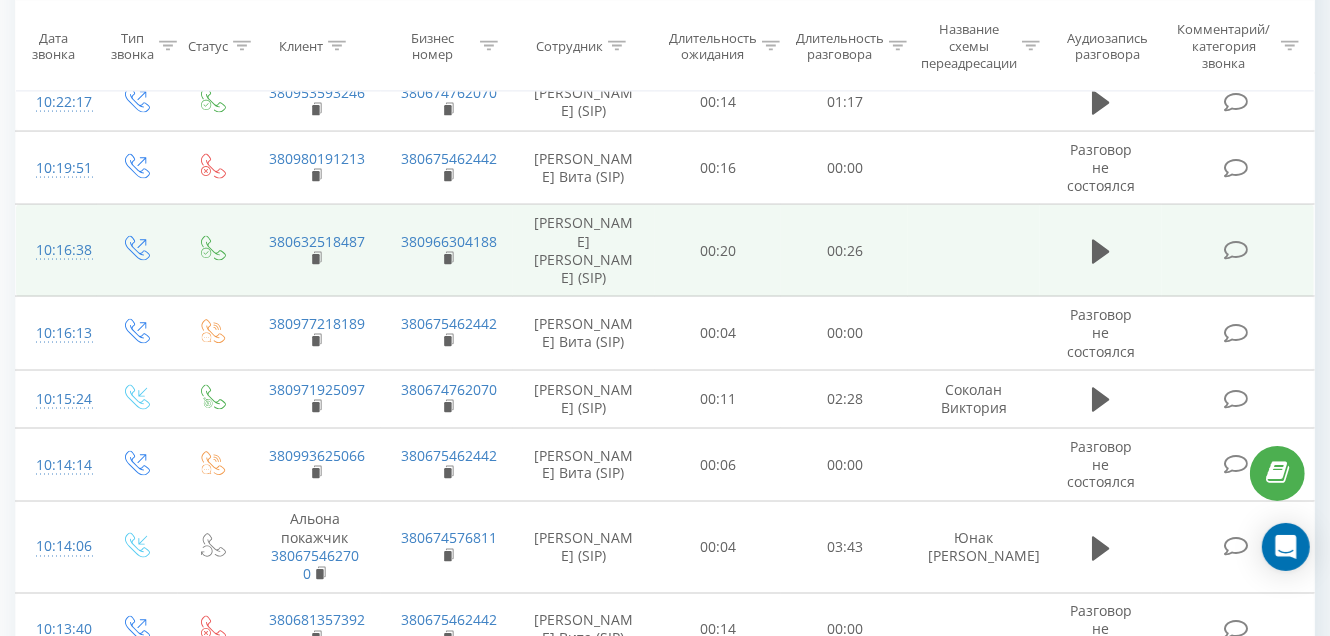 scroll, scrollTop: 2190, scrollLeft: 0, axis: vertical 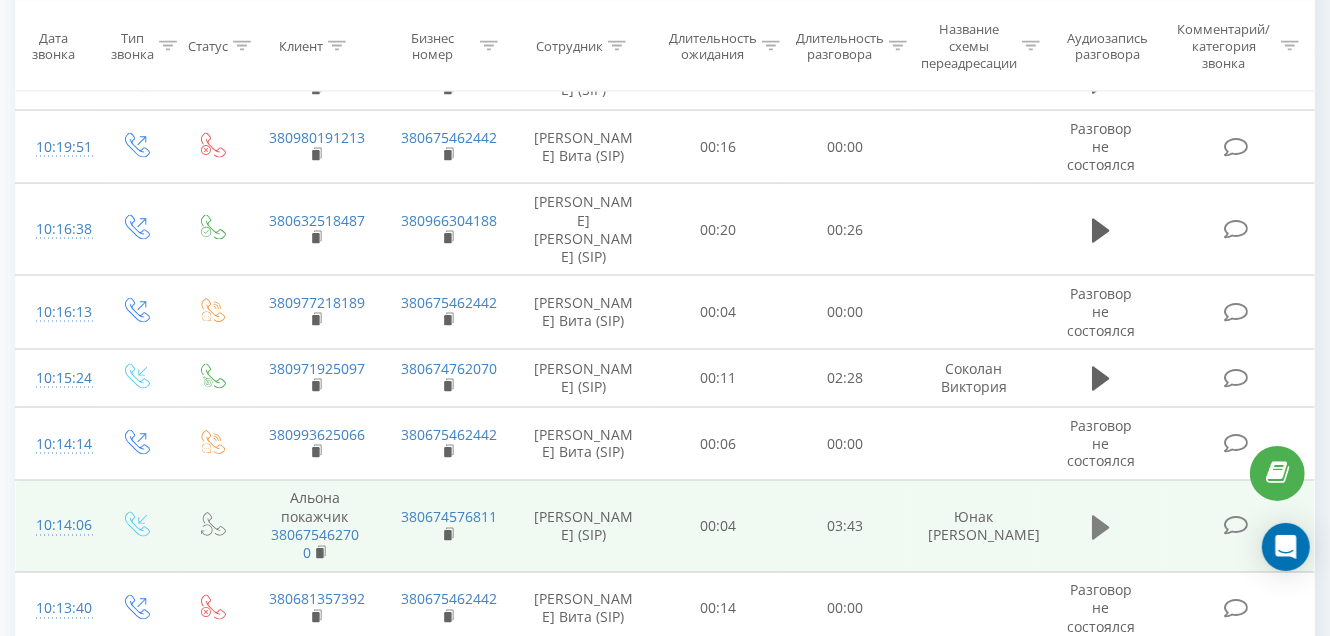 click 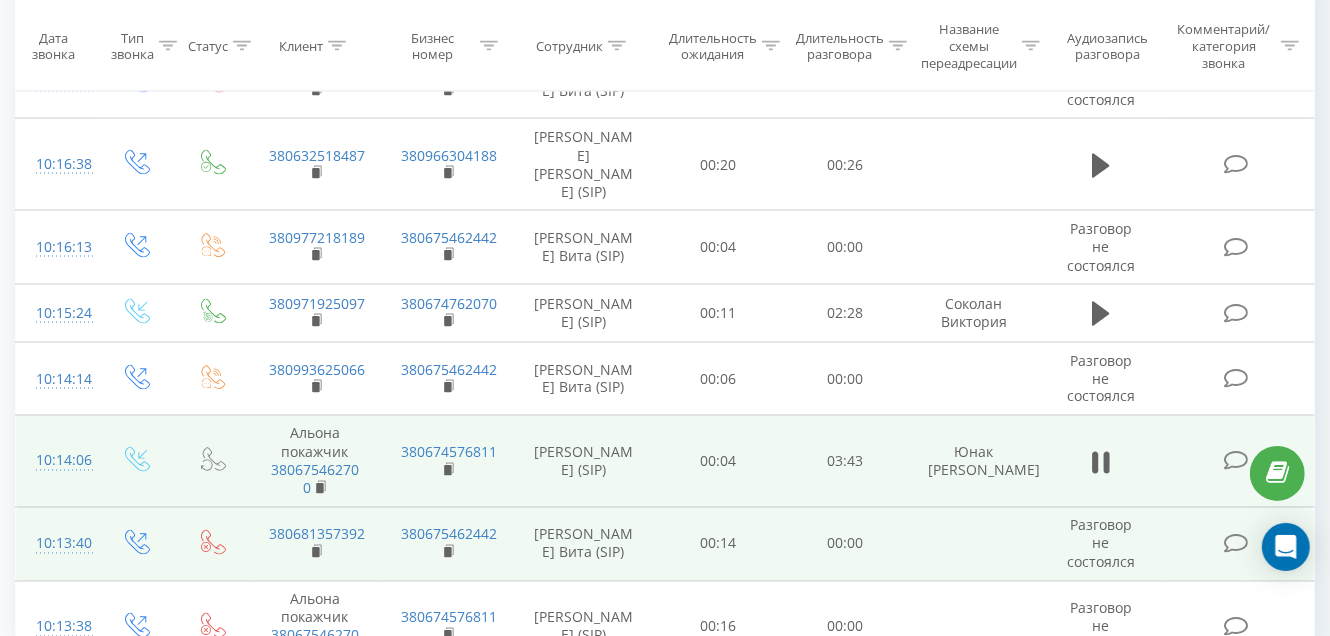 scroll, scrollTop: 2268, scrollLeft: 0, axis: vertical 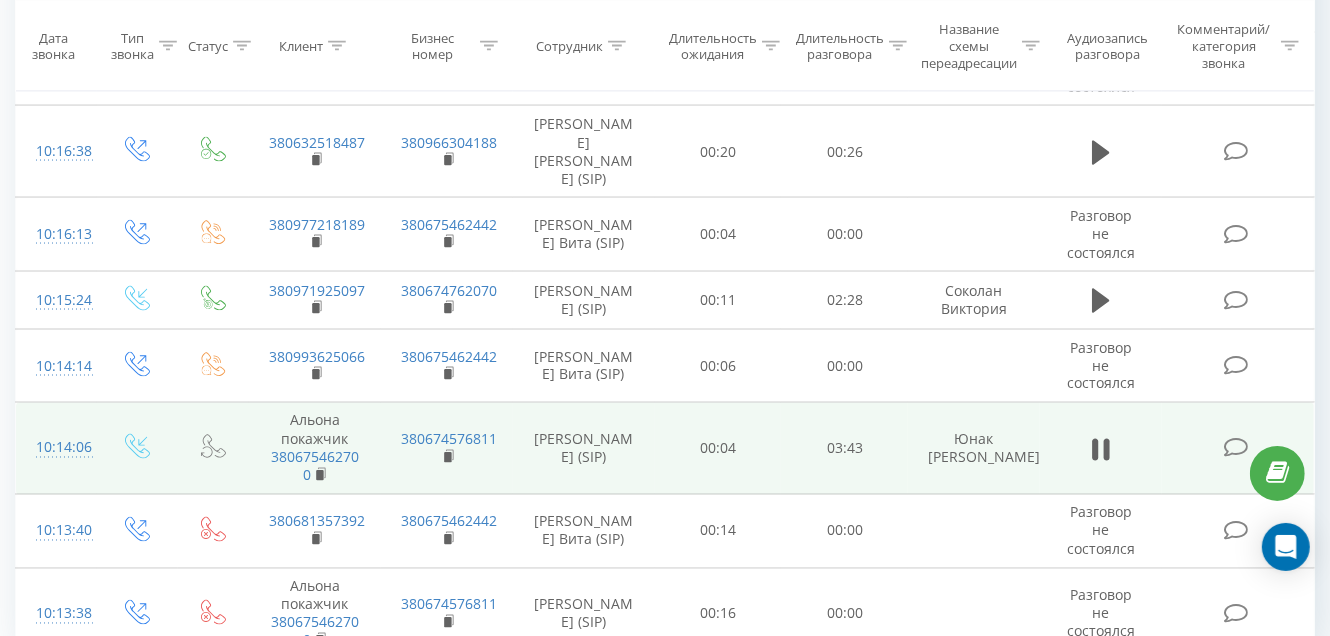 click 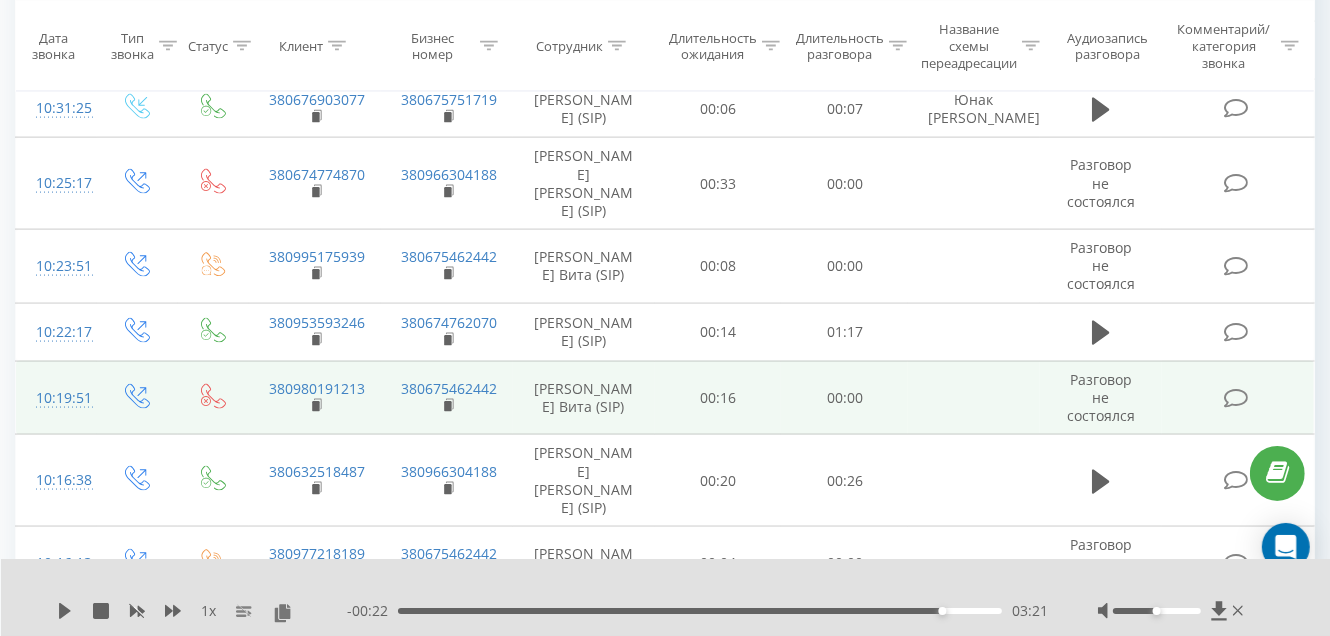 scroll, scrollTop: 1968, scrollLeft: 0, axis: vertical 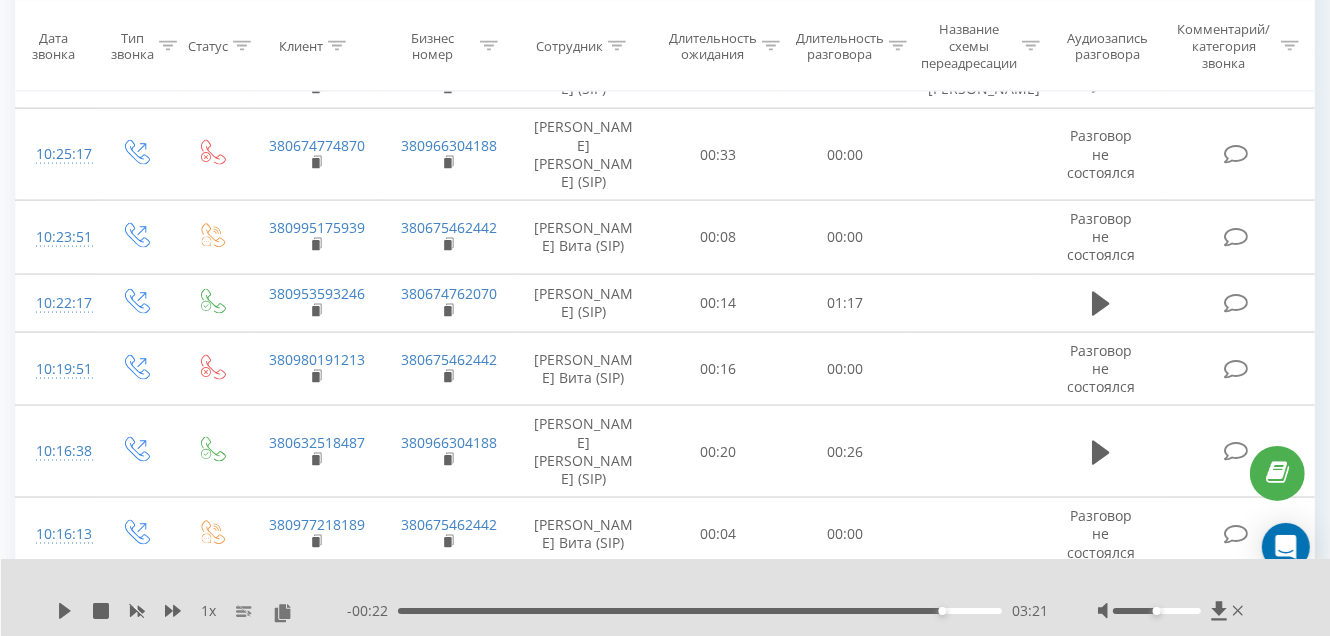 click 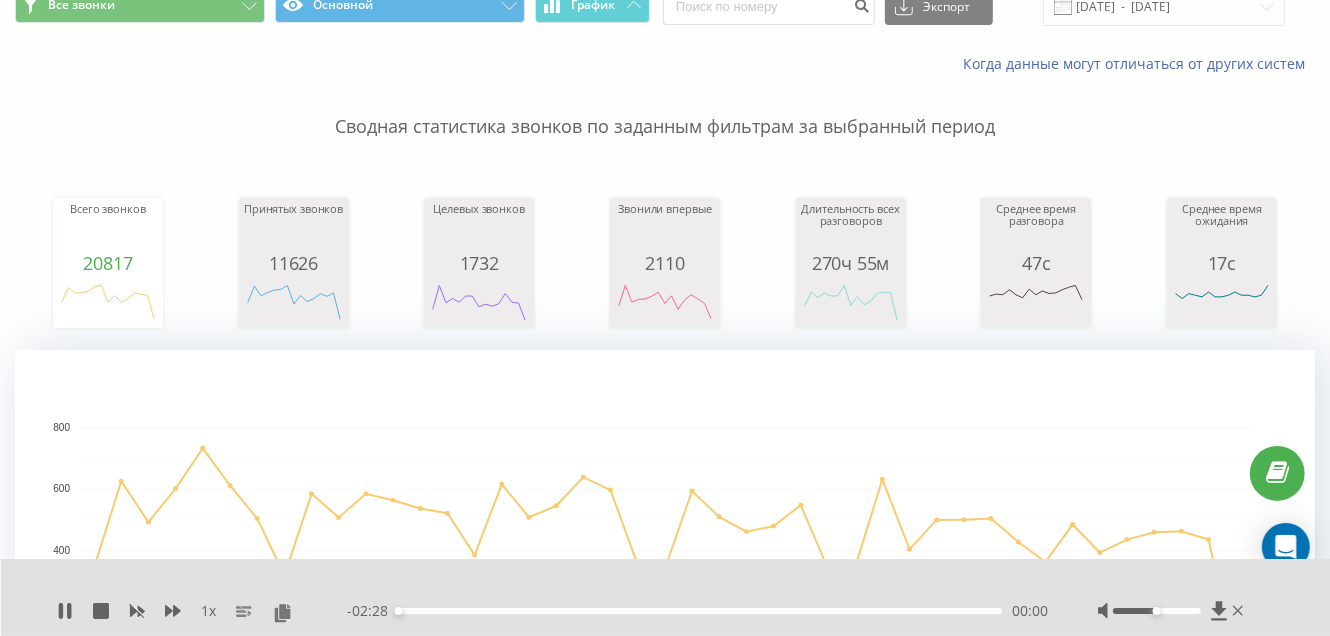 scroll, scrollTop: 0, scrollLeft: 0, axis: both 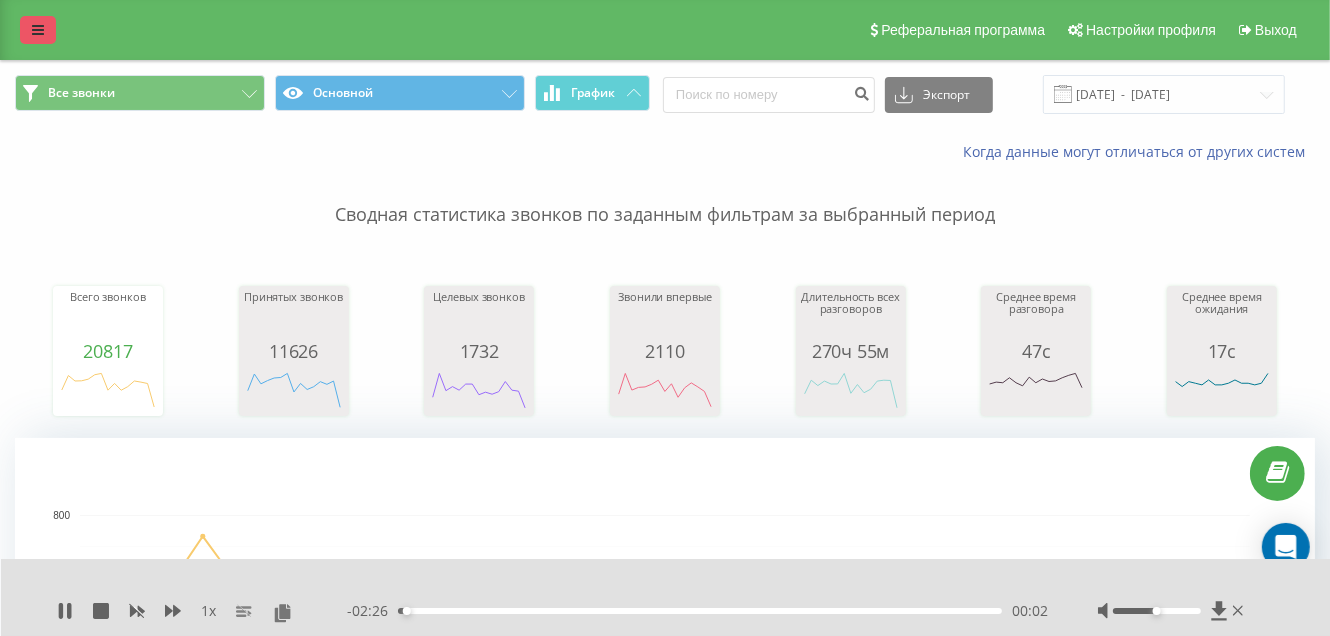 click at bounding box center (38, 30) 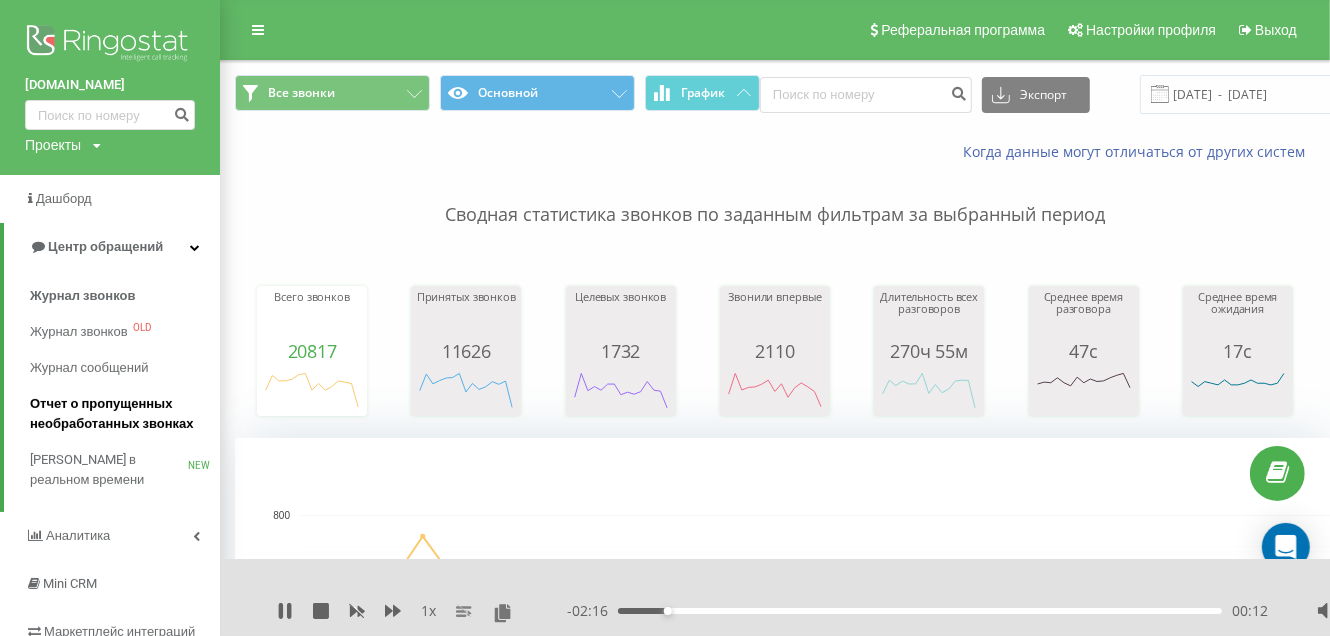 click on "Отчет о пропущенных необработанных звонках" at bounding box center (120, 414) 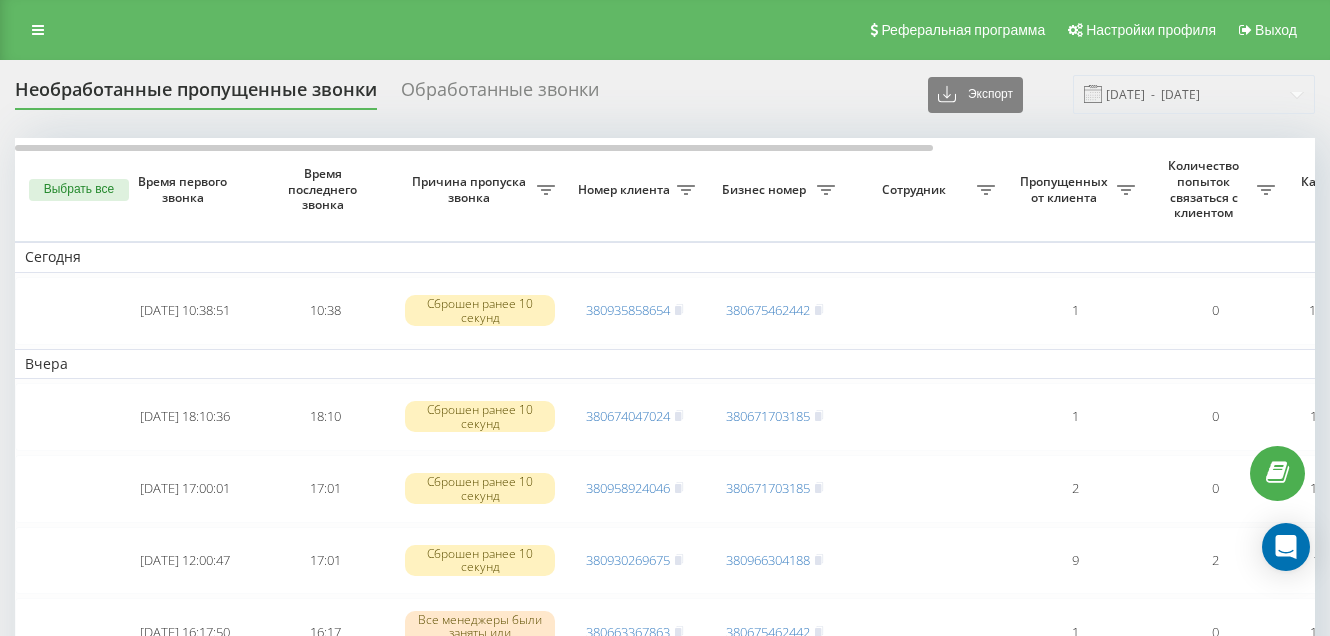 scroll, scrollTop: 0, scrollLeft: 0, axis: both 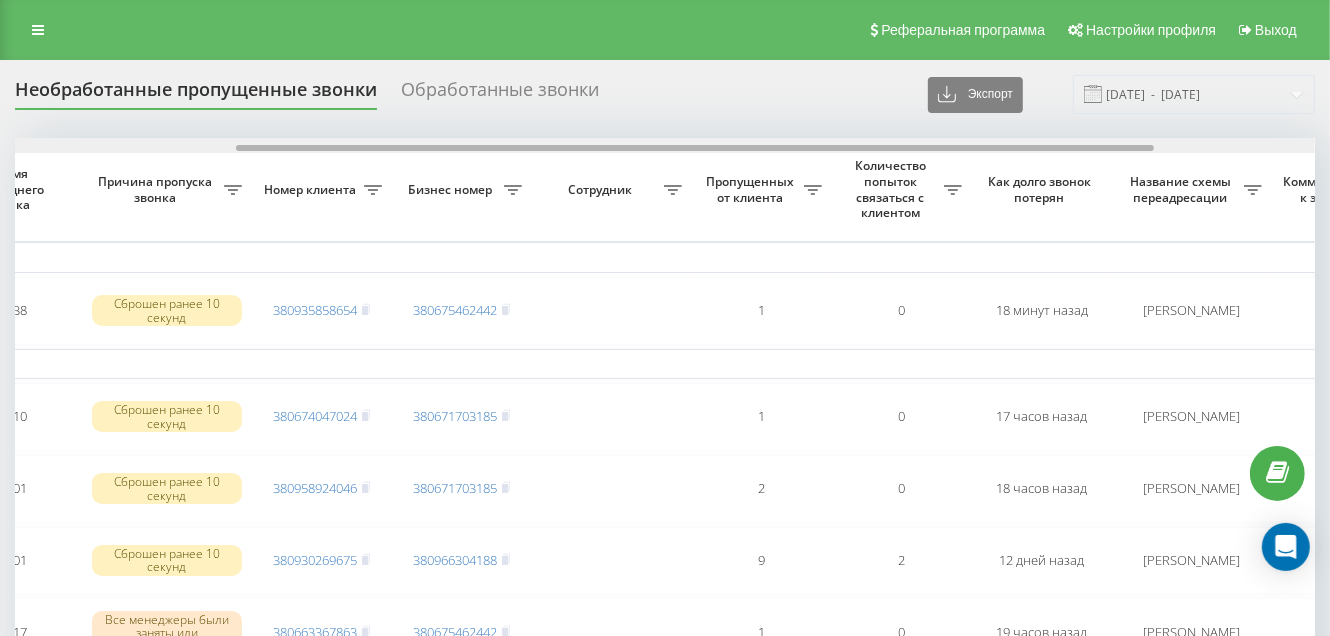 drag, startPoint x: 293, startPoint y: 149, endPoint x: 515, endPoint y: 188, distance: 225.39964 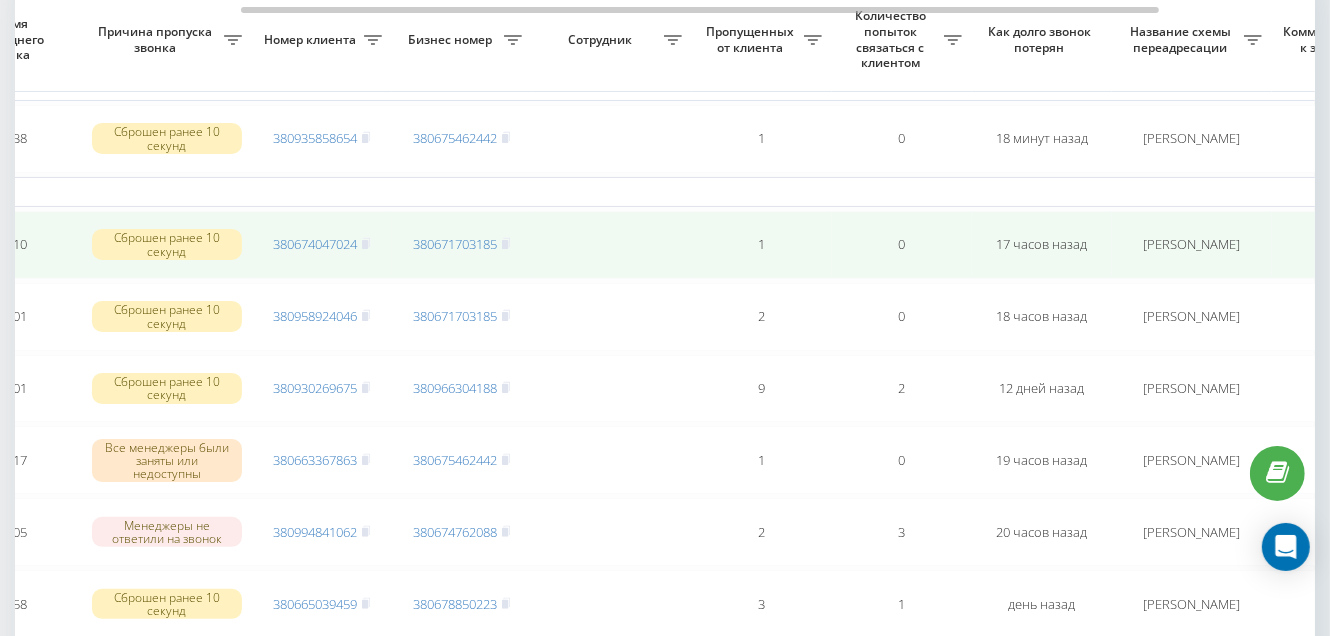 scroll, scrollTop: 199, scrollLeft: 0, axis: vertical 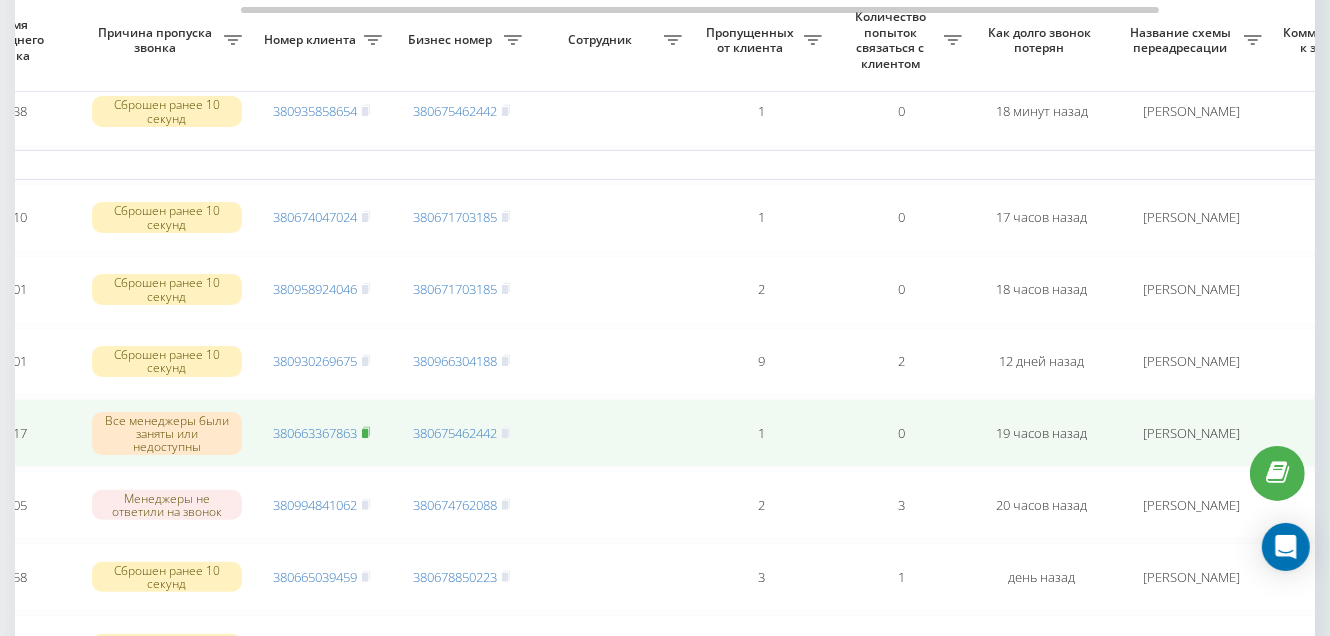 click 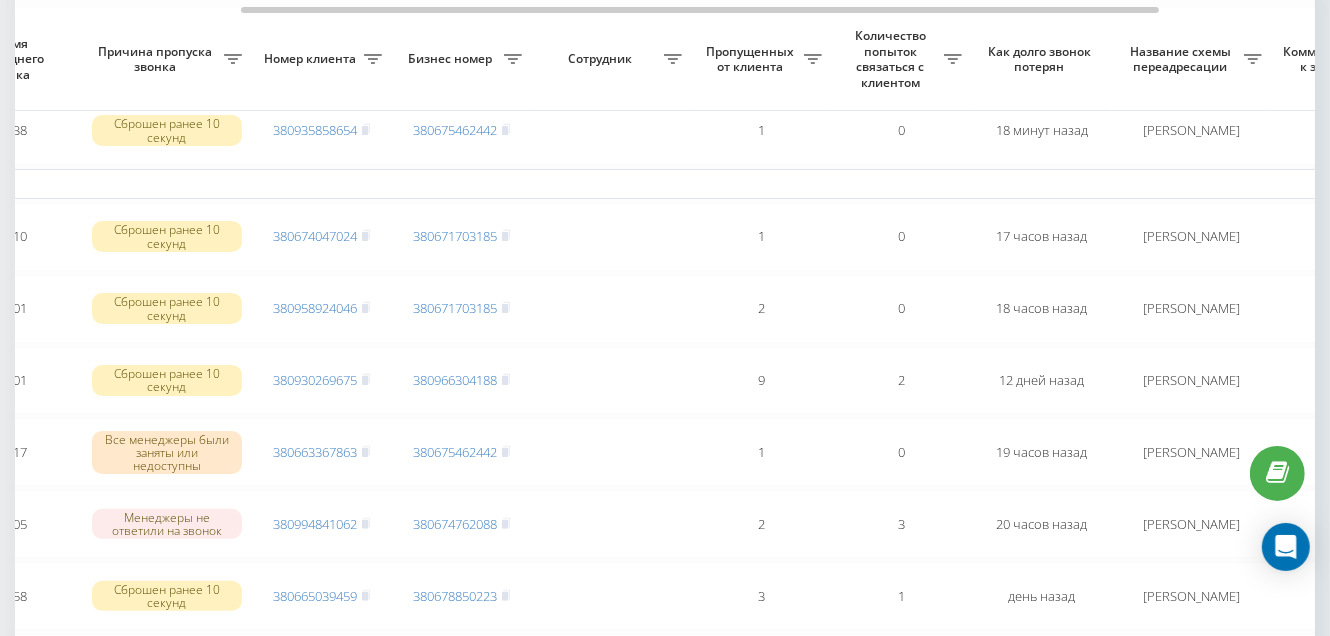 scroll, scrollTop: 199, scrollLeft: 0, axis: vertical 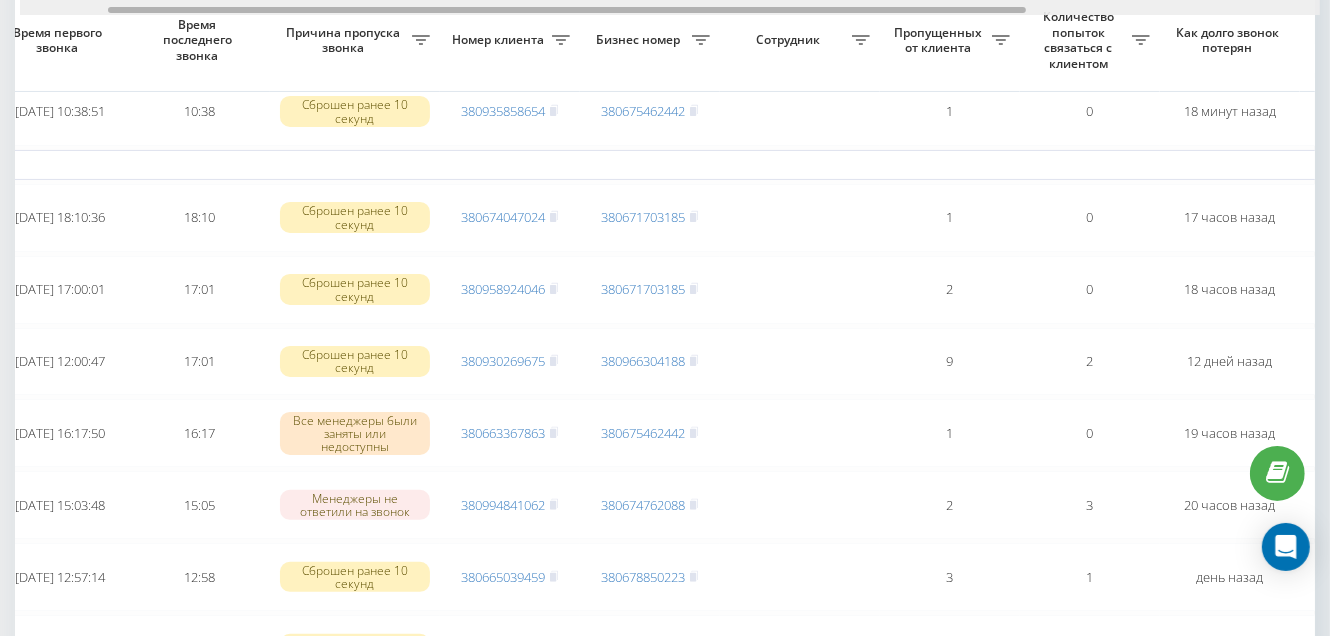 drag, startPoint x: 617, startPoint y: 9, endPoint x: 484, endPoint y: 24, distance: 133.84319 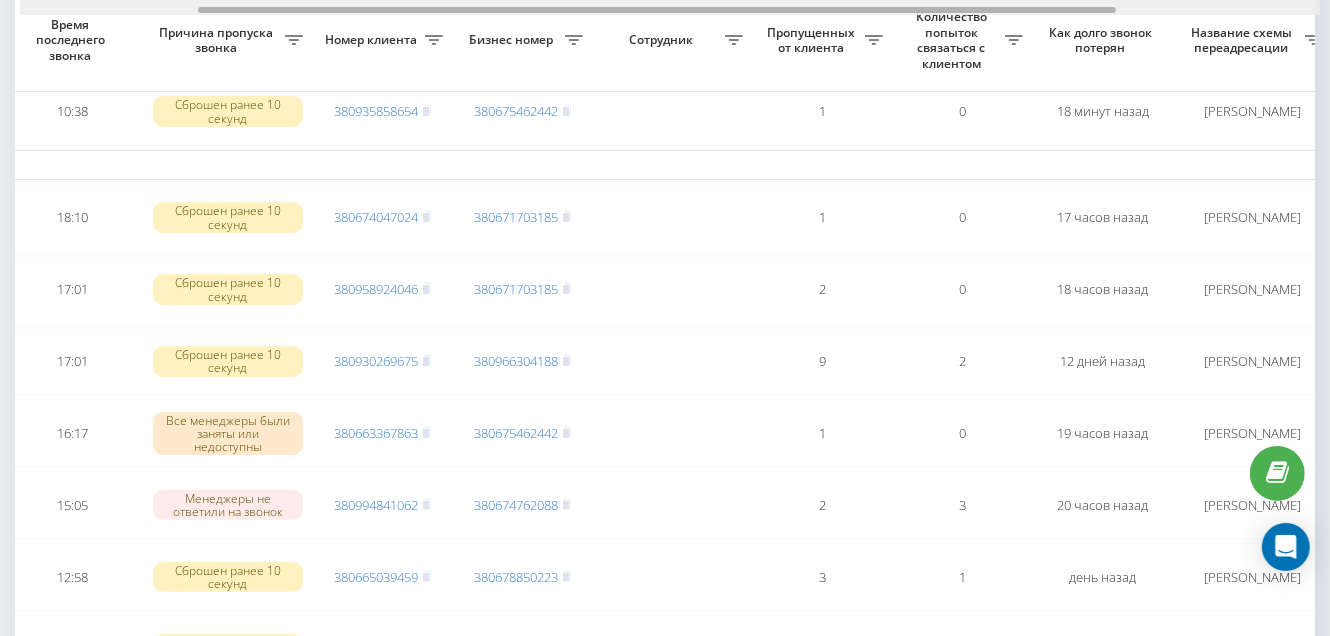 scroll, scrollTop: 0, scrollLeft: 263, axis: horizontal 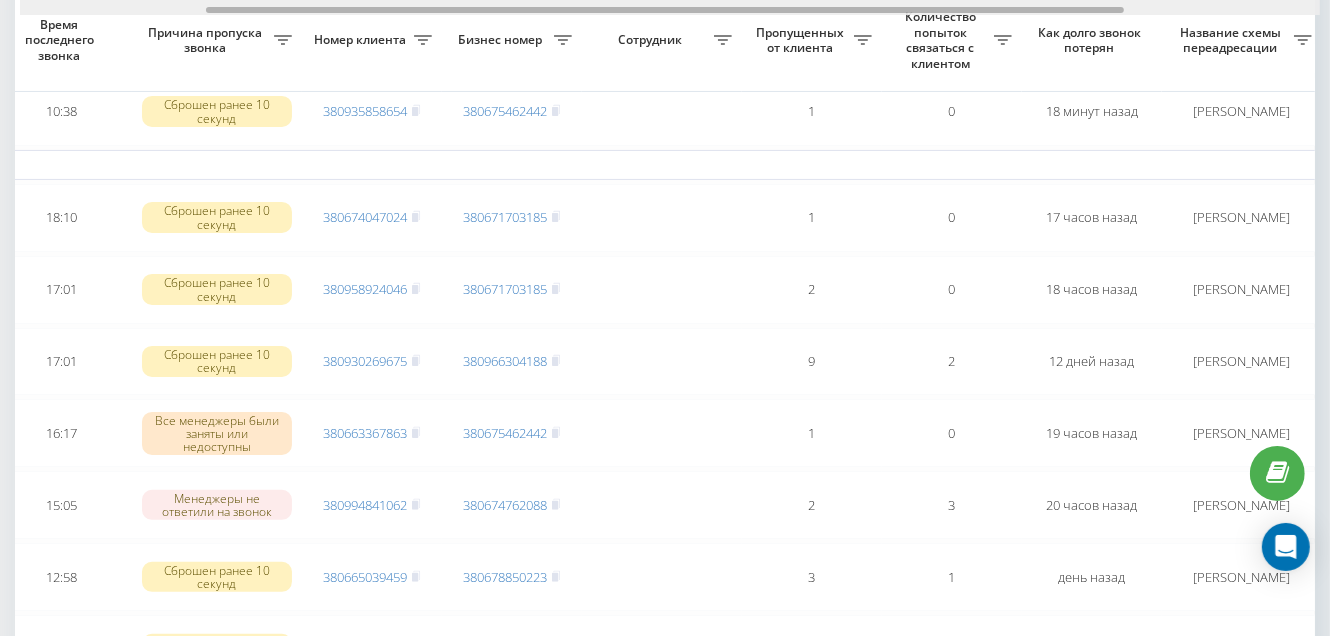 drag, startPoint x: 581, startPoint y: 8, endPoint x: 679, endPoint y: 17, distance: 98.4124 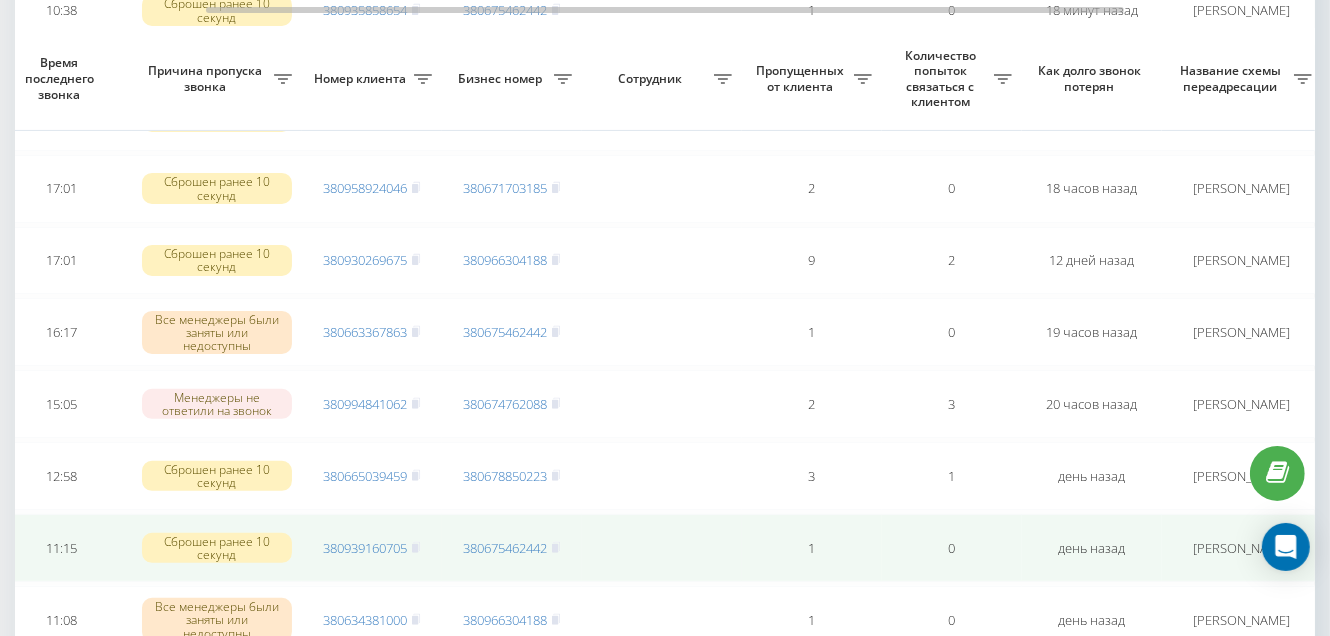 scroll, scrollTop: 399, scrollLeft: 0, axis: vertical 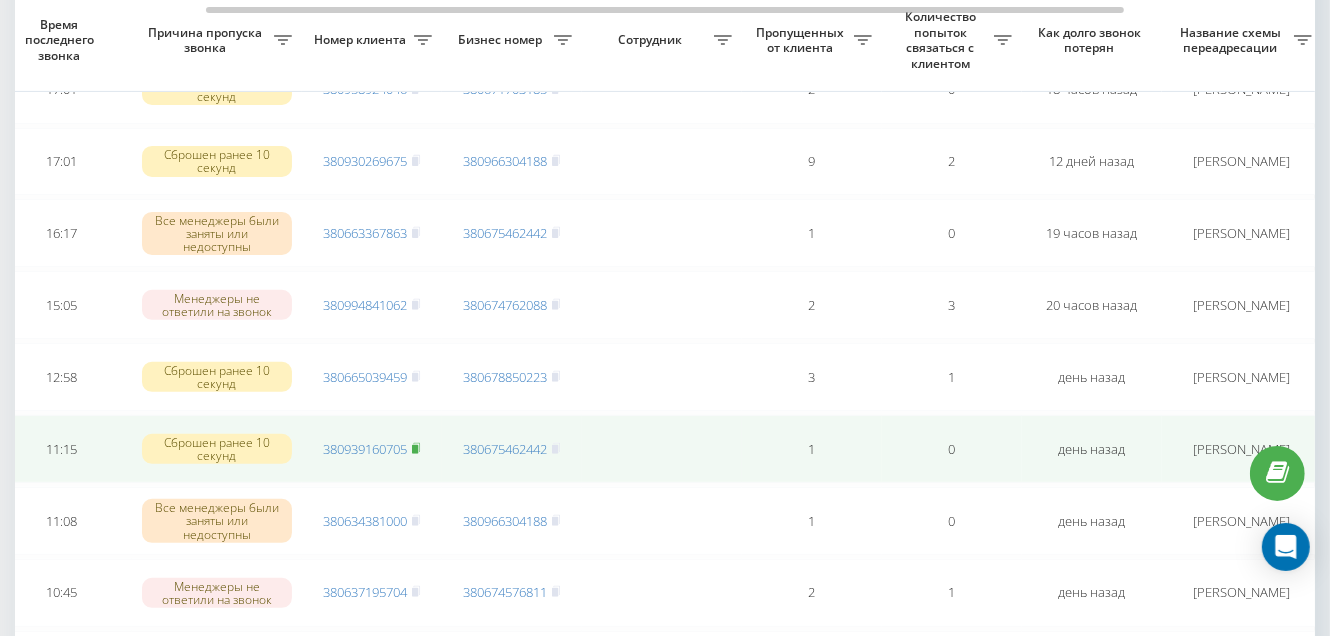 click 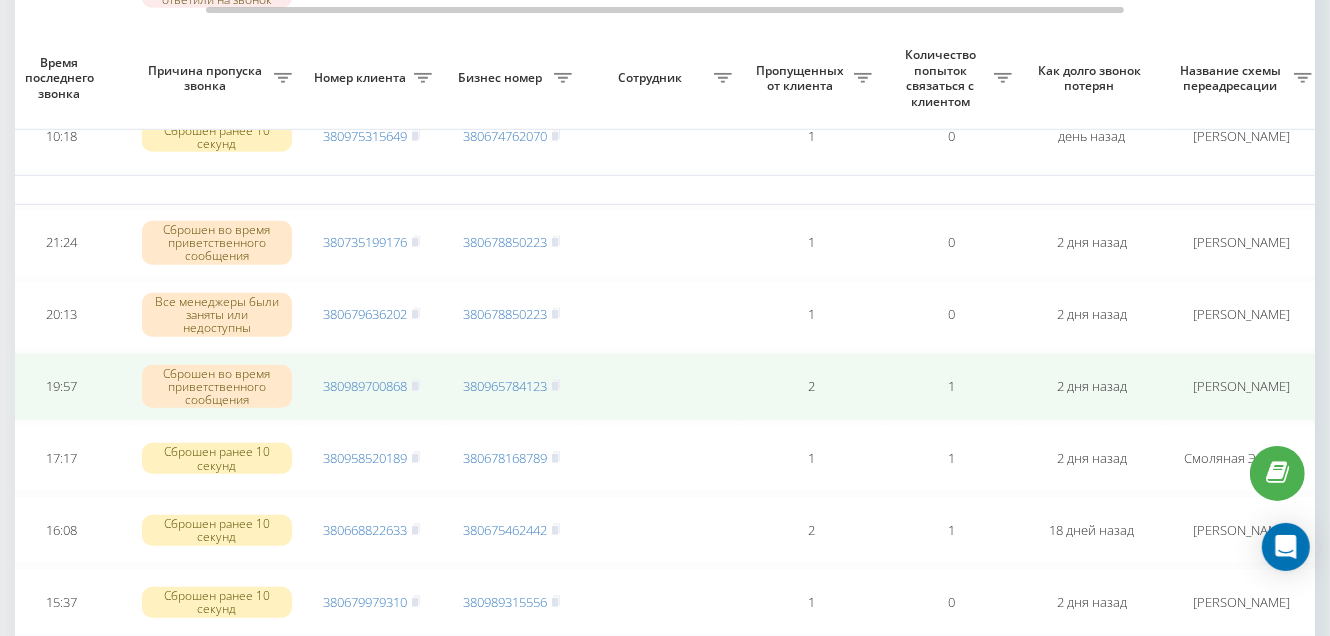 scroll, scrollTop: 1100, scrollLeft: 0, axis: vertical 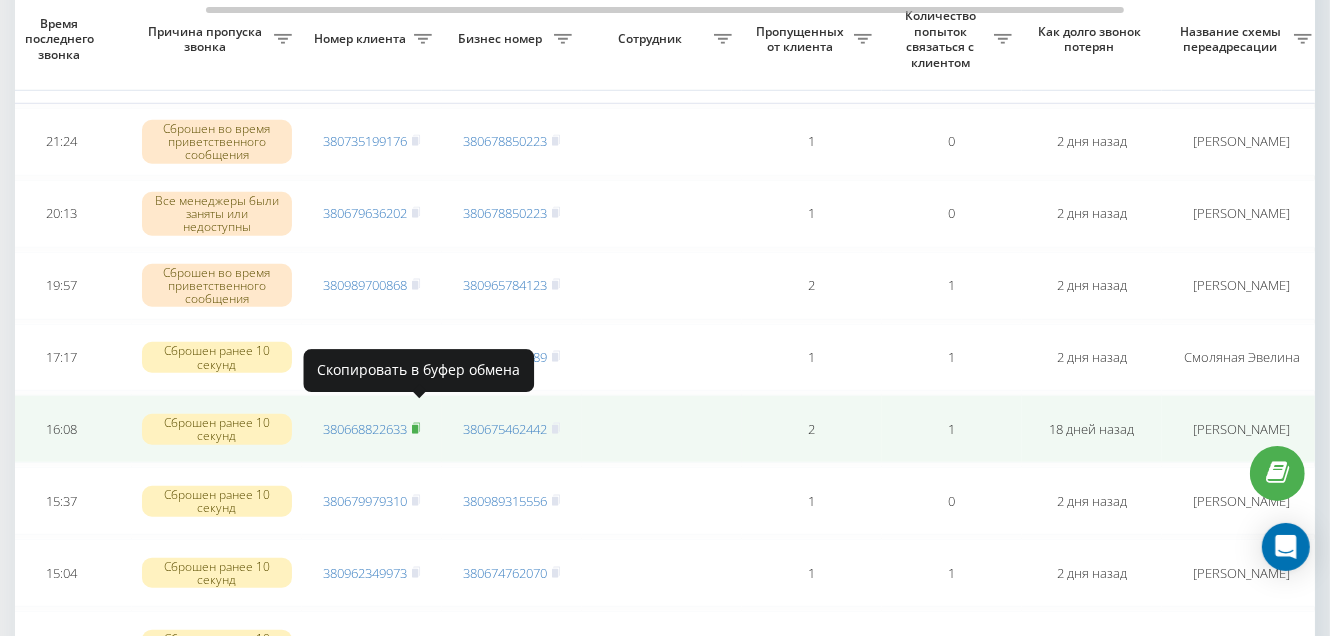 click 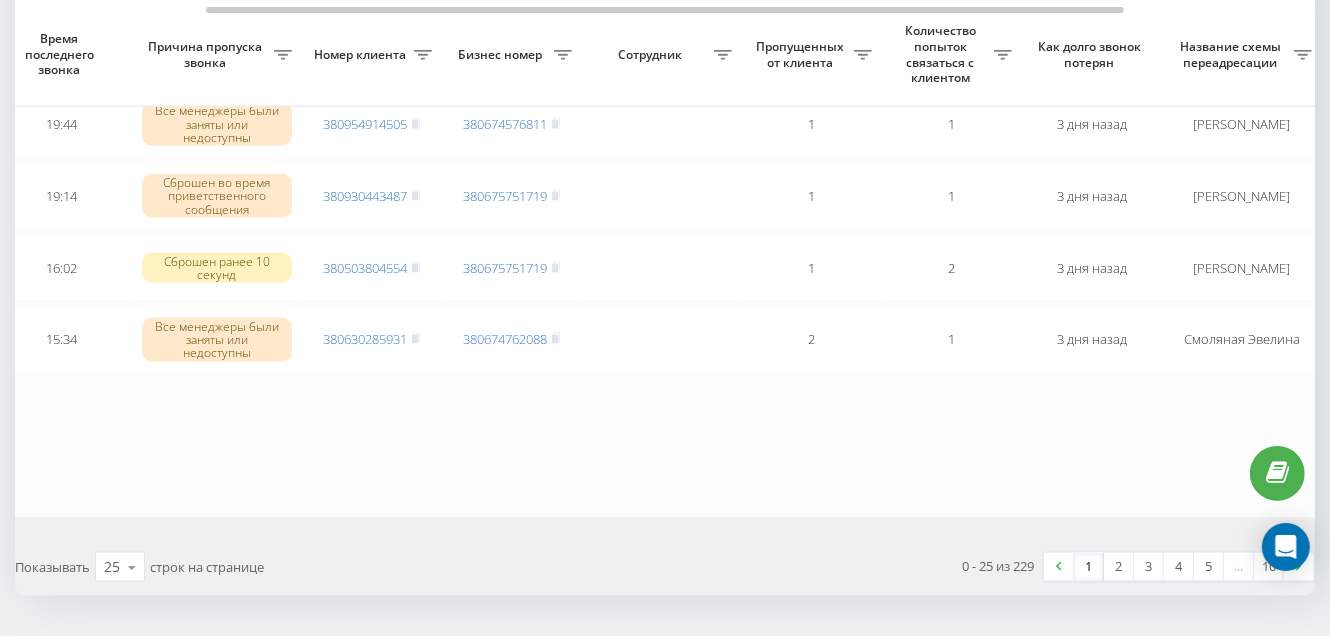scroll, scrollTop: 1824, scrollLeft: 0, axis: vertical 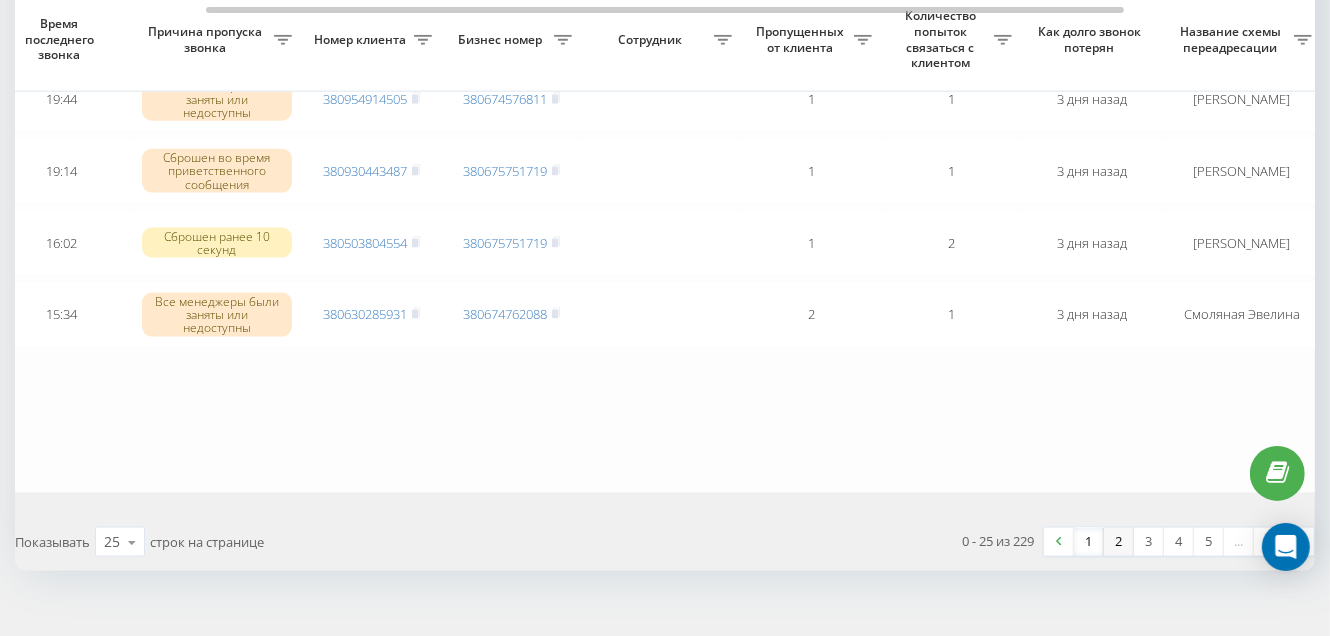 click on "2" at bounding box center (1119, 542) 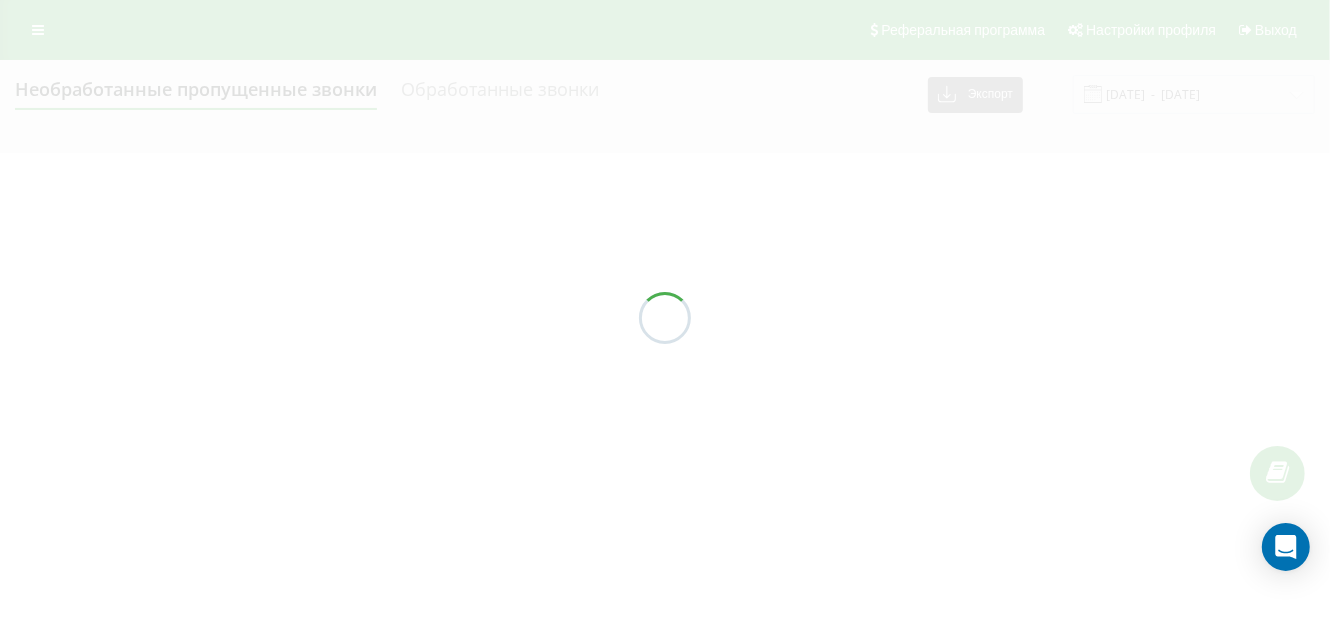 scroll, scrollTop: 0, scrollLeft: 0, axis: both 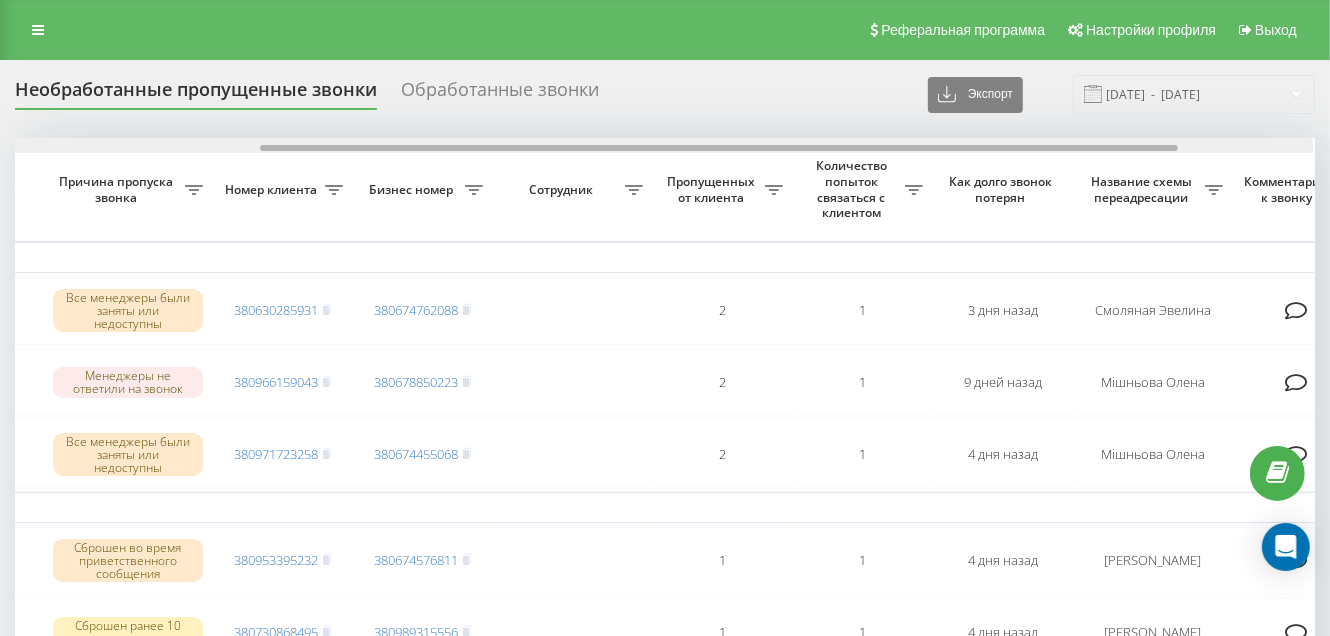drag, startPoint x: 519, startPoint y: 146, endPoint x: 768, endPoint y: 143, distance: 249.01807 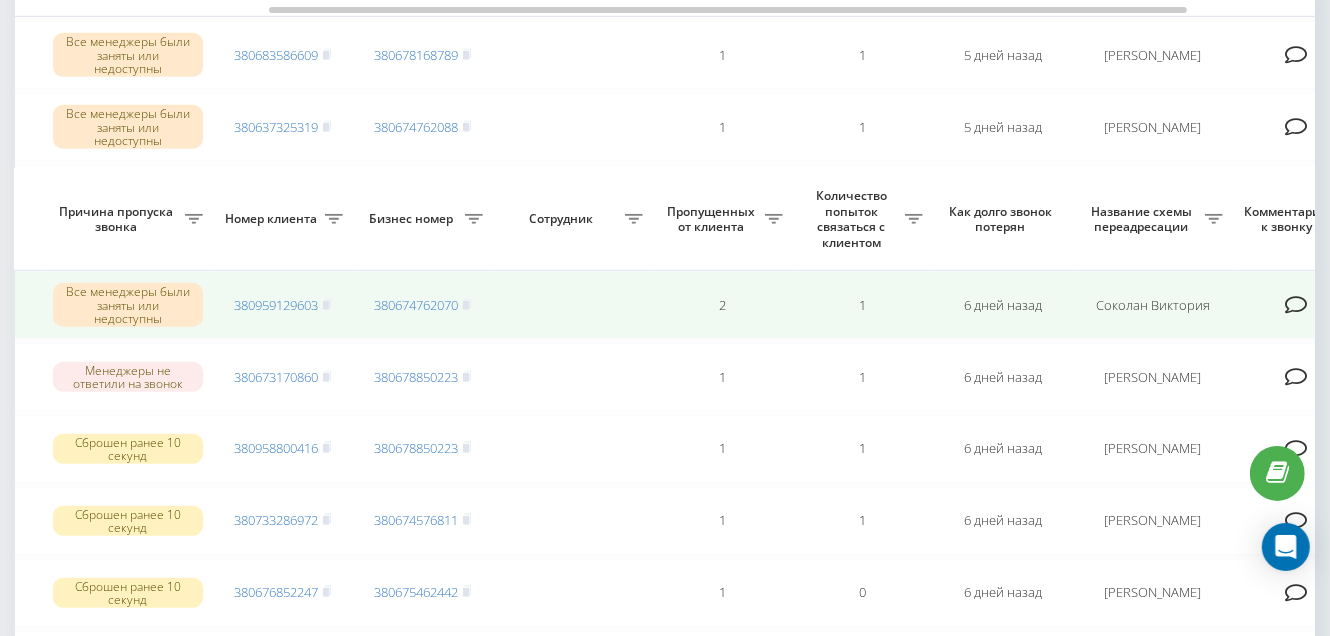 scroll, scrollTop: 1100, scrollLeft: 0, axis: vertical 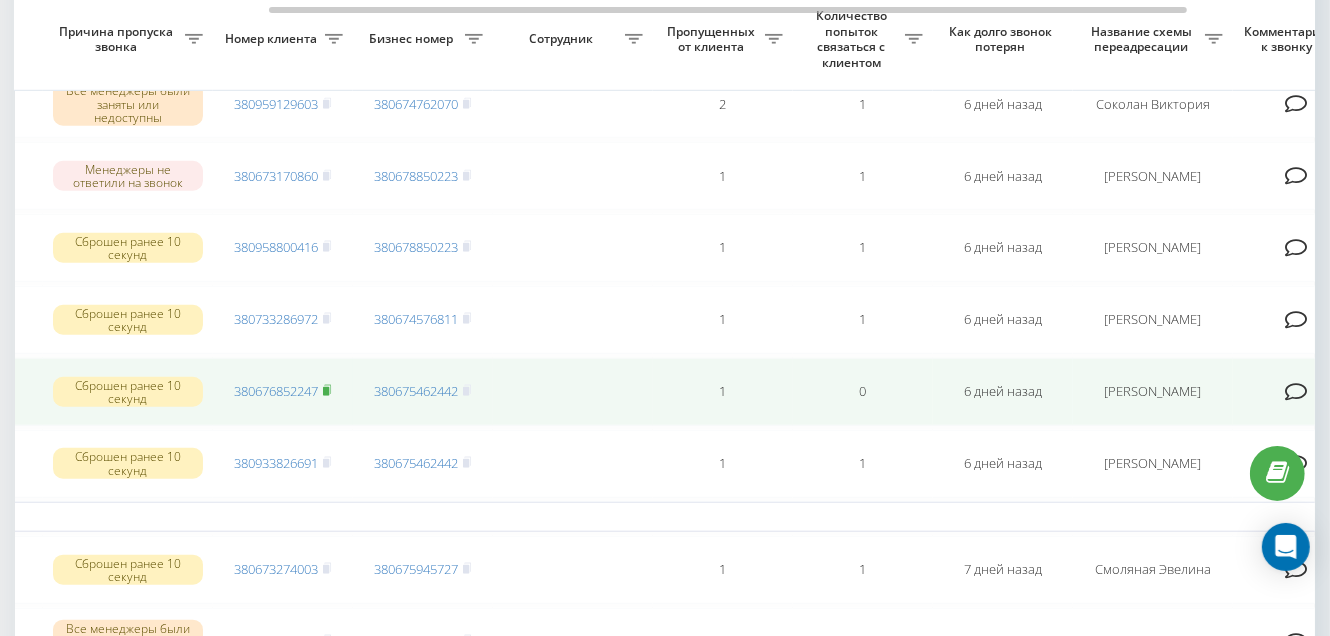 click 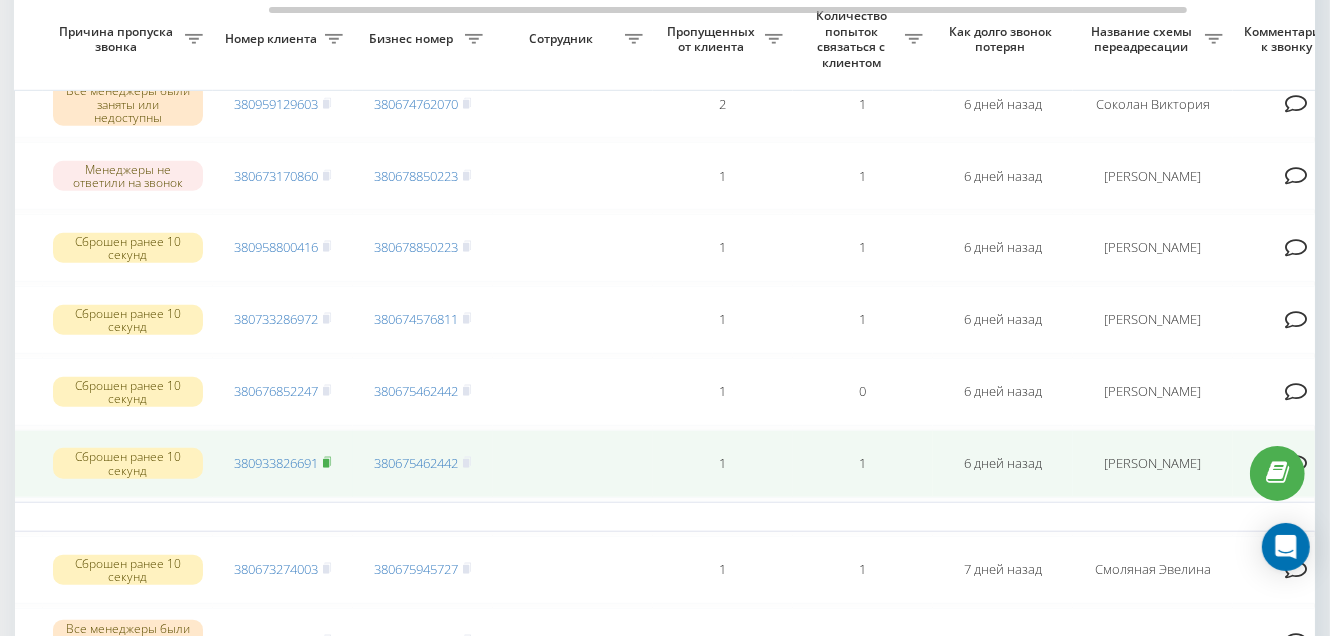 click 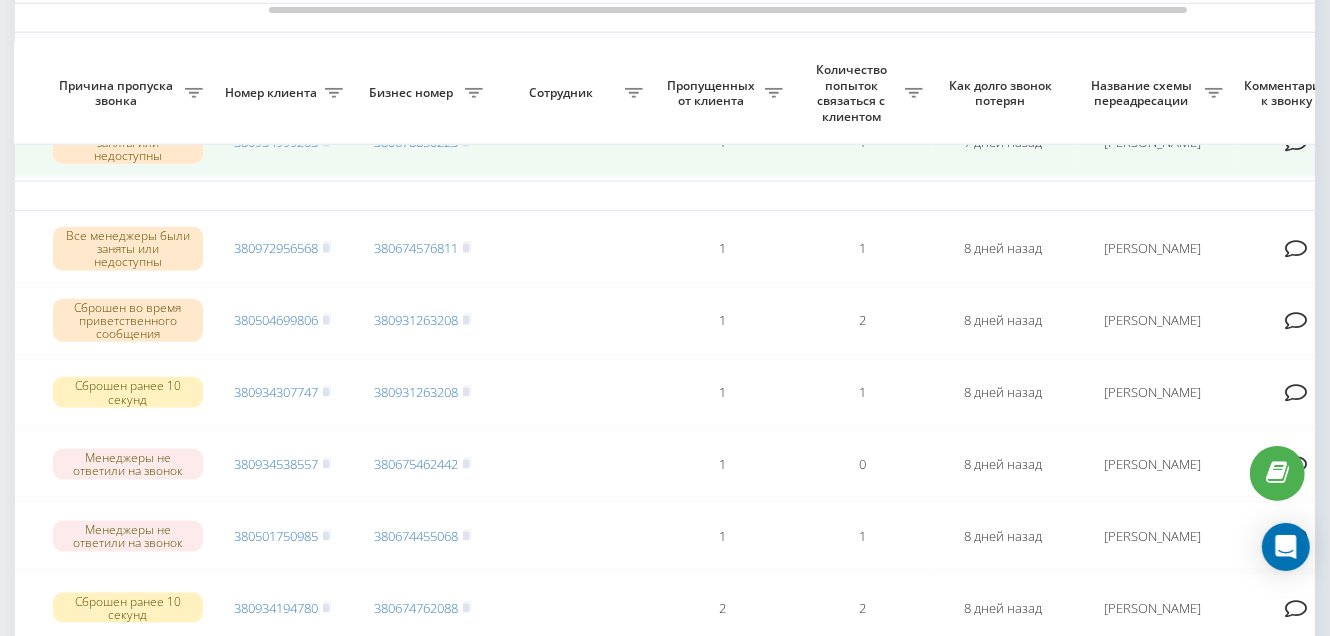scroll, scrollTop: 1699, scrollLeft: 0, axis: vertical 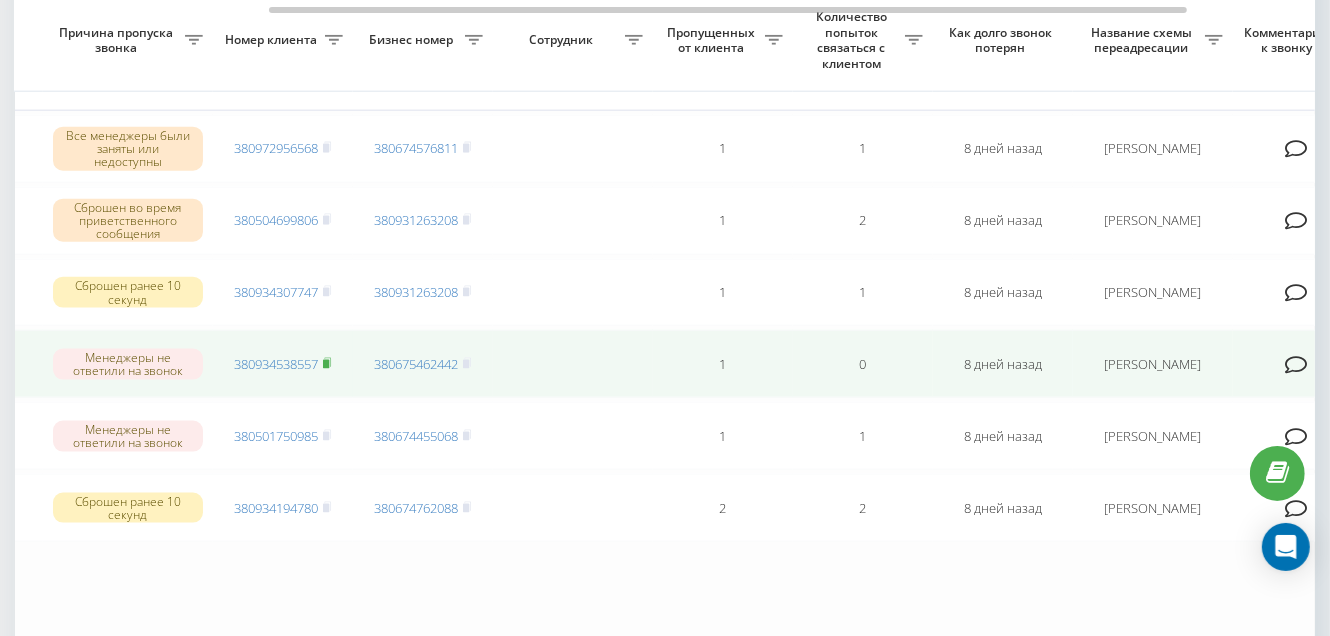 click 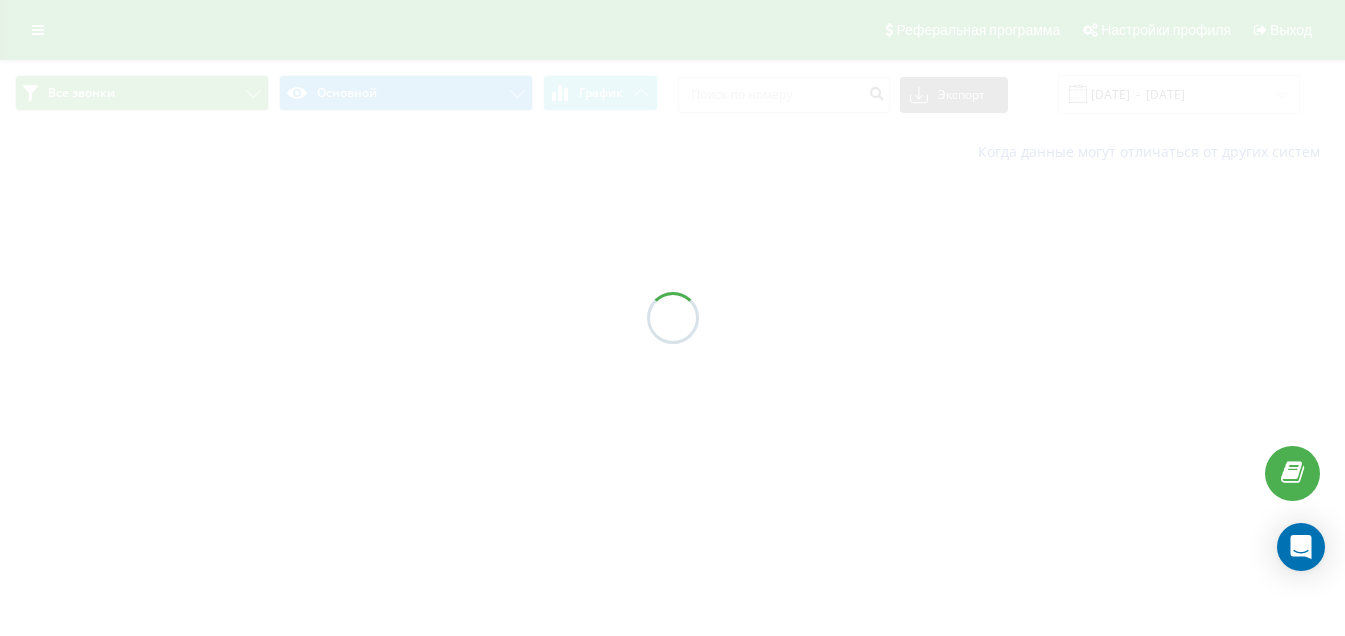 scroll, scrollTop: 0, scrollLeft: 0, axis: both 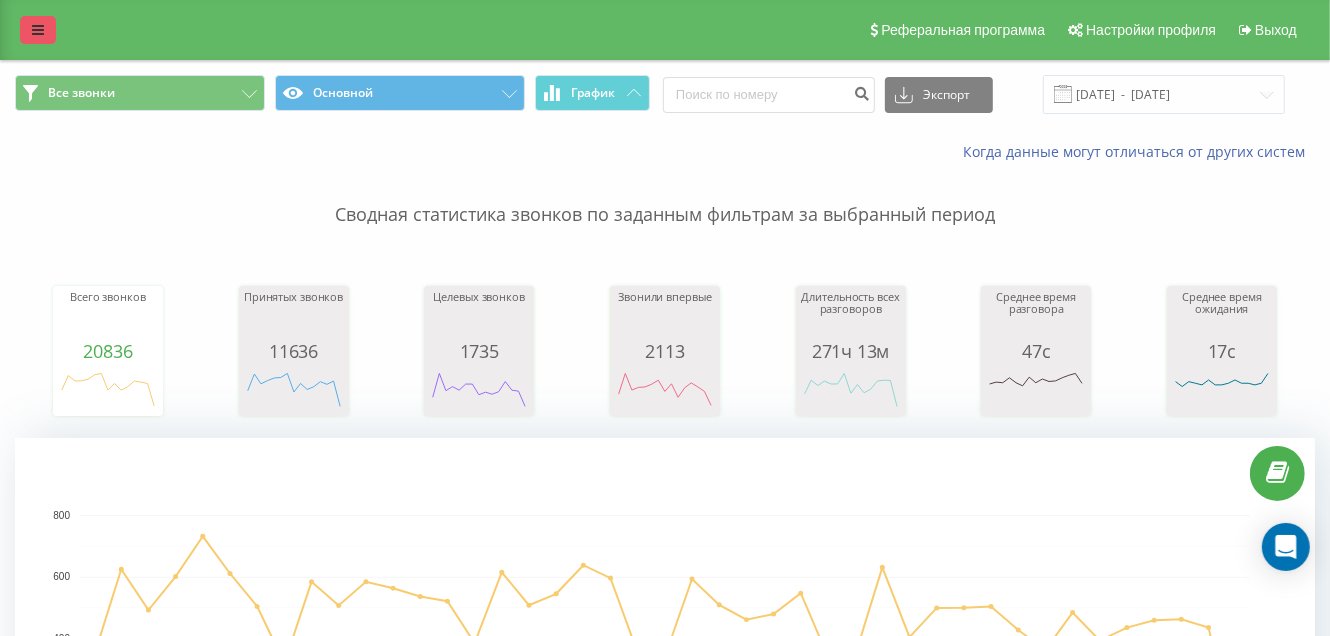 click at bounding box center (38, 30) 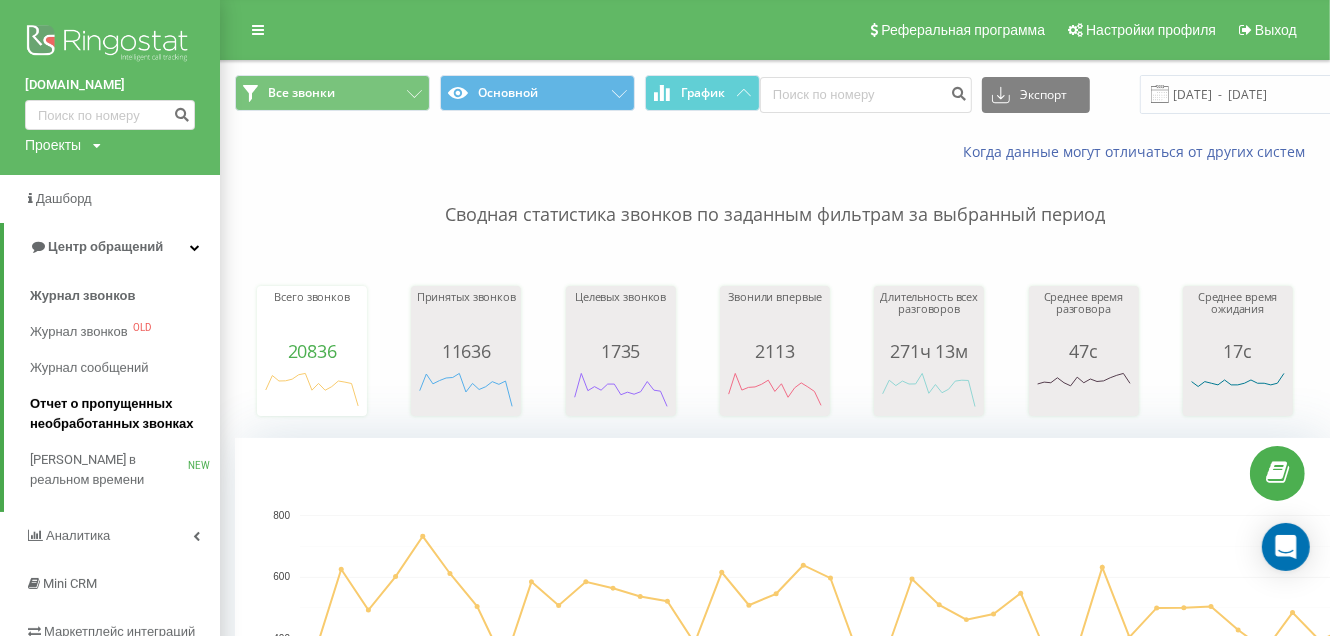 click on "Отчет о пропущенных необработанных звонках" at bounding box center (120, 414) 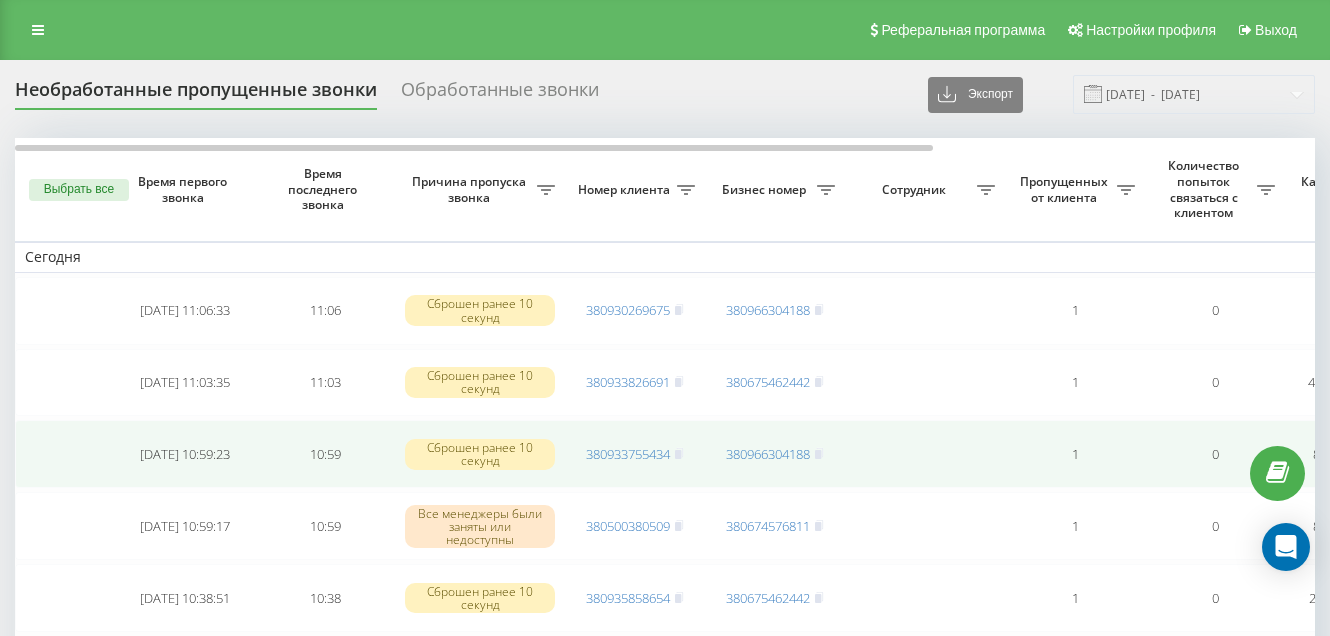 scroll, scrollTop: 0, scrollLeft: 0, axis: both 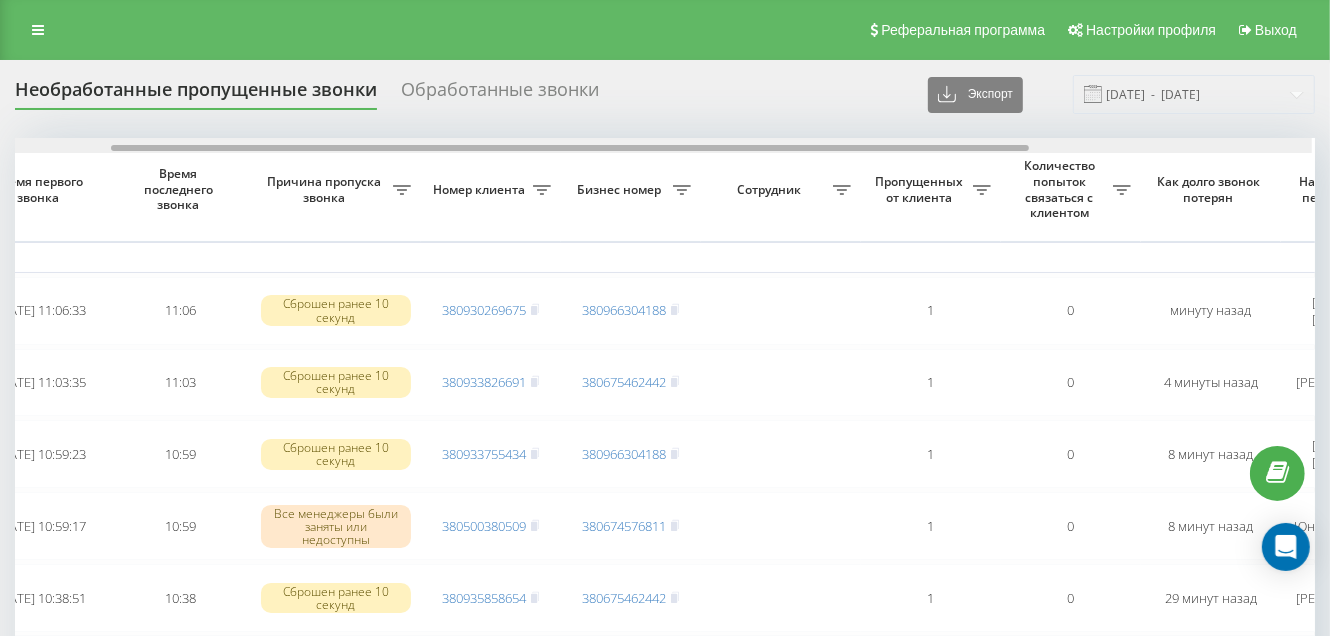 drag, startPoint x: 642, startPoint y: 146, endPoint x: 744, endPoint y: 148, distance: 102.01961 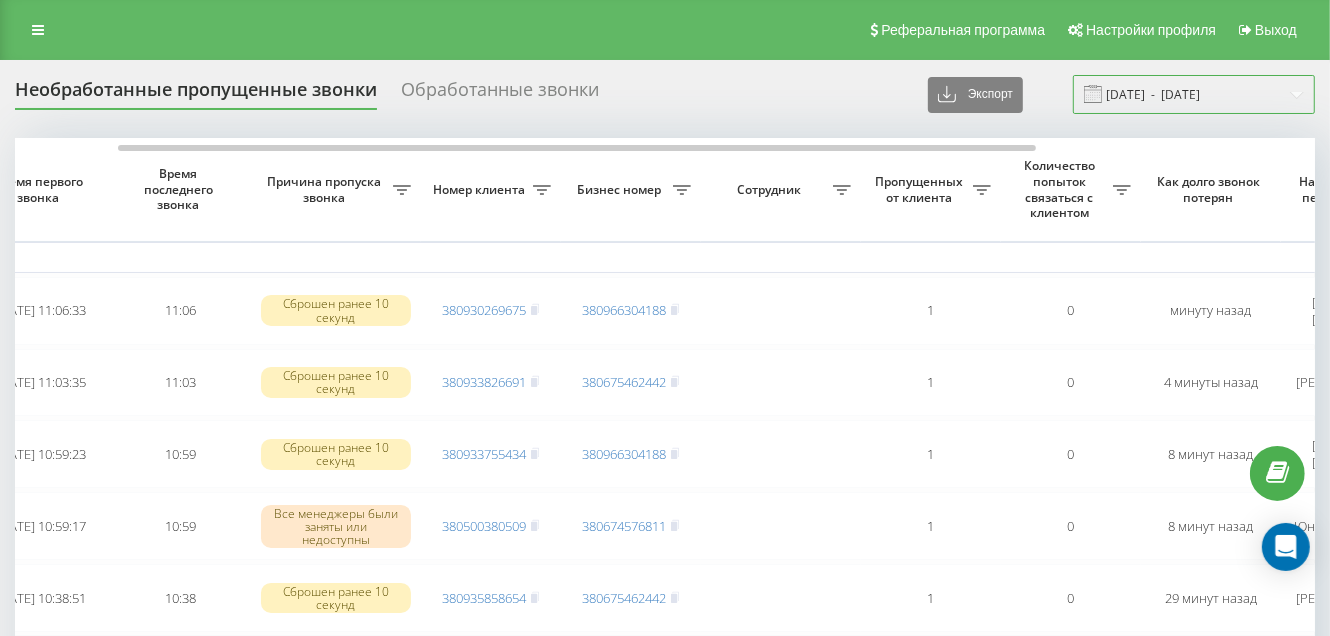 click on "[DATE]  -  [DATE]" at bounding box center (1194, 94) 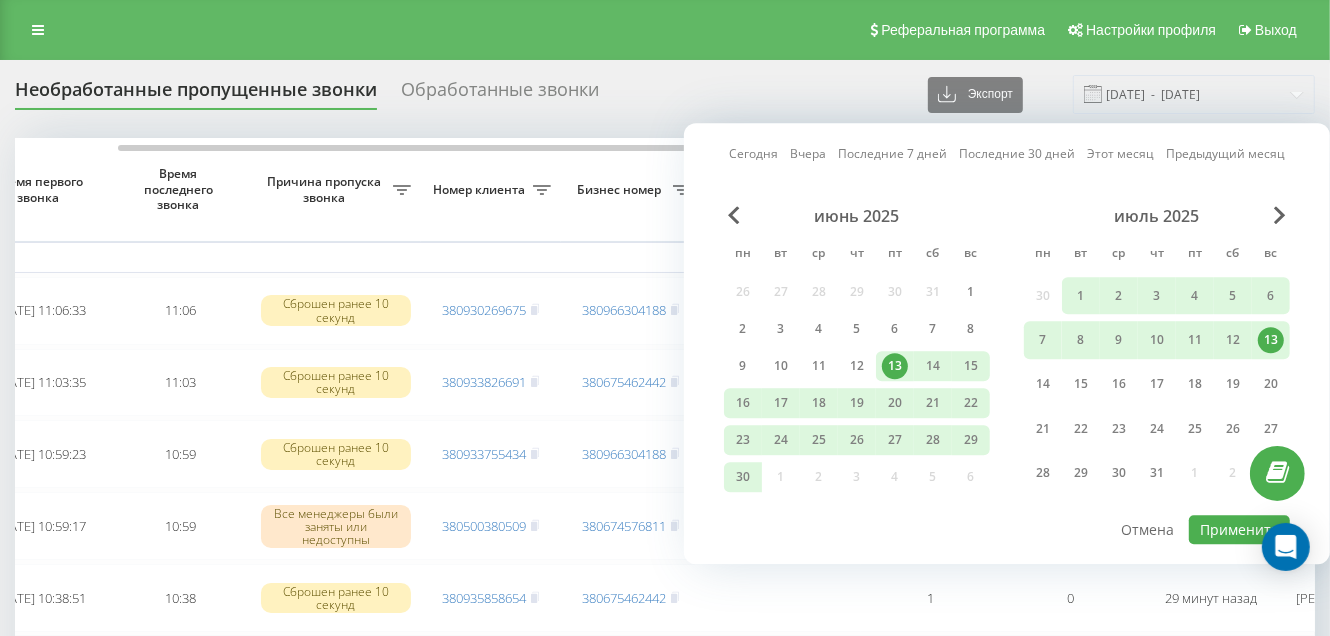 click on "13.06.2025  -  13.07.2025" at bounding box center (1169, 94) 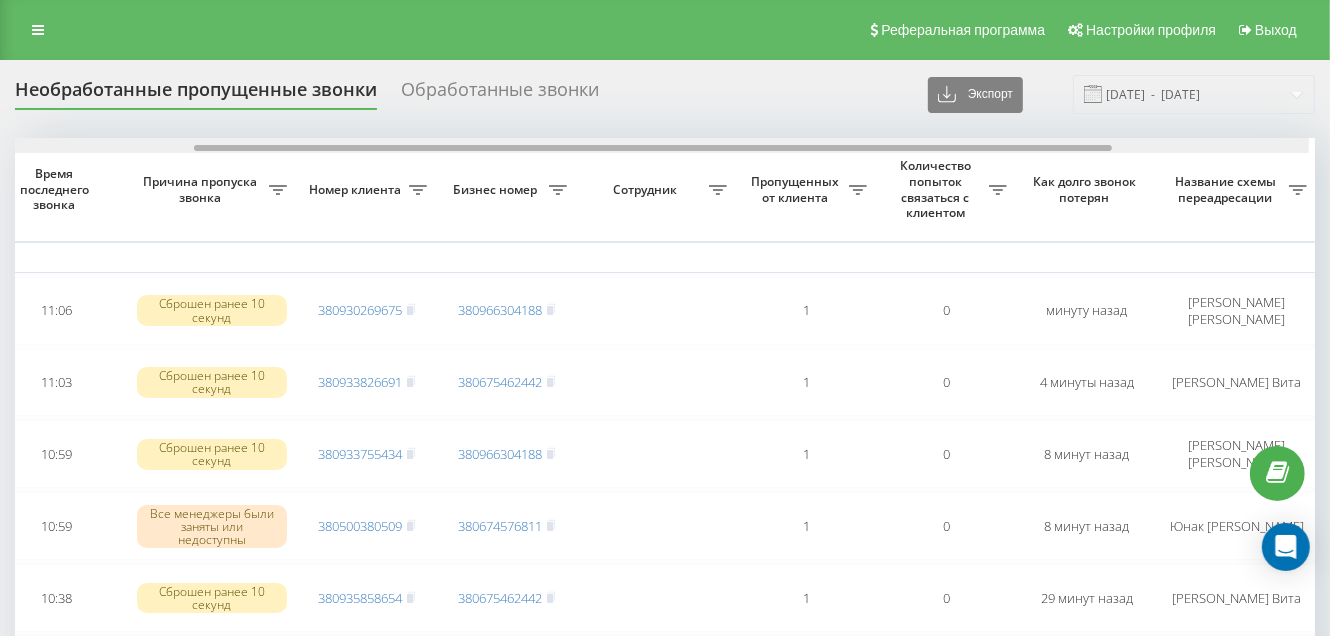 scroll, scrollTop: 0, scrollLeft: 283, axis: horizontal 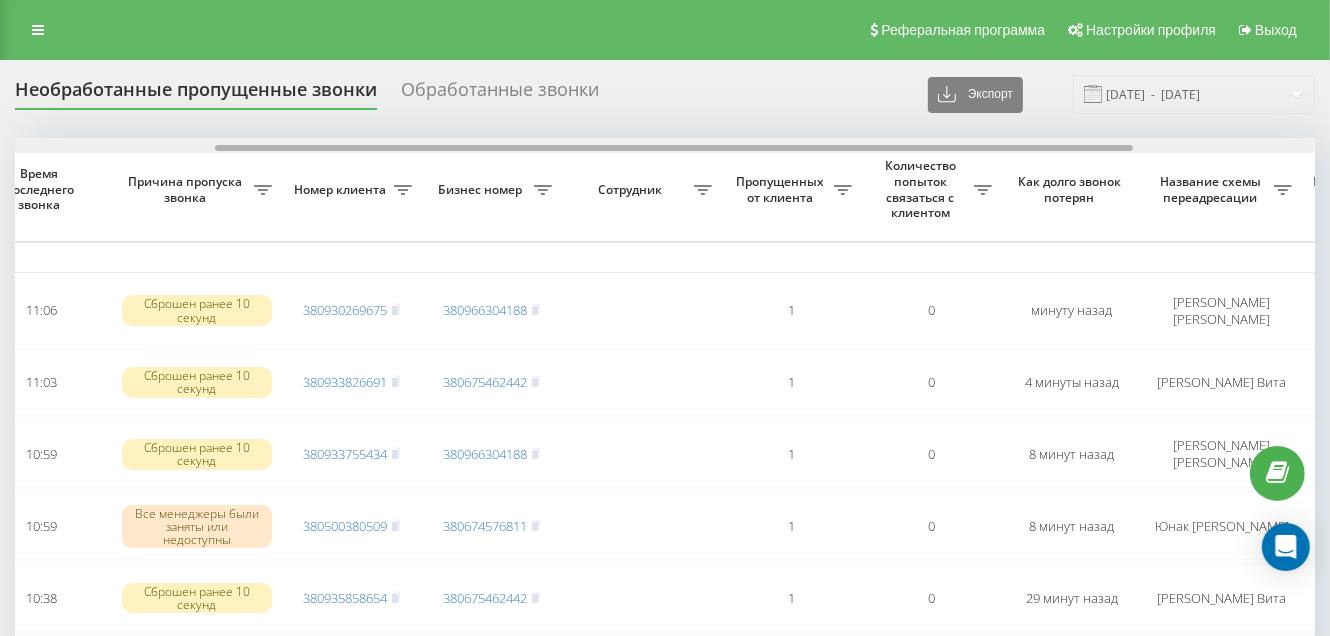 drag, startPoint x: 588, startPoint y: 148, endPoint x: 686, endPoint y: 151, distance: 98.045906 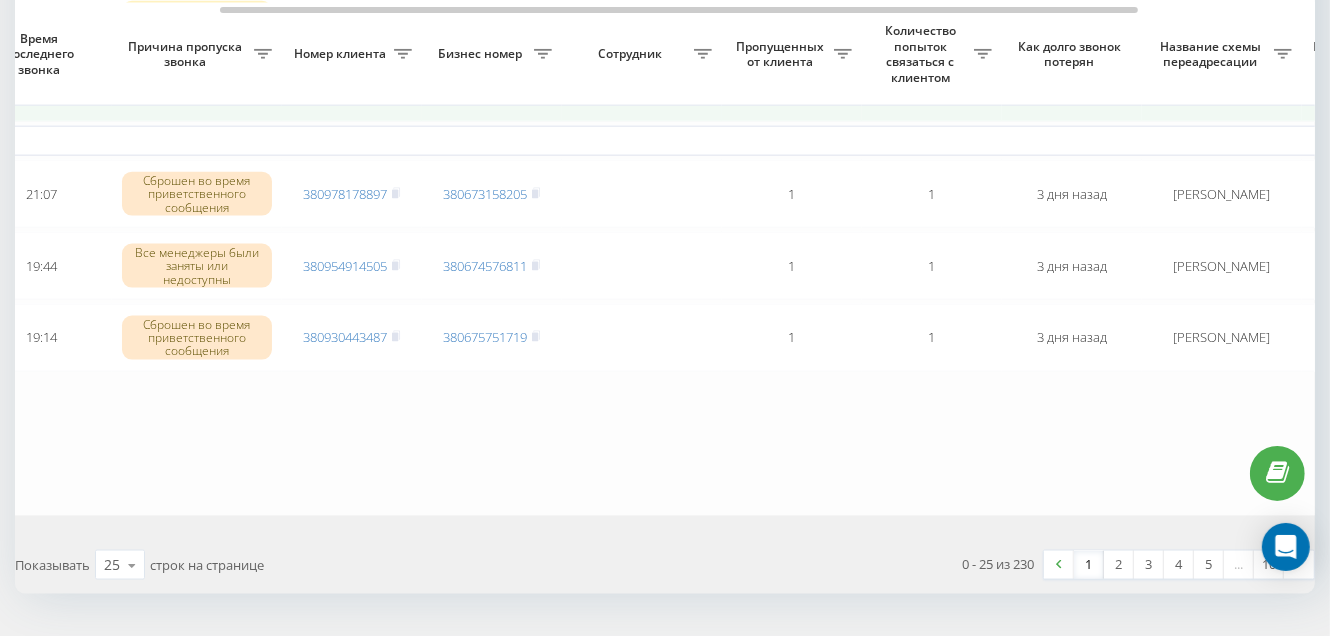 scroll, scrollTop: 1824, scrollLeft: 0, axis: vertical 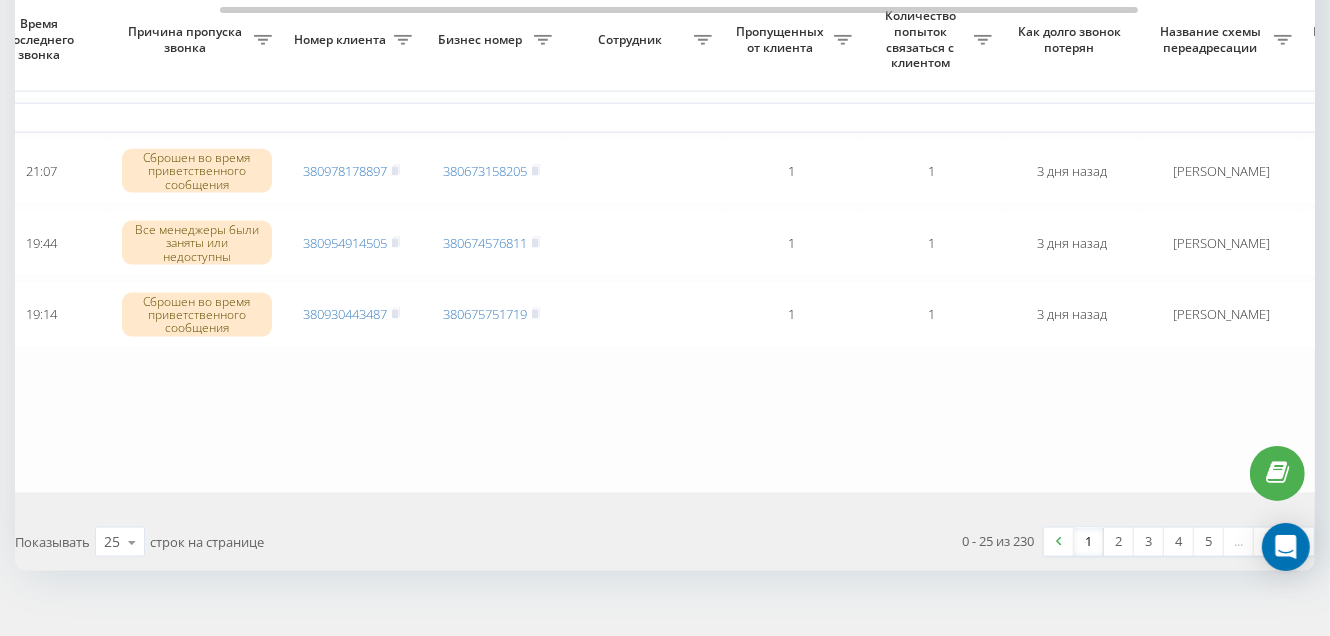 click on "2" at bounding box center [1119, 542] 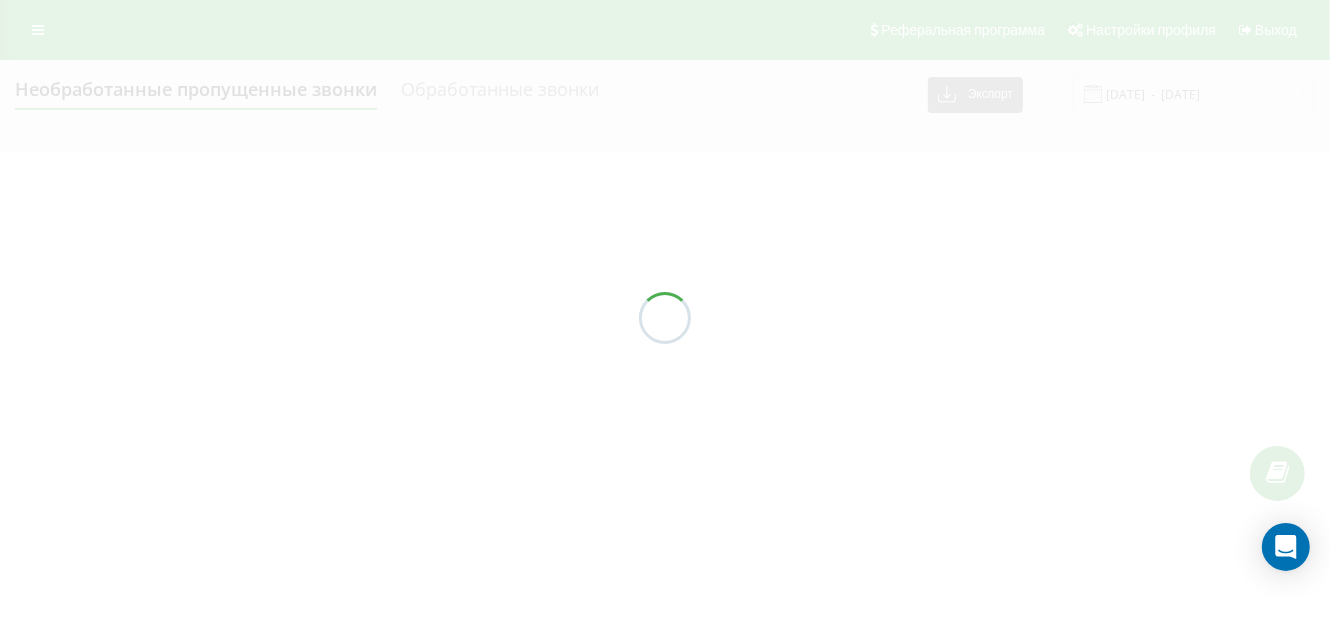 scroll, scrollTop: 0, scrollLeft: 0, axis: both 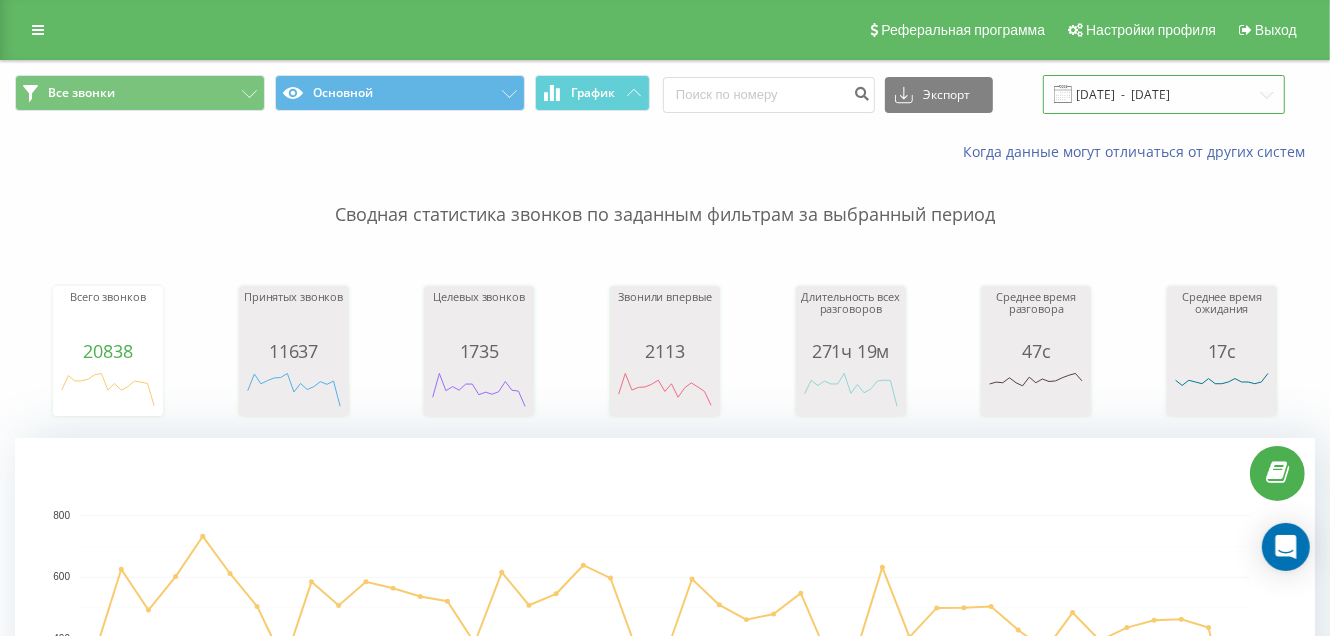 click on "[DATE]  -  [DATE]" at bounding box center [1164, 94] 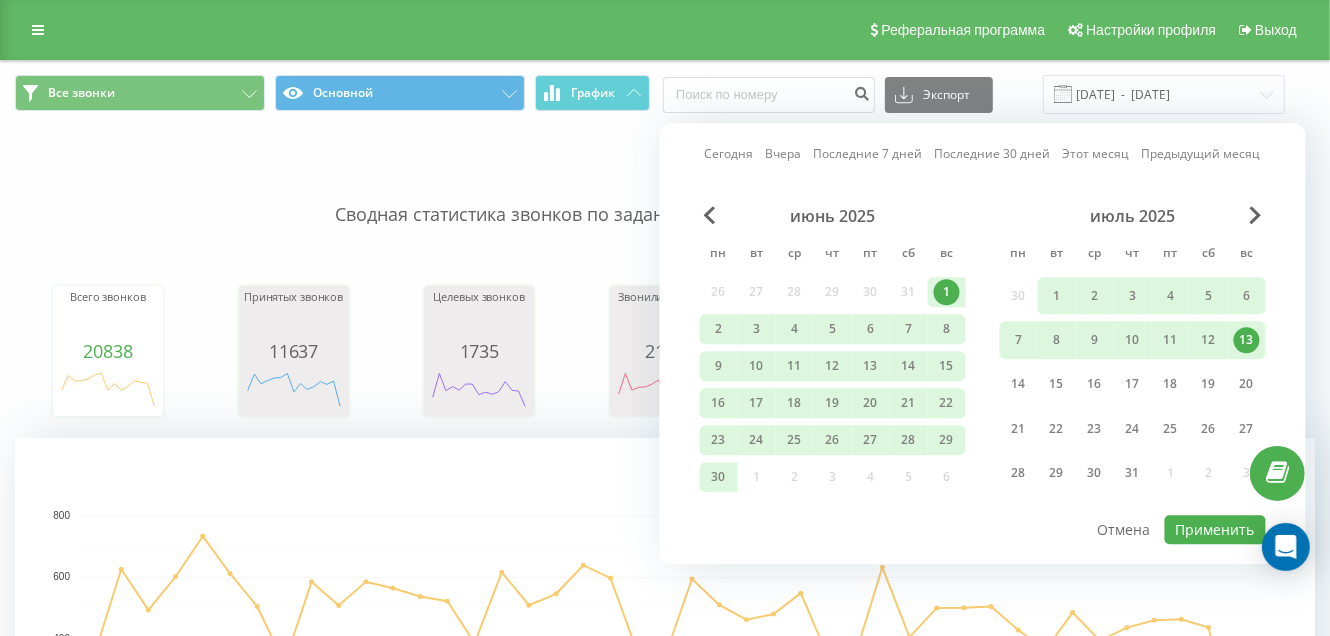 click on "13" at bounding box center (1247, 340) 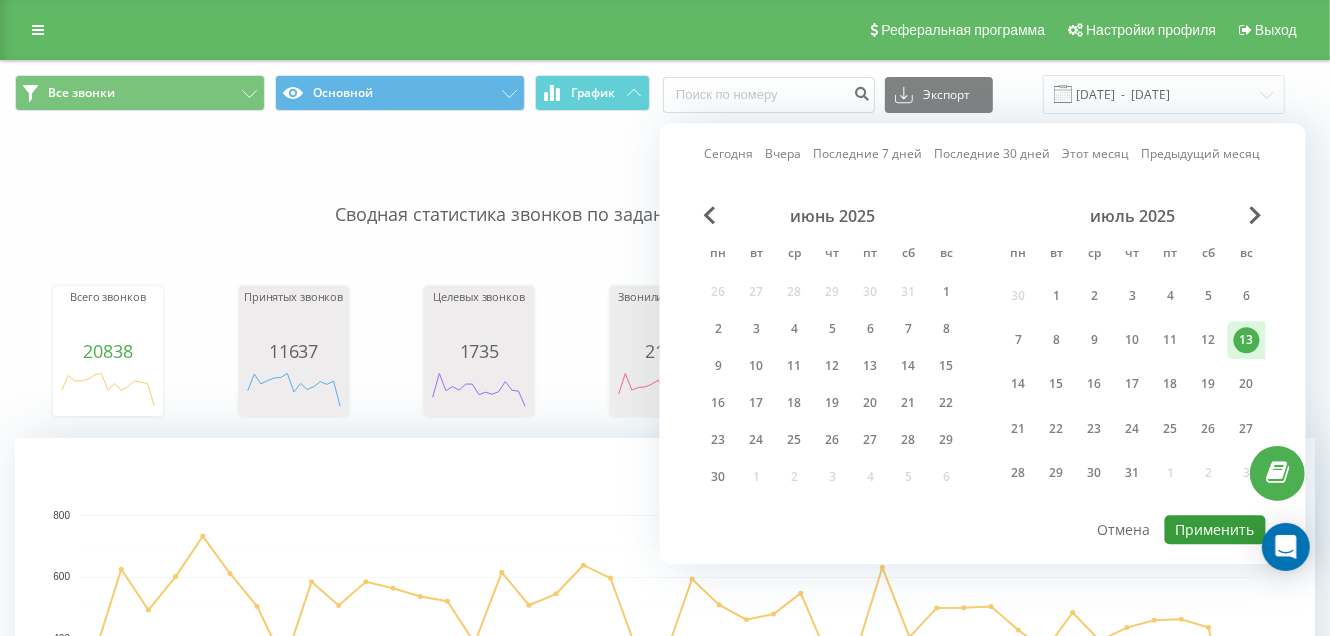 click on "Применить" at bounding box center [1215, 529] 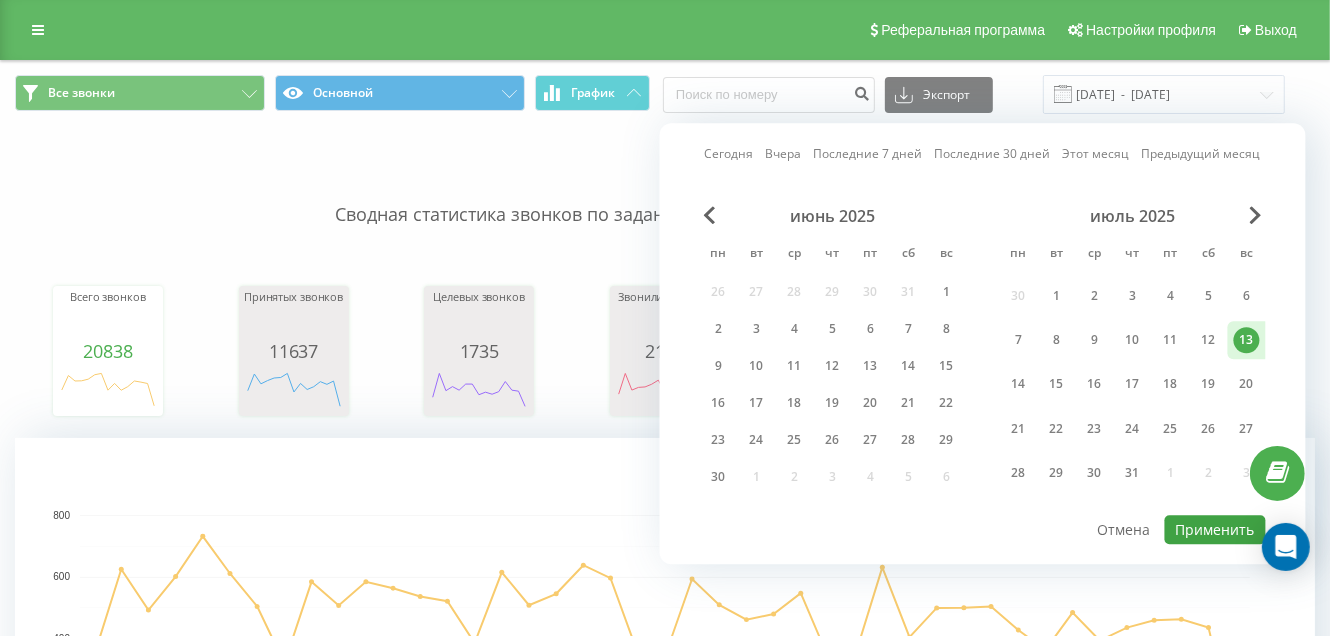 type on "[DATE]  -  [DATE]" 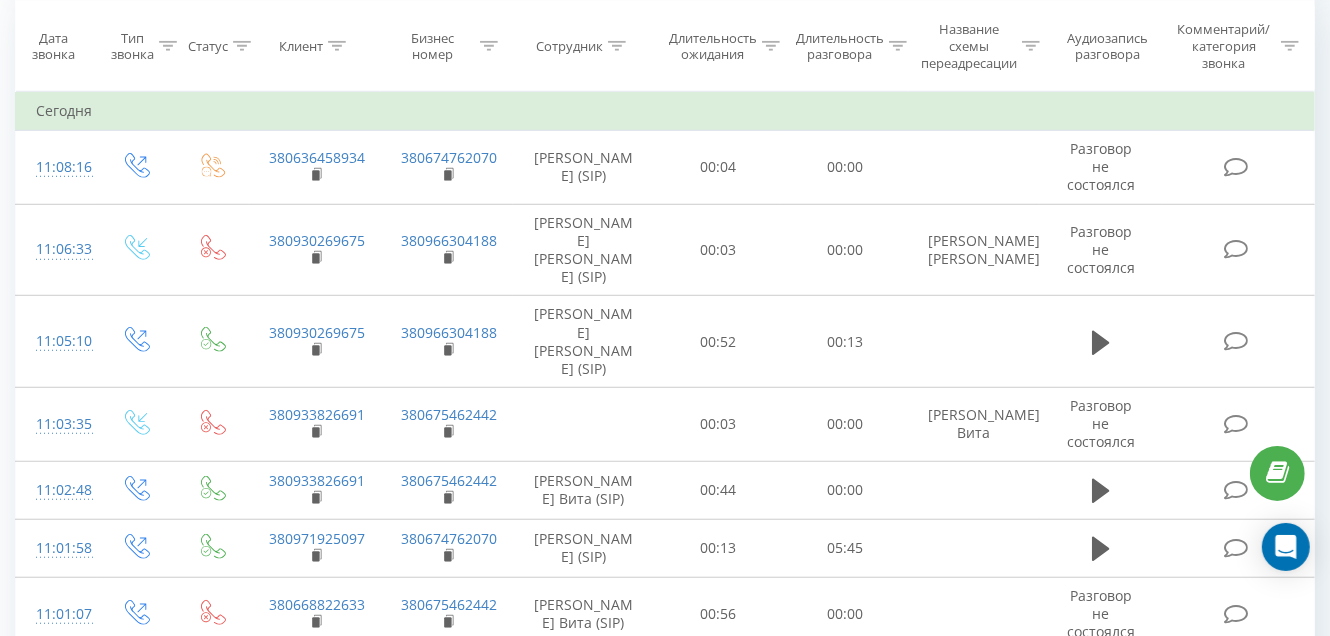 scroll, scrollTop: 899, scrollLeft: 0, axis: vertical 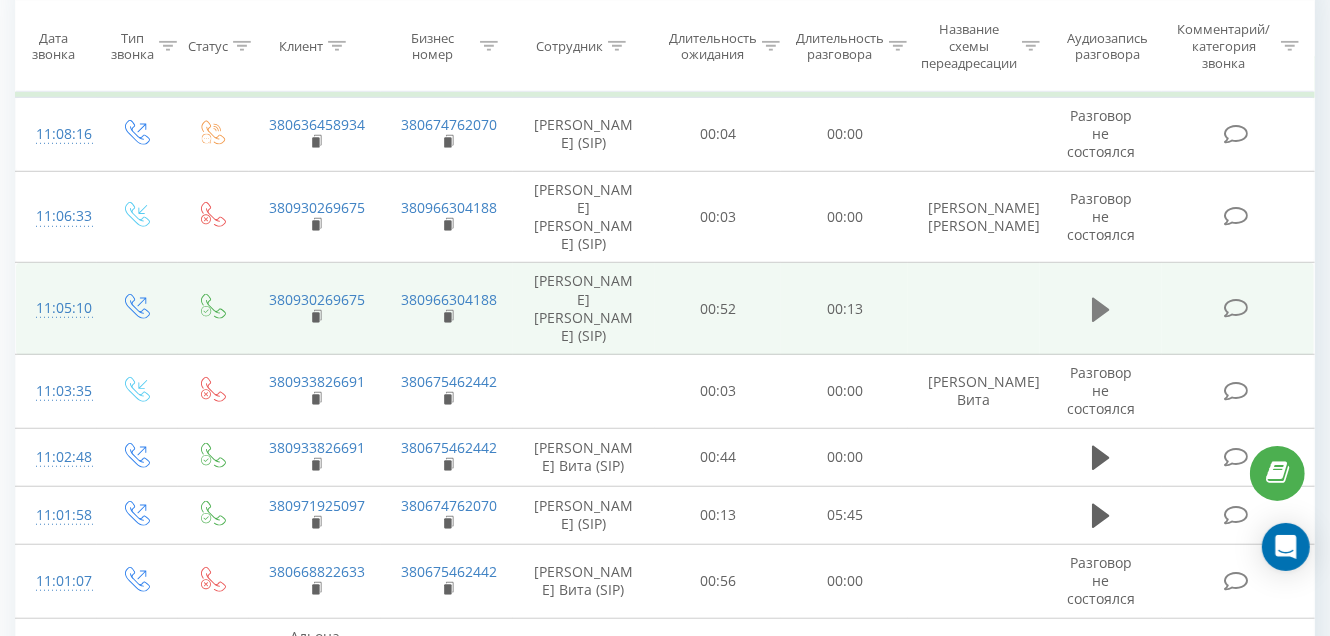 click 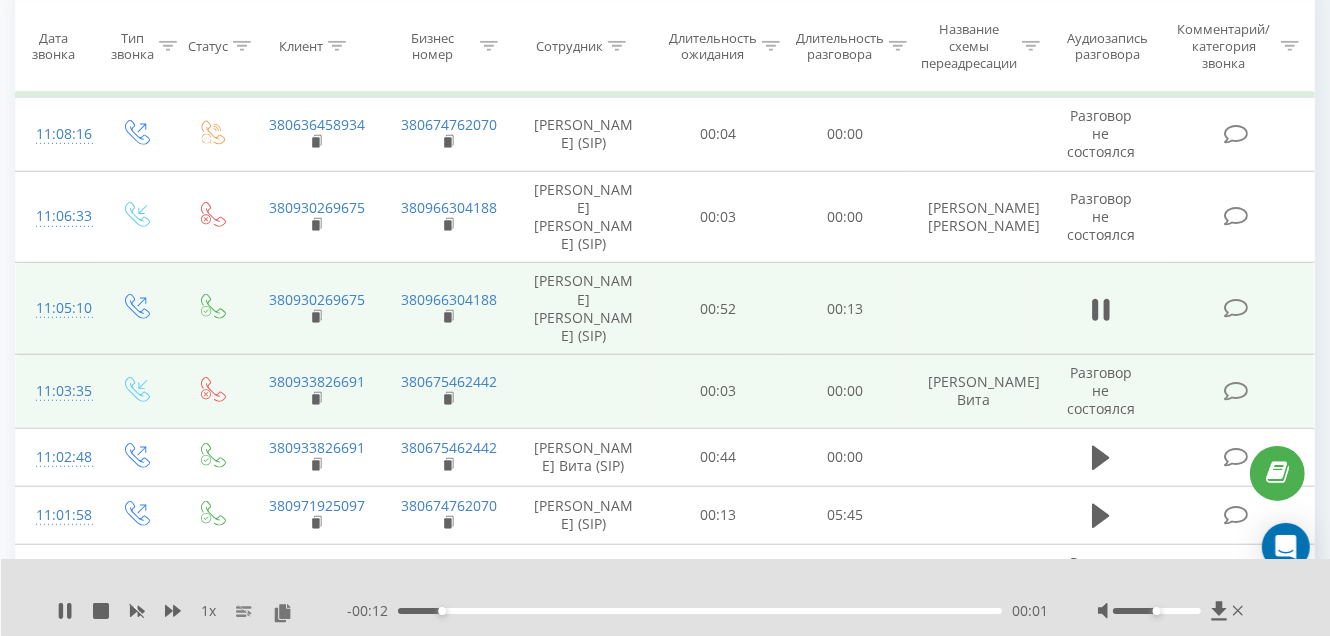 scroll, scrollTop: 999, scrollLeft: 0, axis: vertical 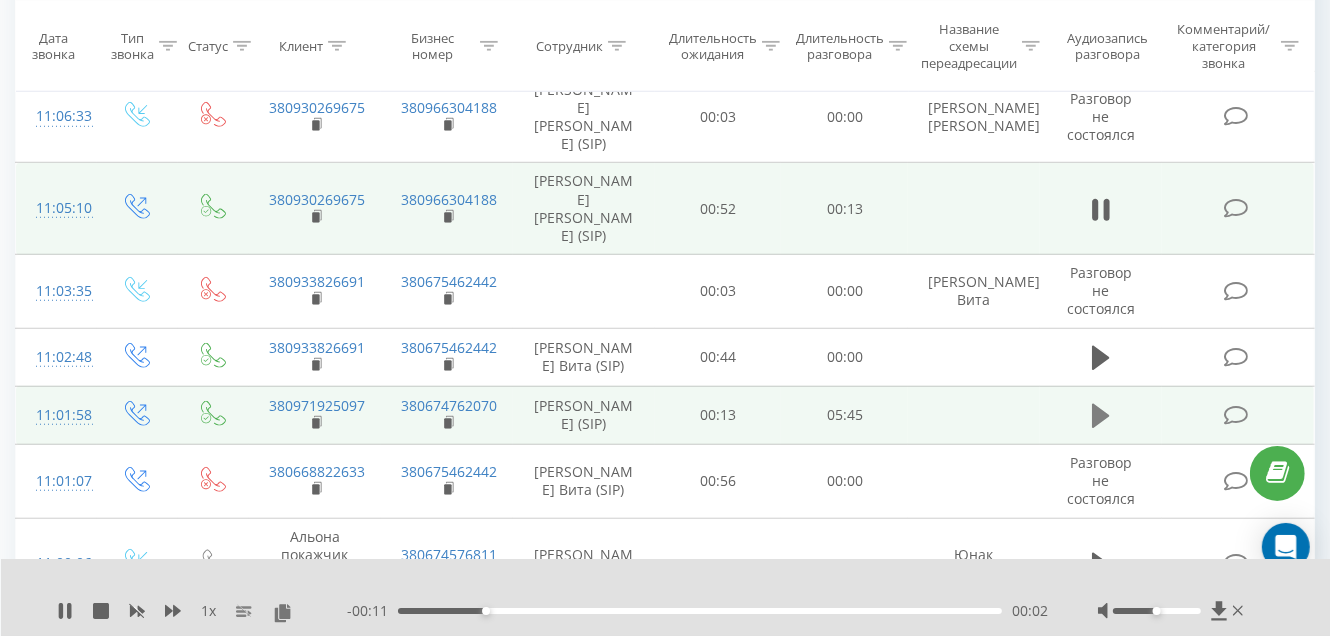 click 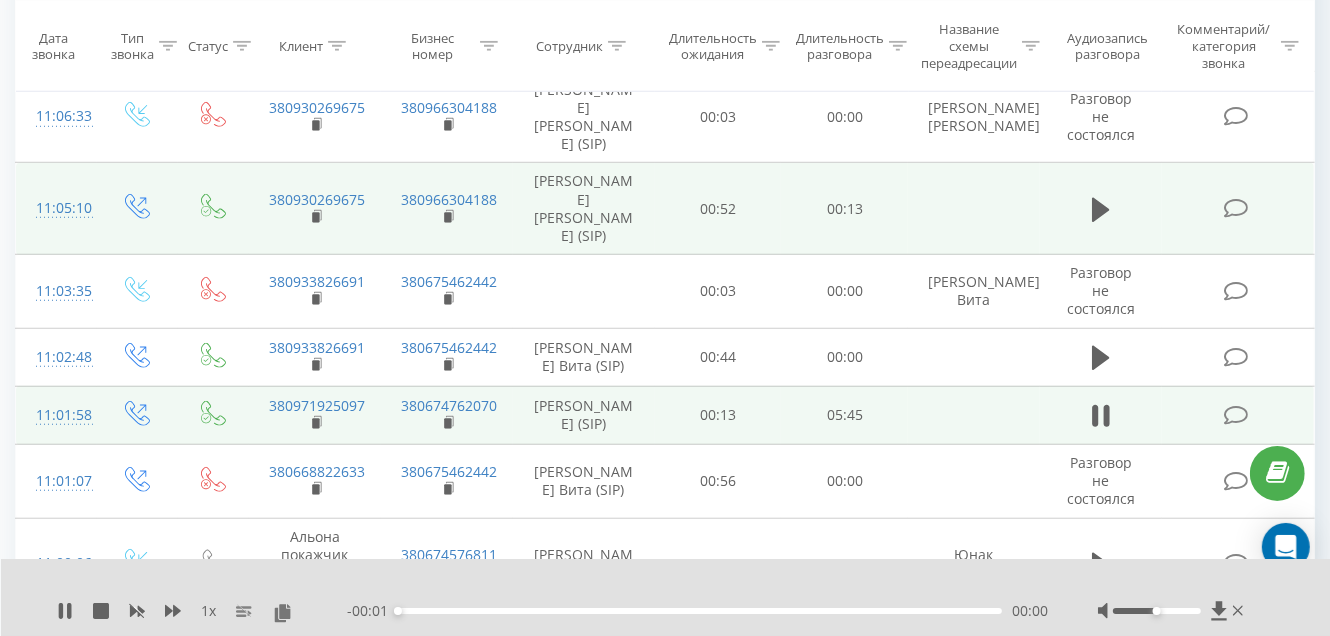 click 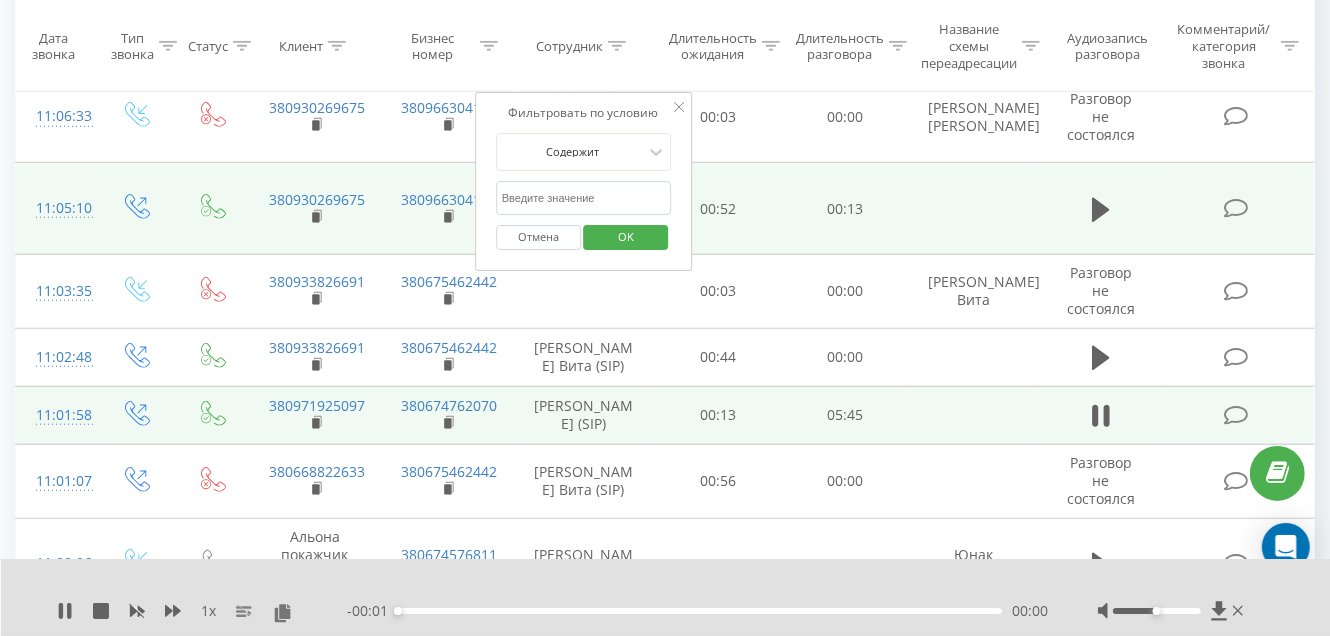 click at bounding box center [584, 198] 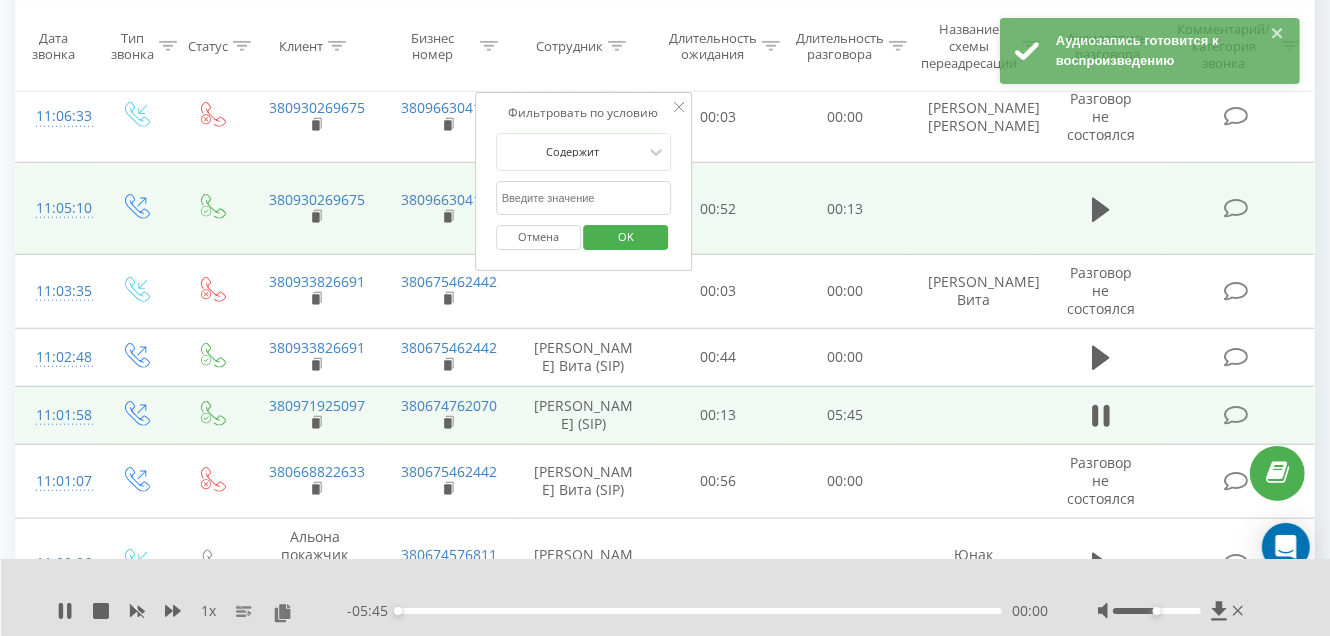 type on "[PERSON_NAME] Вита" 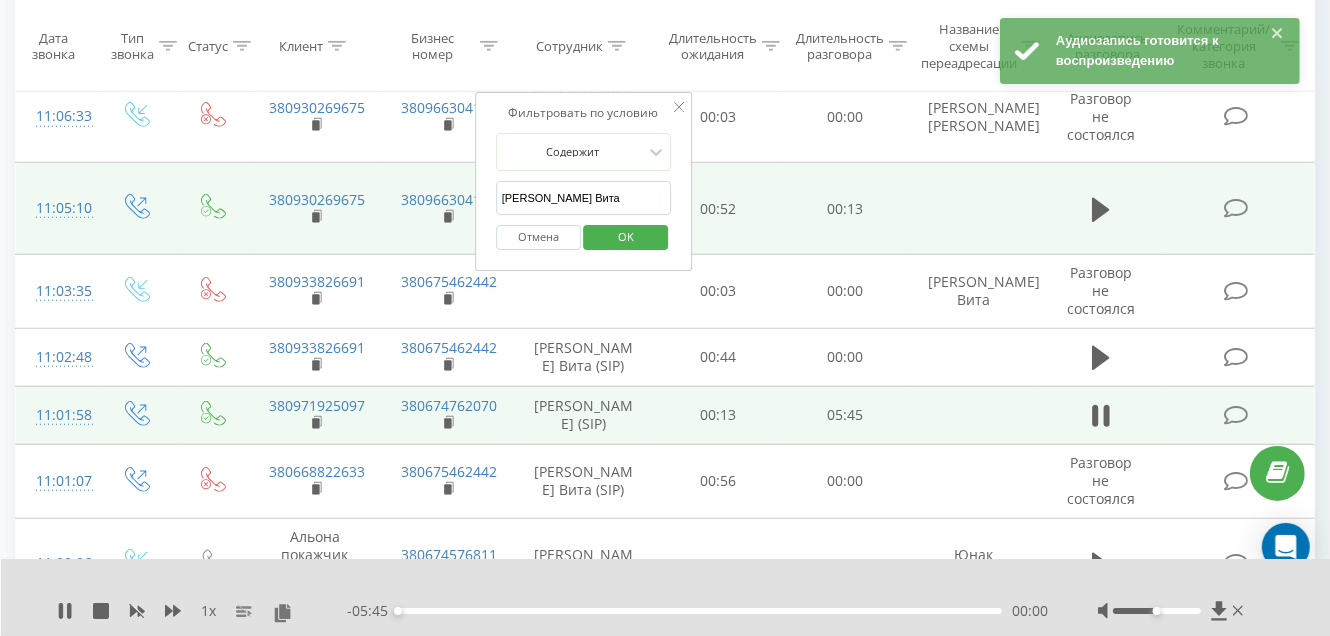 click on "OK" at bounding box center (626, 237) 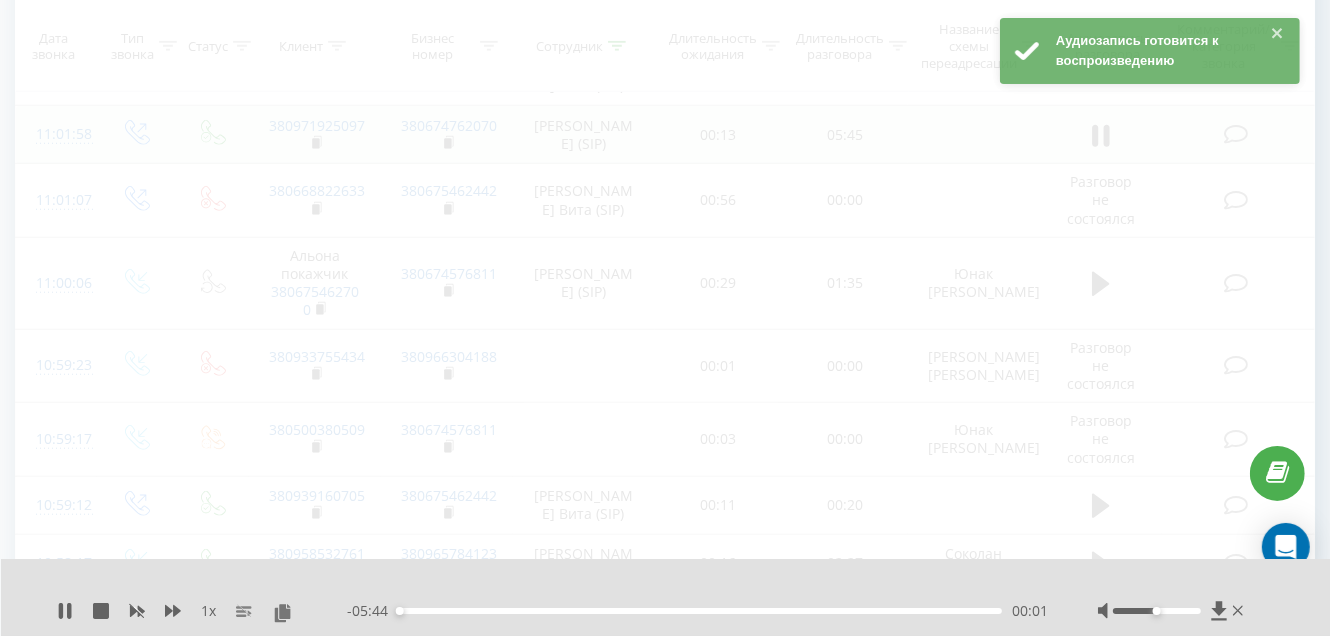 scroll, scrollTop: 719, scrollLeft: 0, axis: vertical 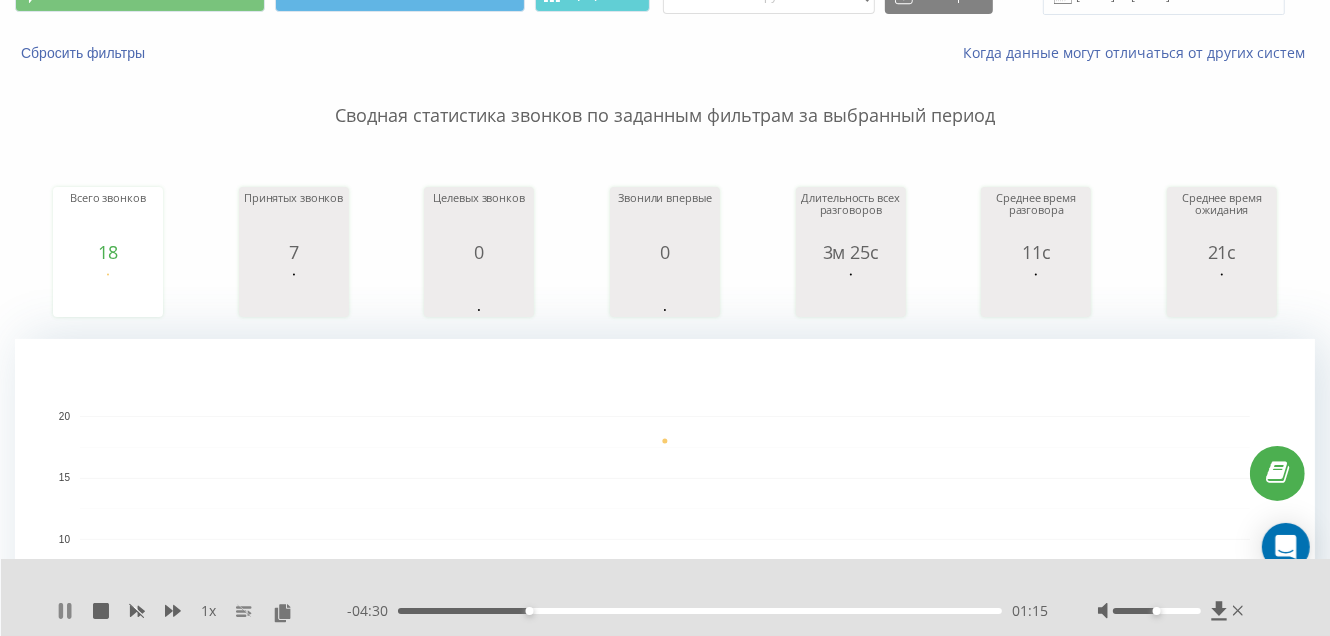click 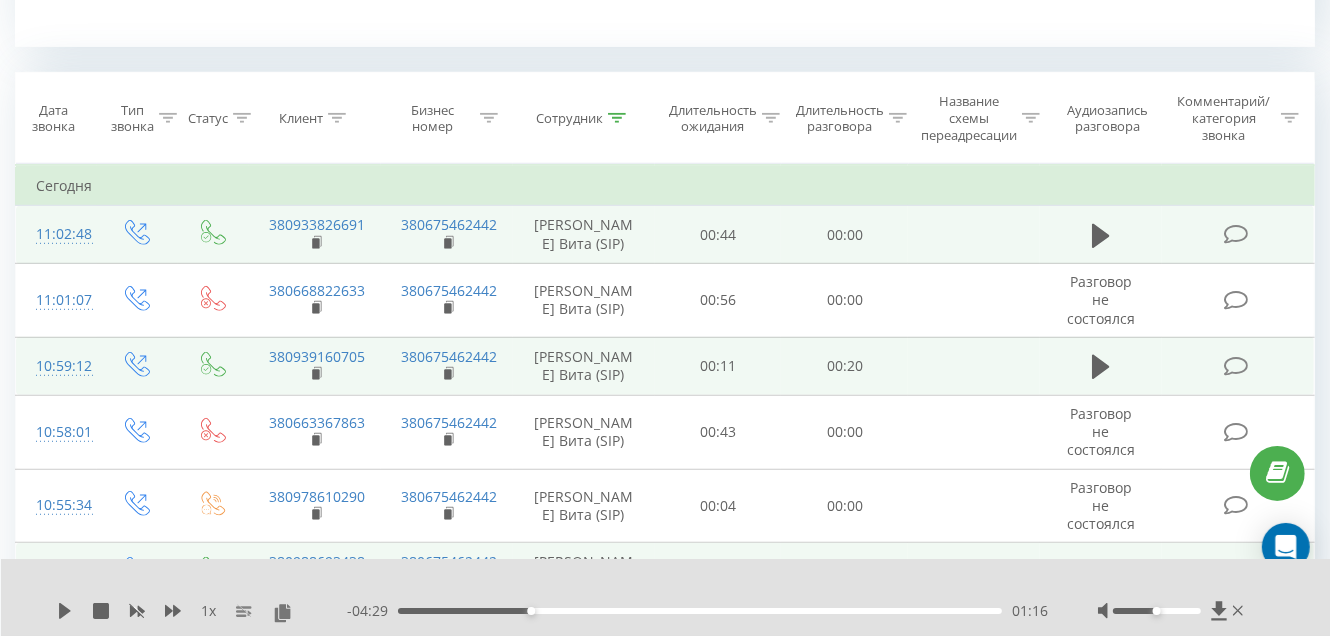 scroll, scrollTop: 799, scrollLeft: 0, axis: vertical 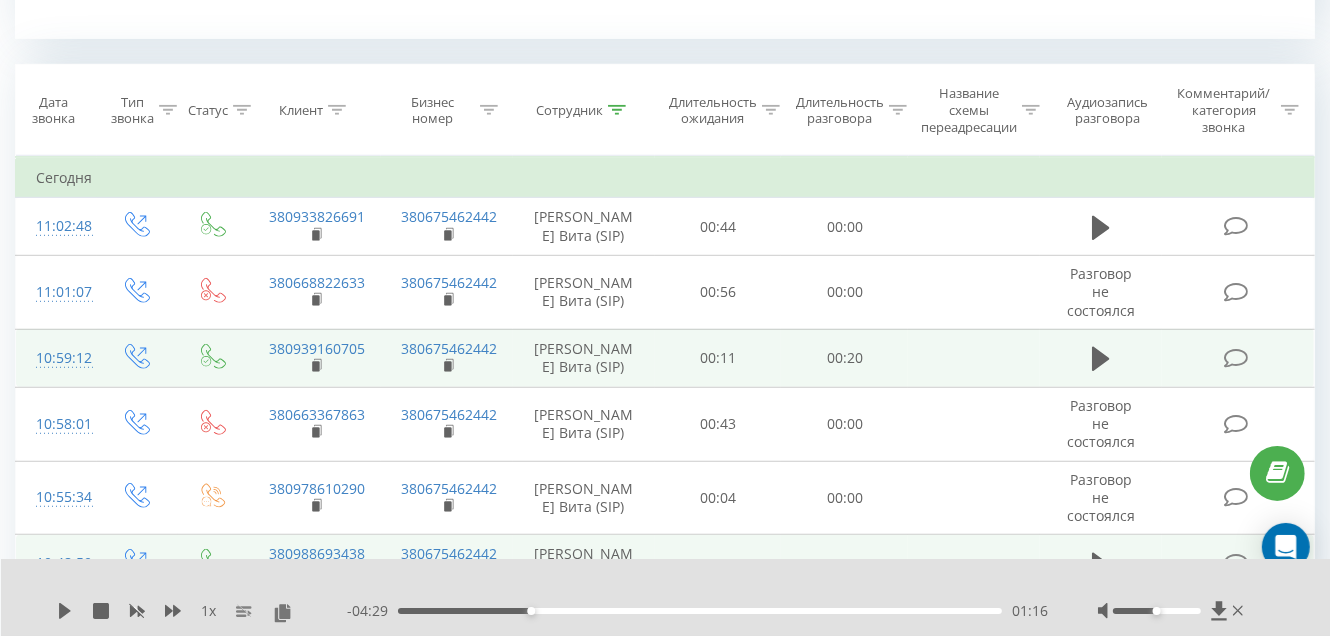 click 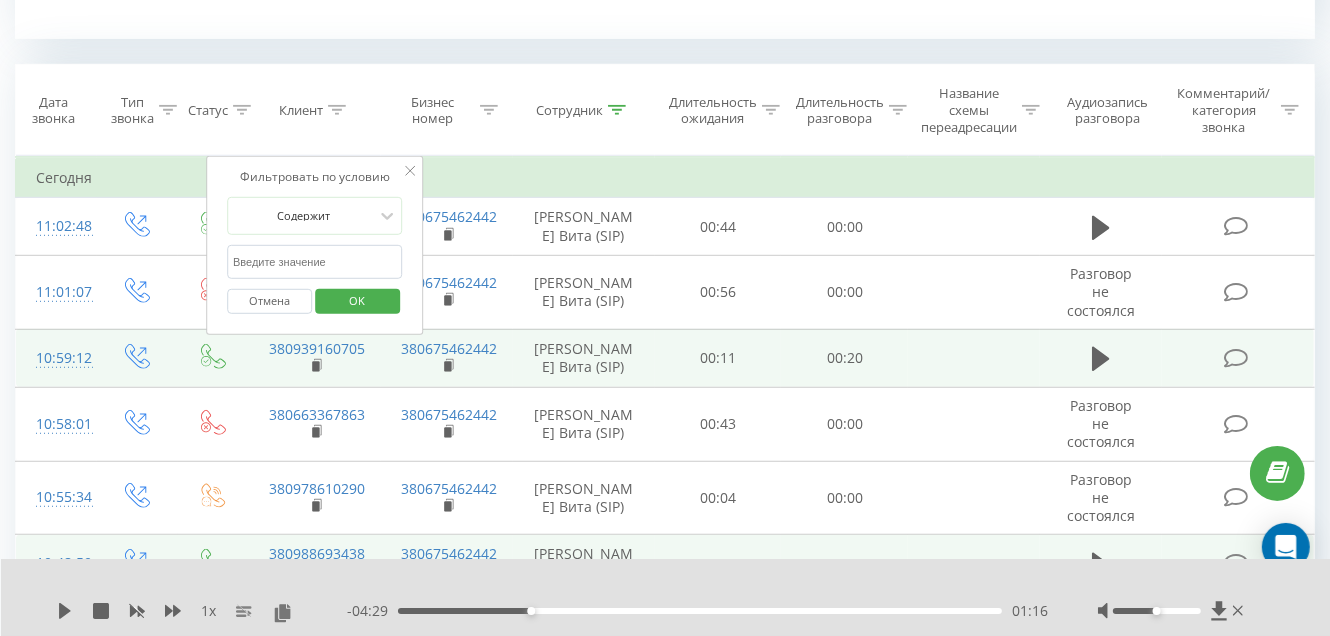 click at bounding box center [315, 262] 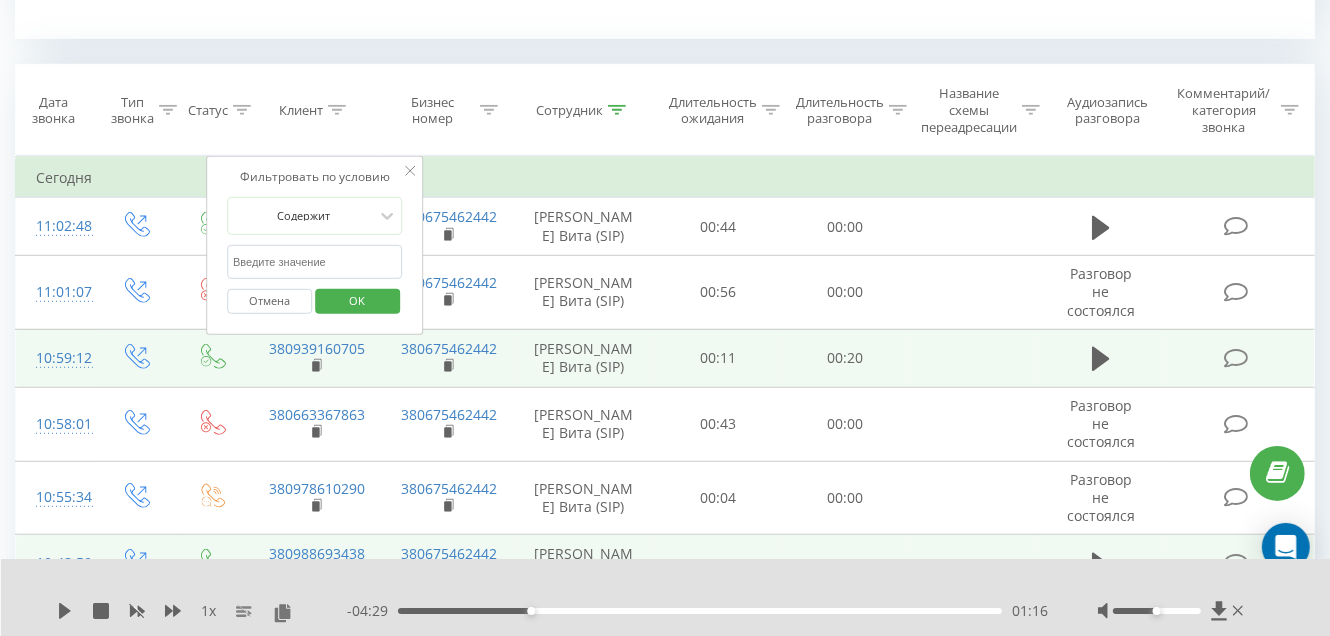 paste on "0974994511" 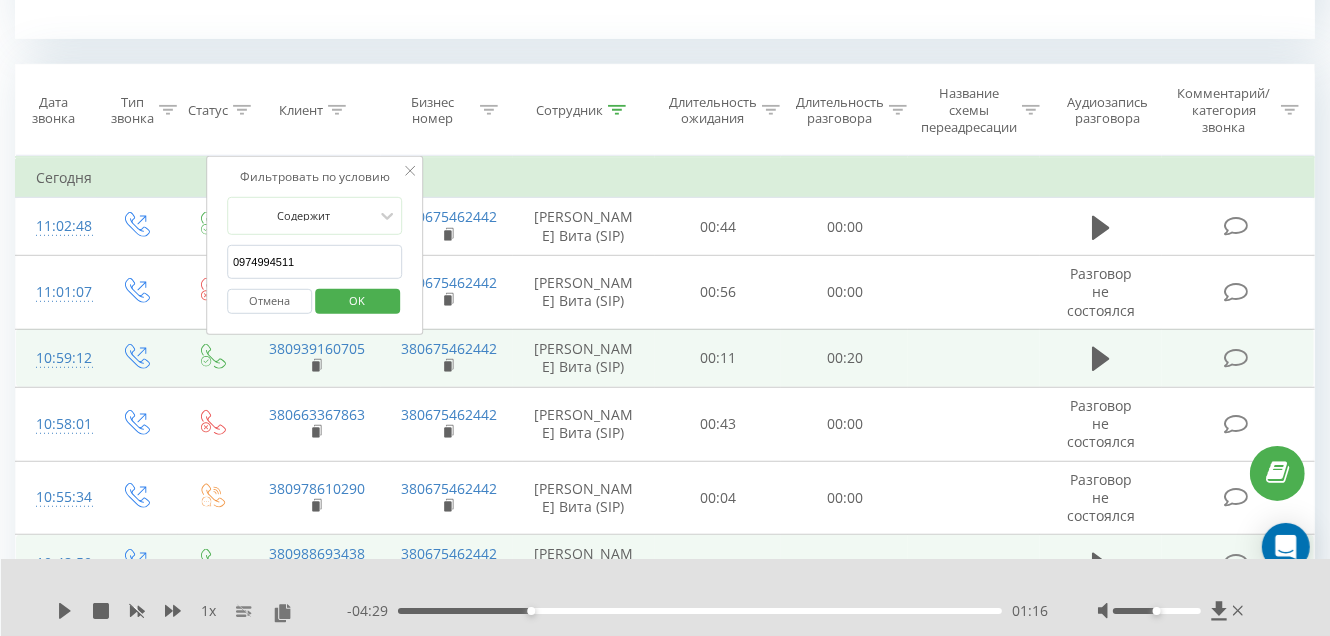 type on "0974994511" 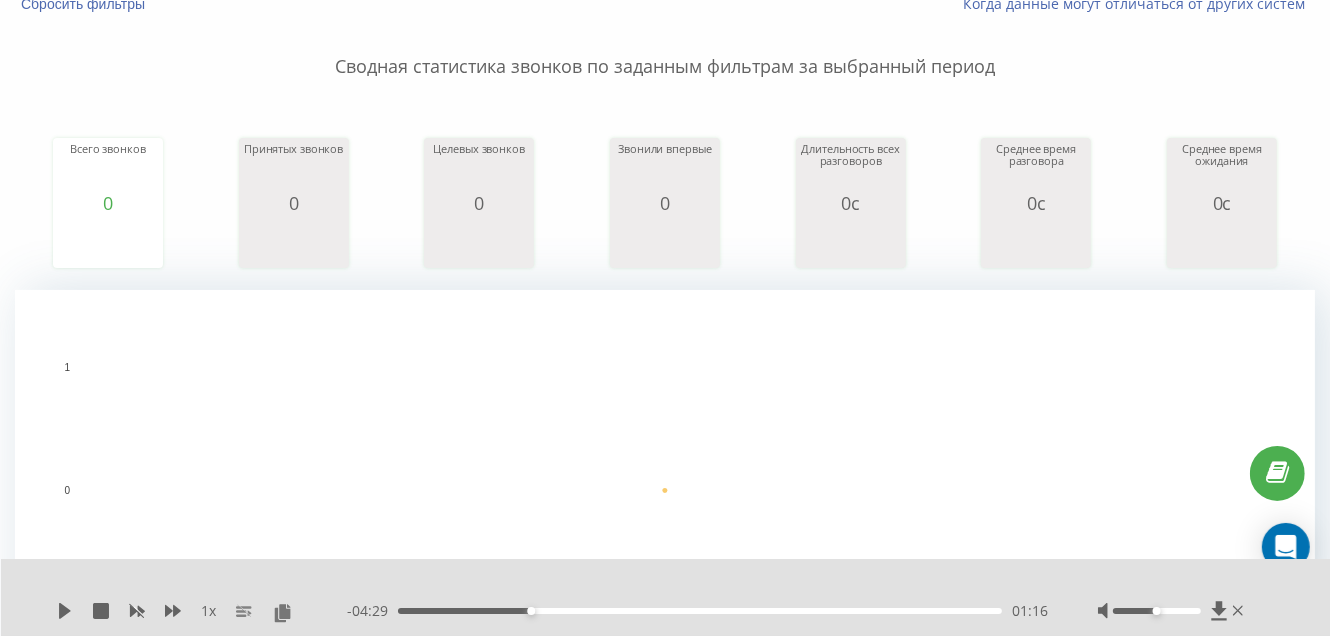 scroll, scrollTop: 0, scrollLeft: 0, axis: both 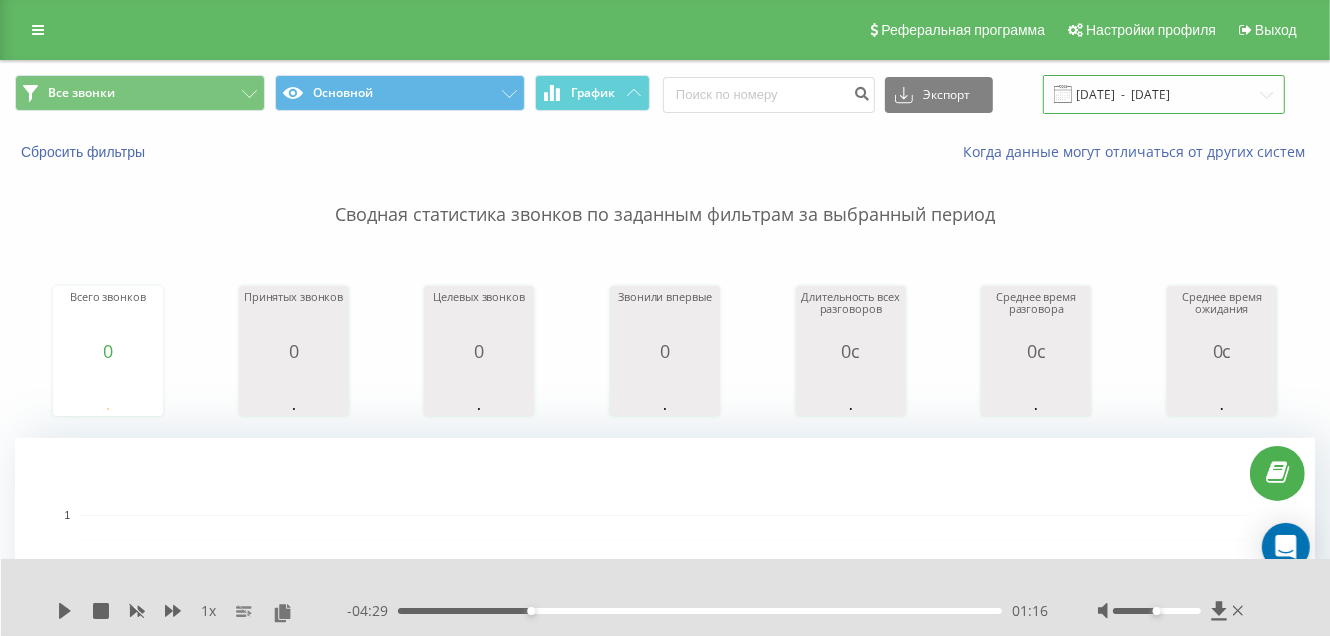 click on "[DATE]  -  [DATE]" at bounding box center [1164, 94] 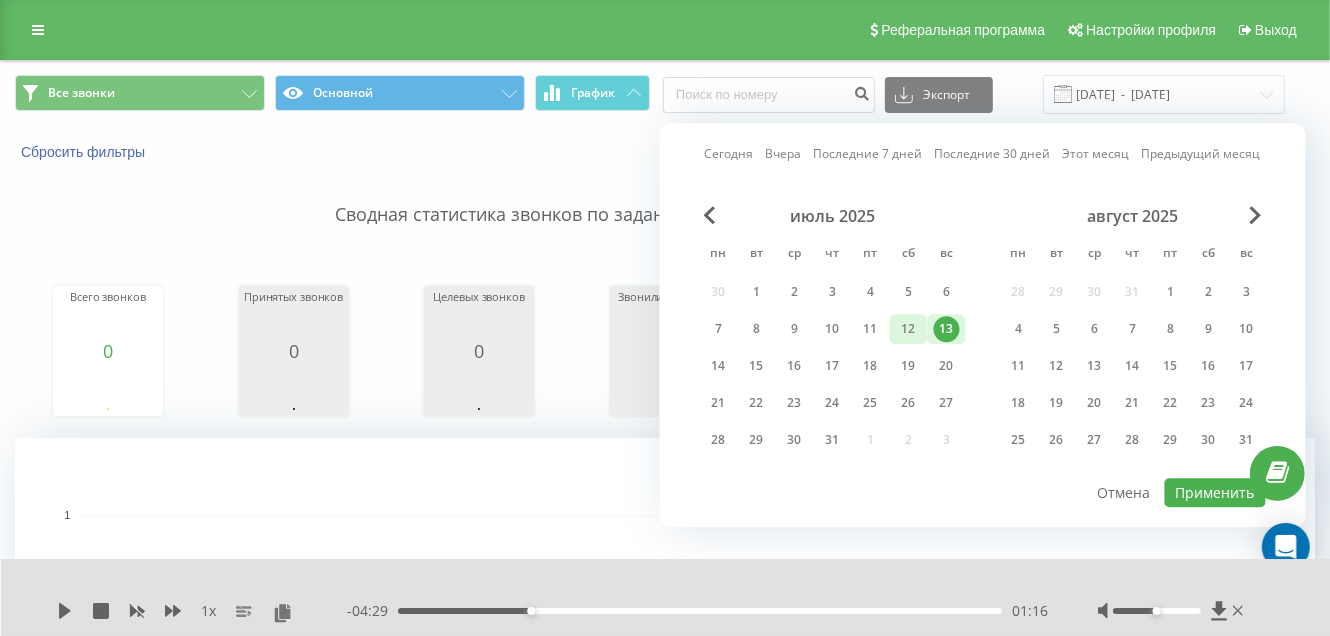 drag, startPoint x: 831, startPoint y: 328, endPoint x: 905, endPoint y: 335, distance: 74.330345 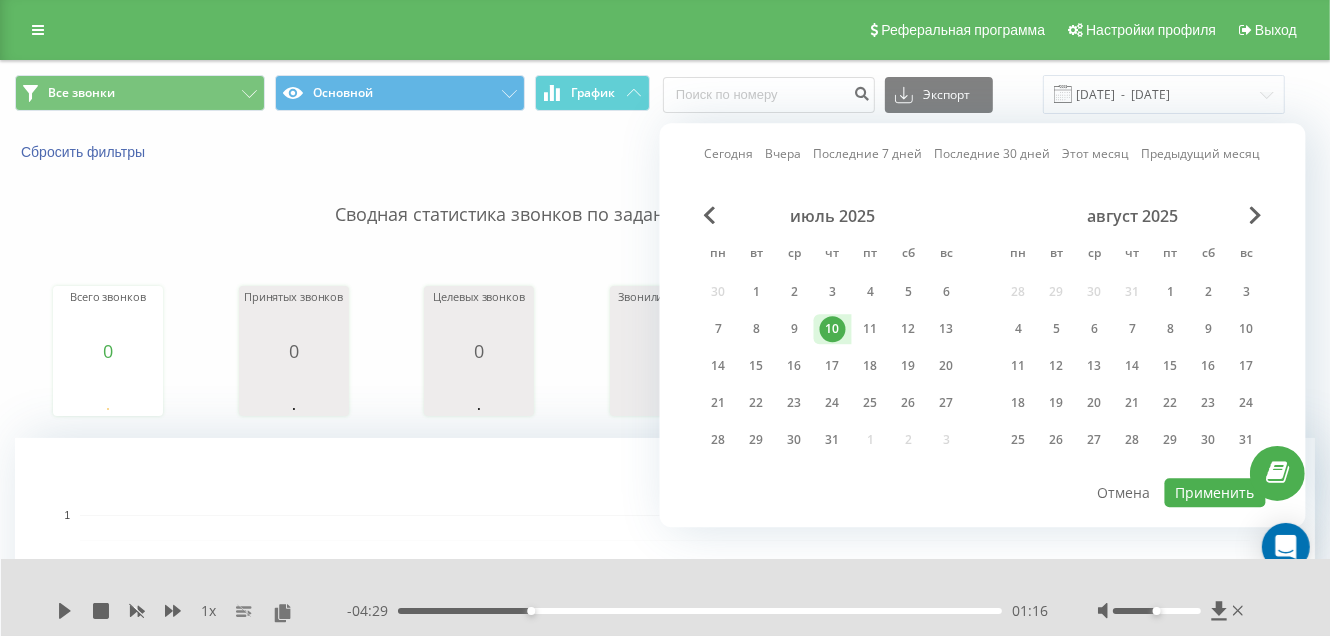 drag, startPoint x: 947, startPoint y: 330, endPoint x: 969, endPoint y: 381, distance: 55.542778 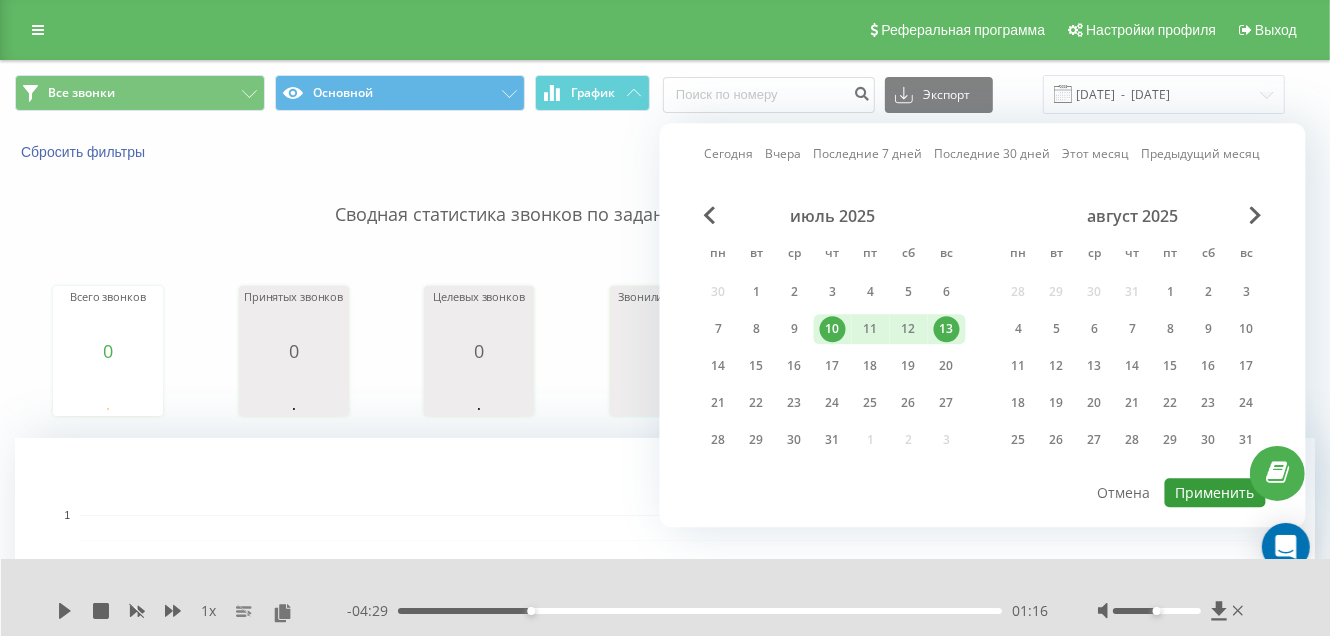 drag, startPoint x: 1172, startPoint y: 484, endPoint x: 839, endPoint y: 355, distance: 357.11343 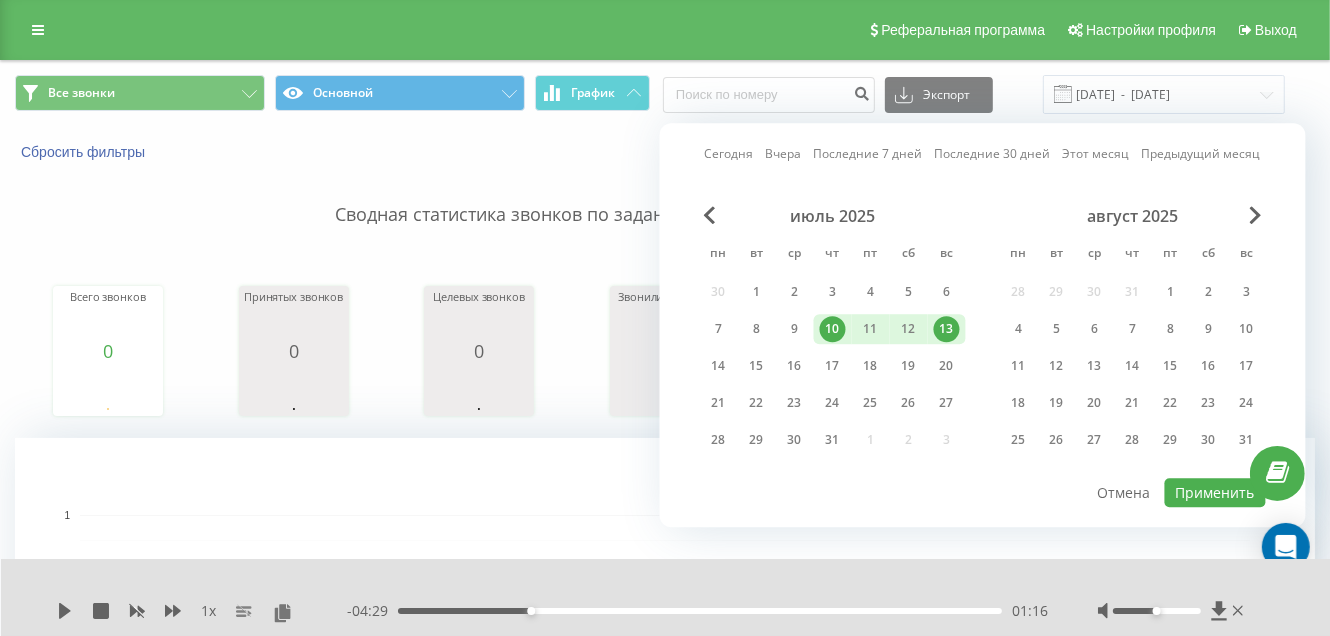 type on "10.07.2025  -  13.07.2025" 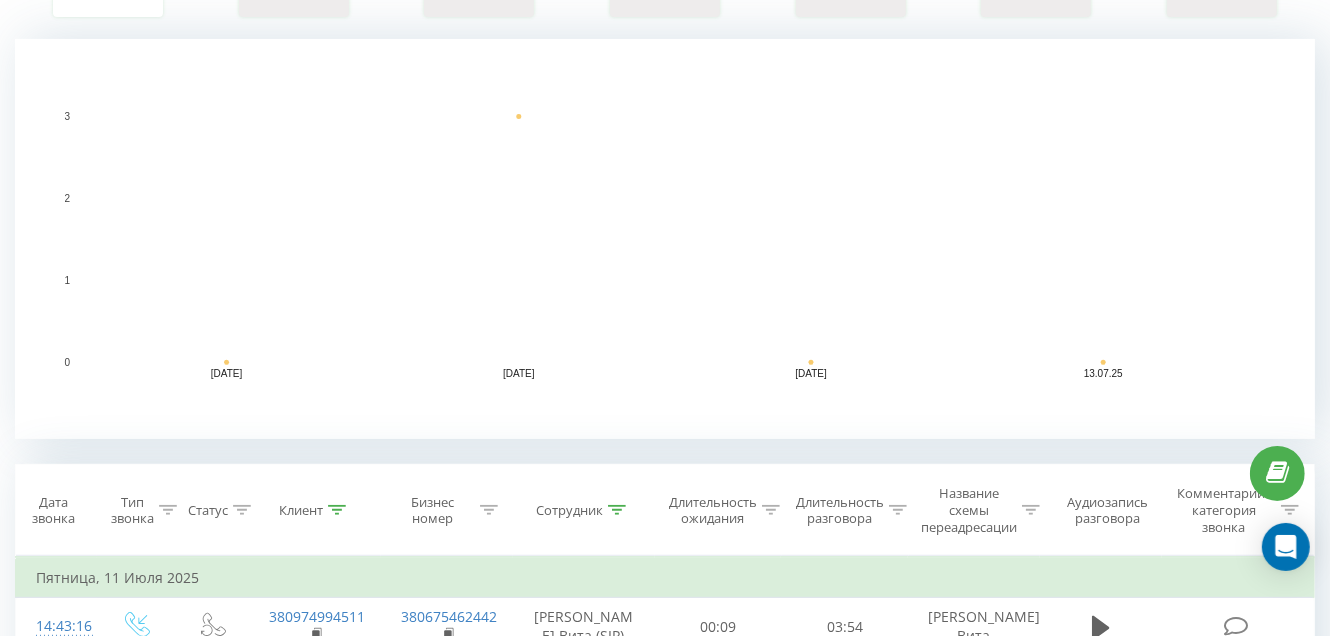 scroll, scrollTop: 699, scrollLeft: 0, axis: vertical 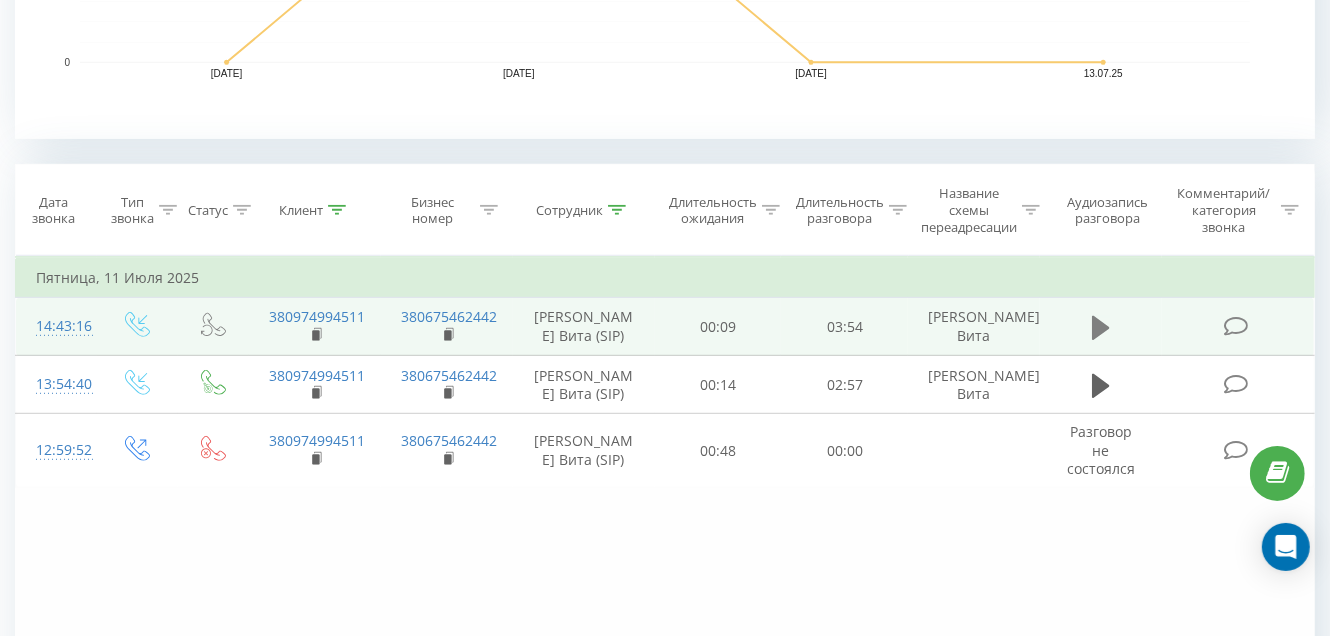 click 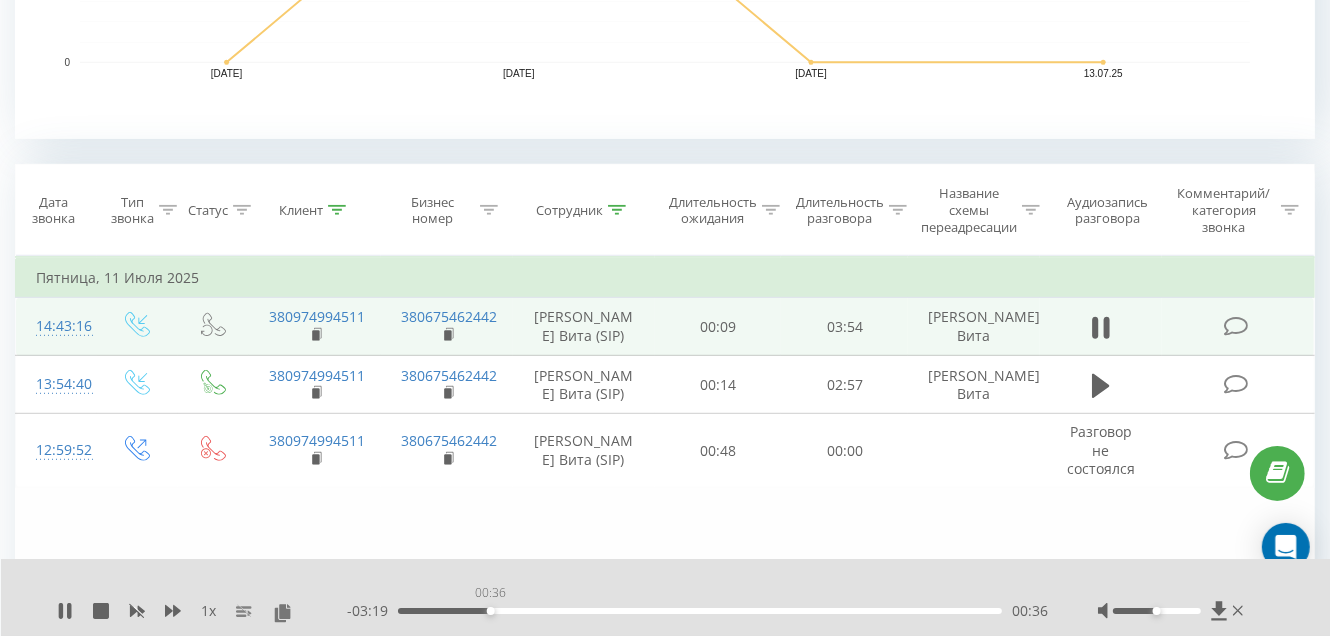 click on "00:36" at bounding box center [700, 611] 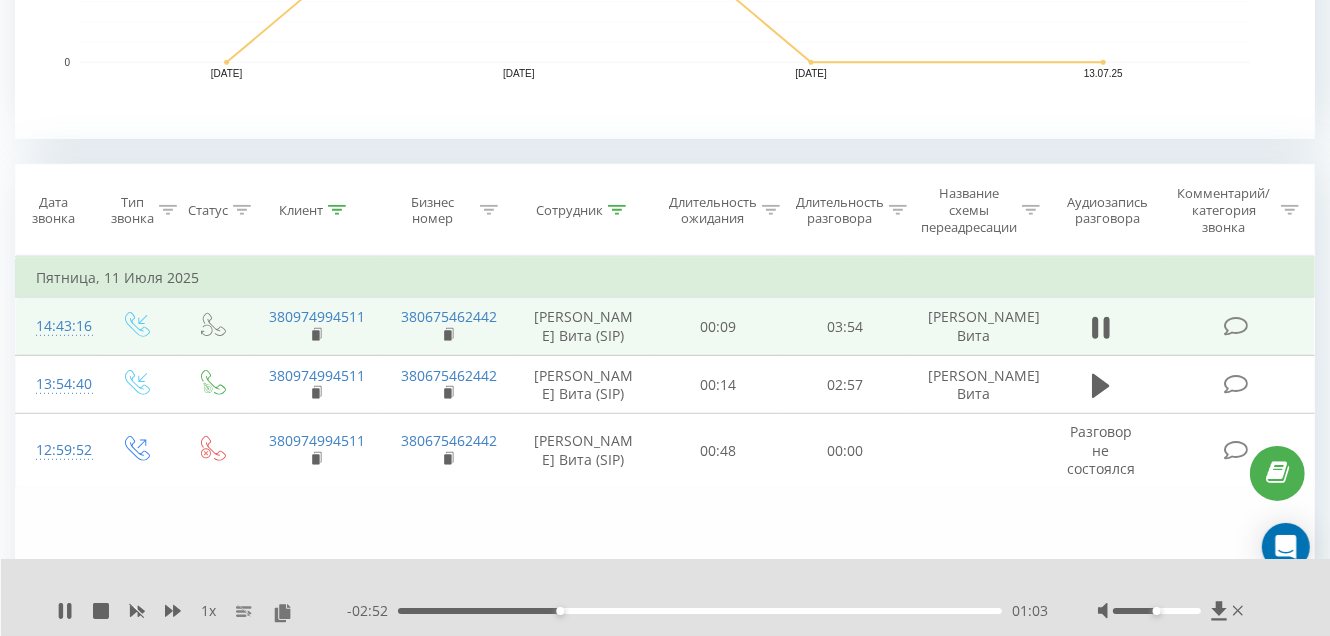 click on "01:03" at bounding box center [700, 611] 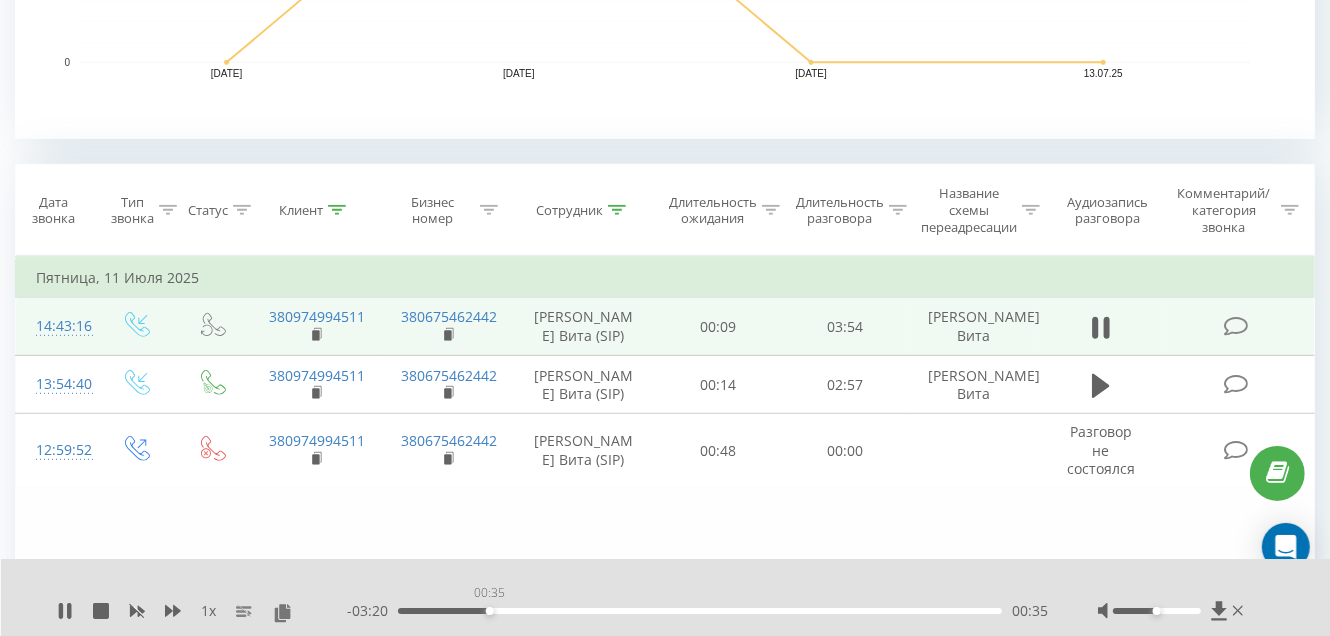 click on "00:35" at bounding box center (700, 611) 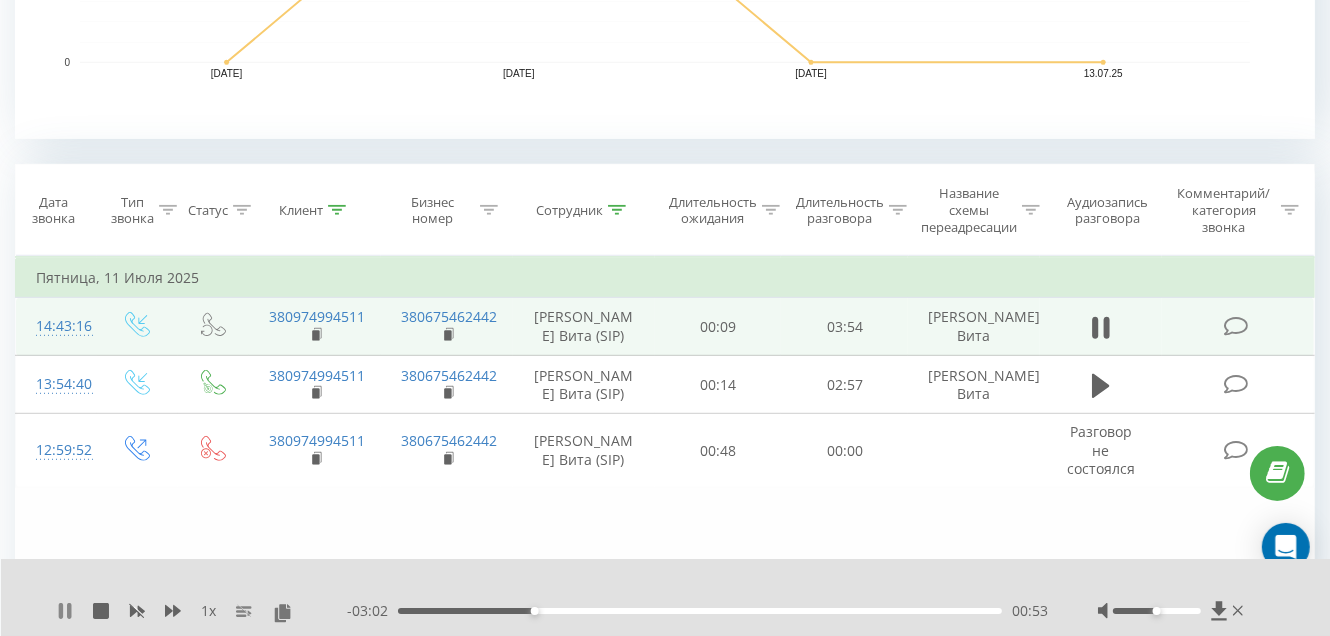click 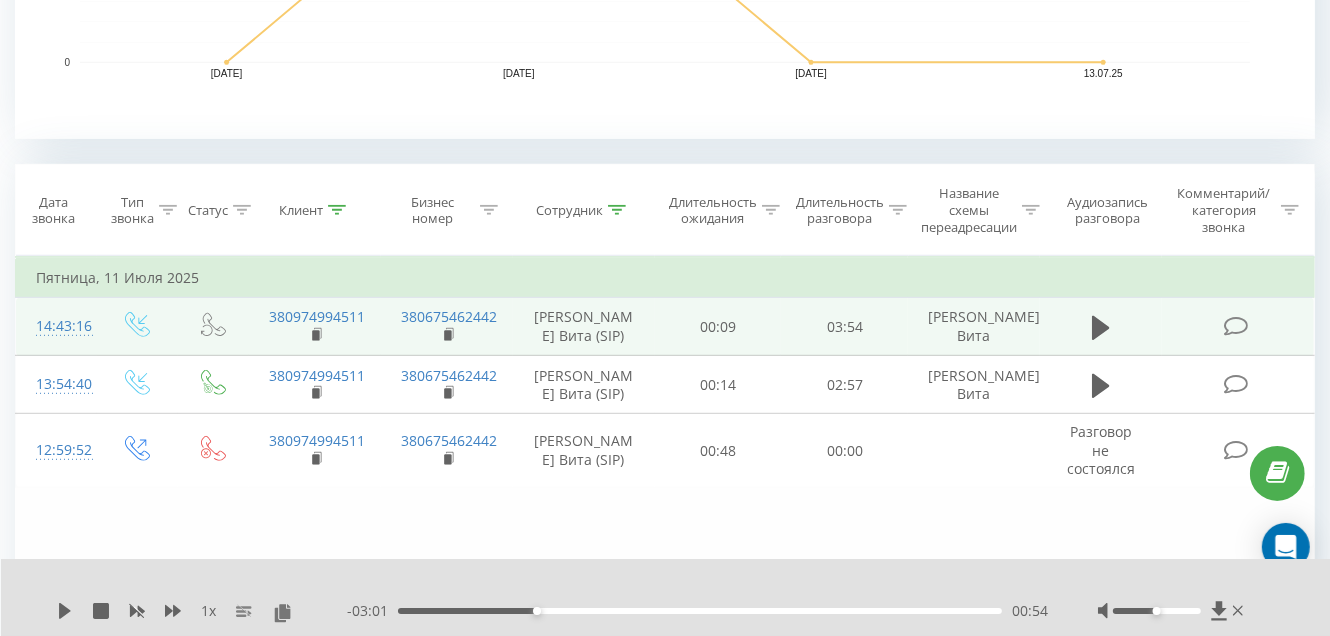 click 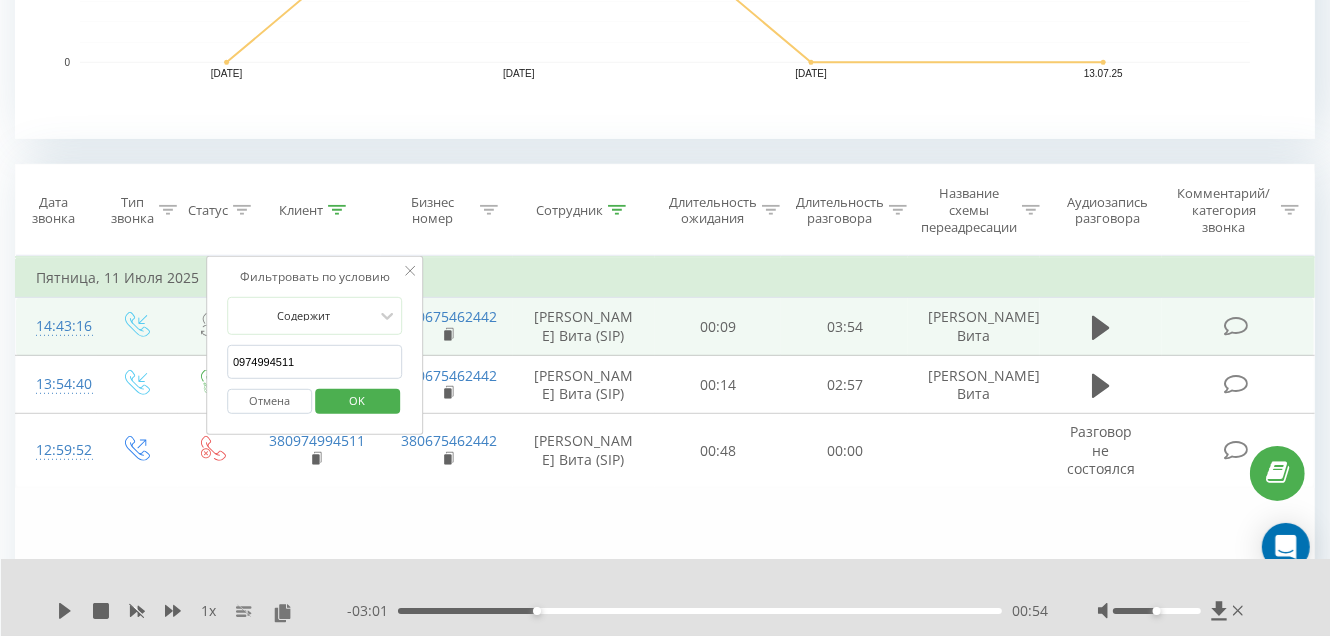 click on "0974994511" at bounding box center (315, 362) 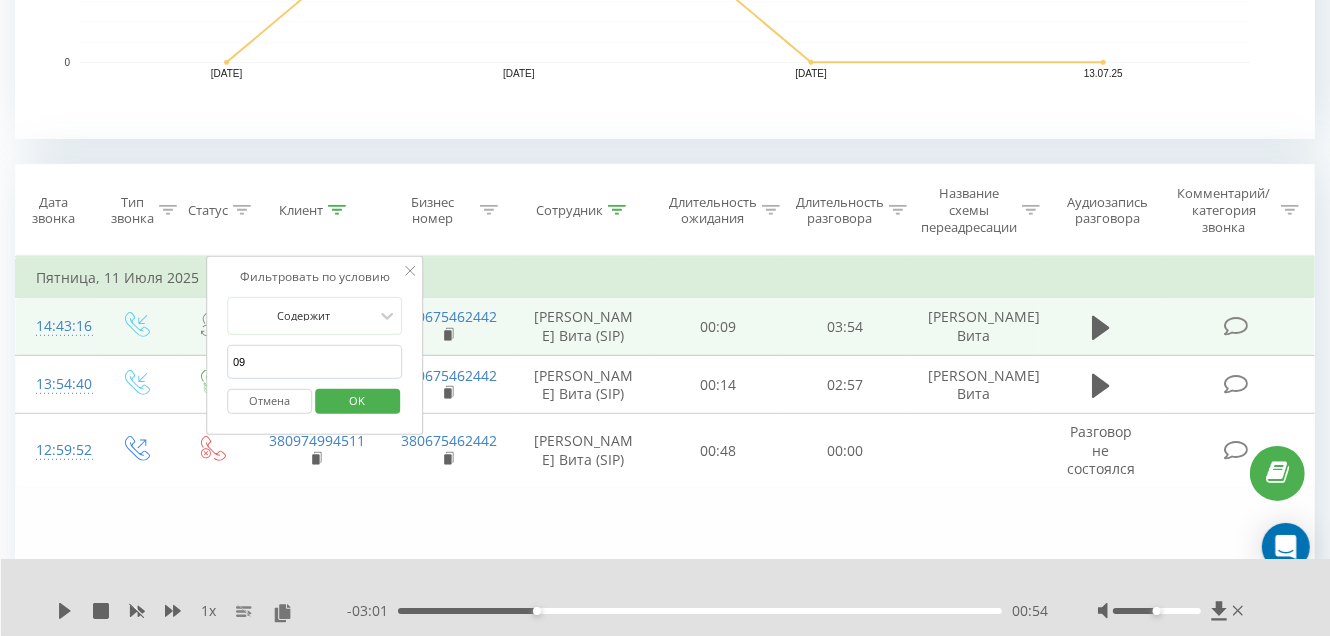 type on "0" 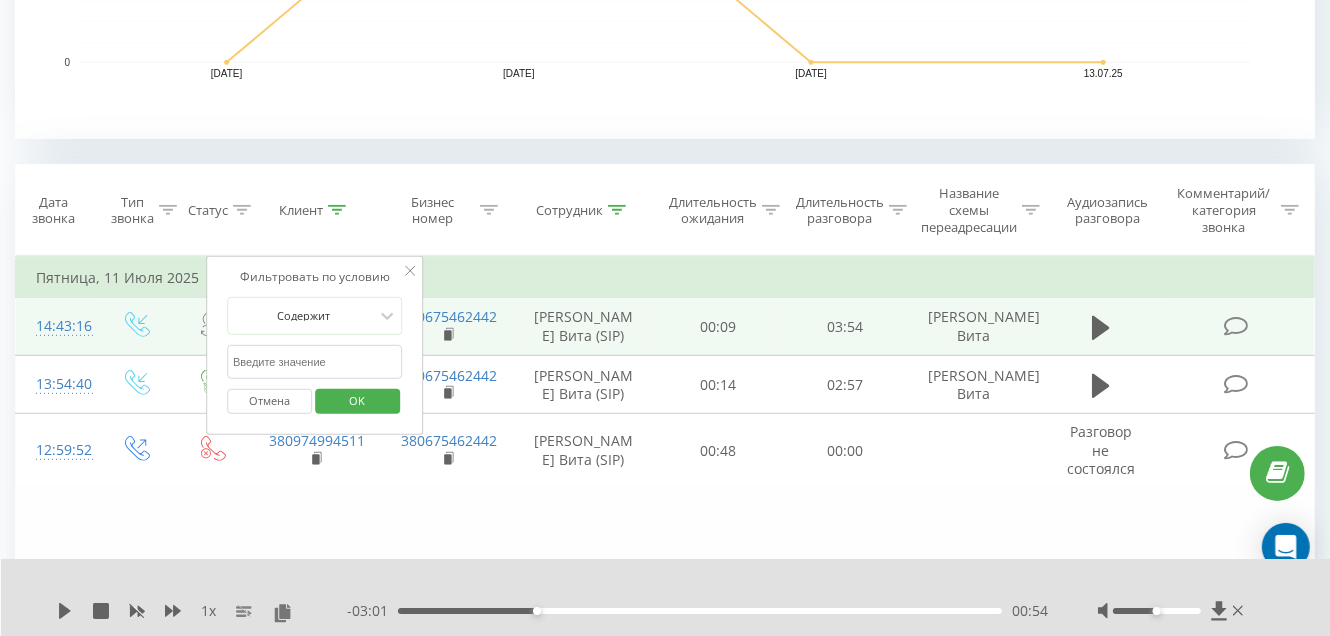 type 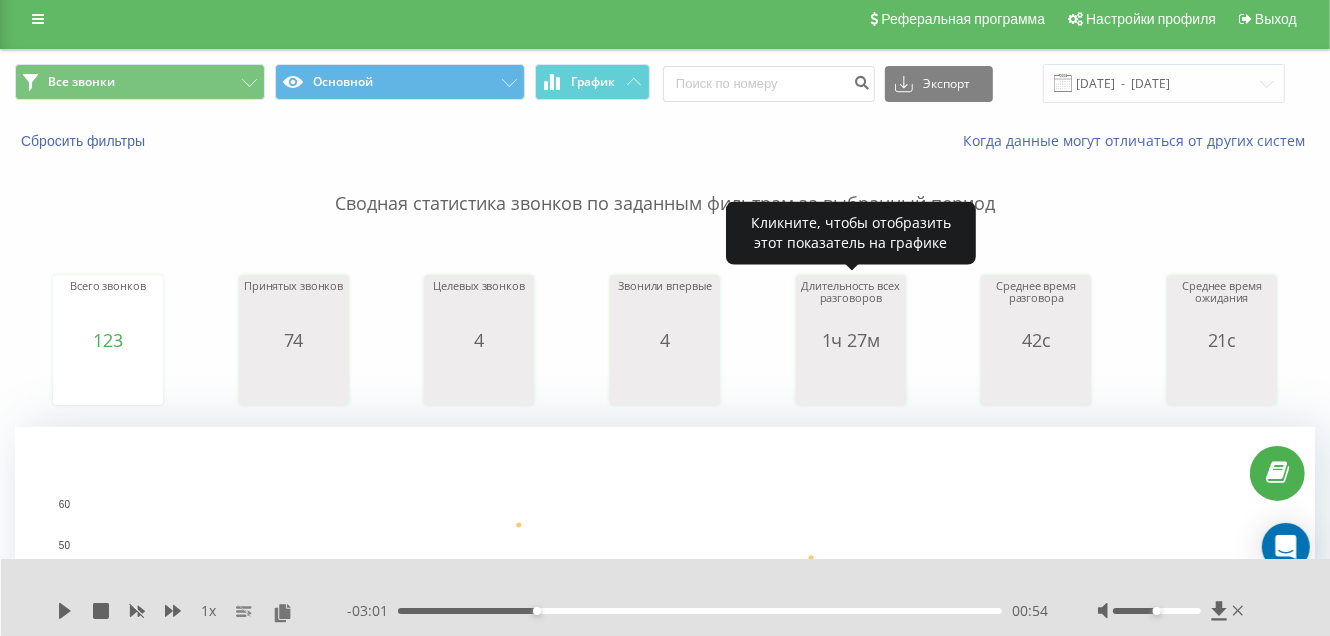 scroll, scrollTop: 0, scrollLeft: 0, axis: both 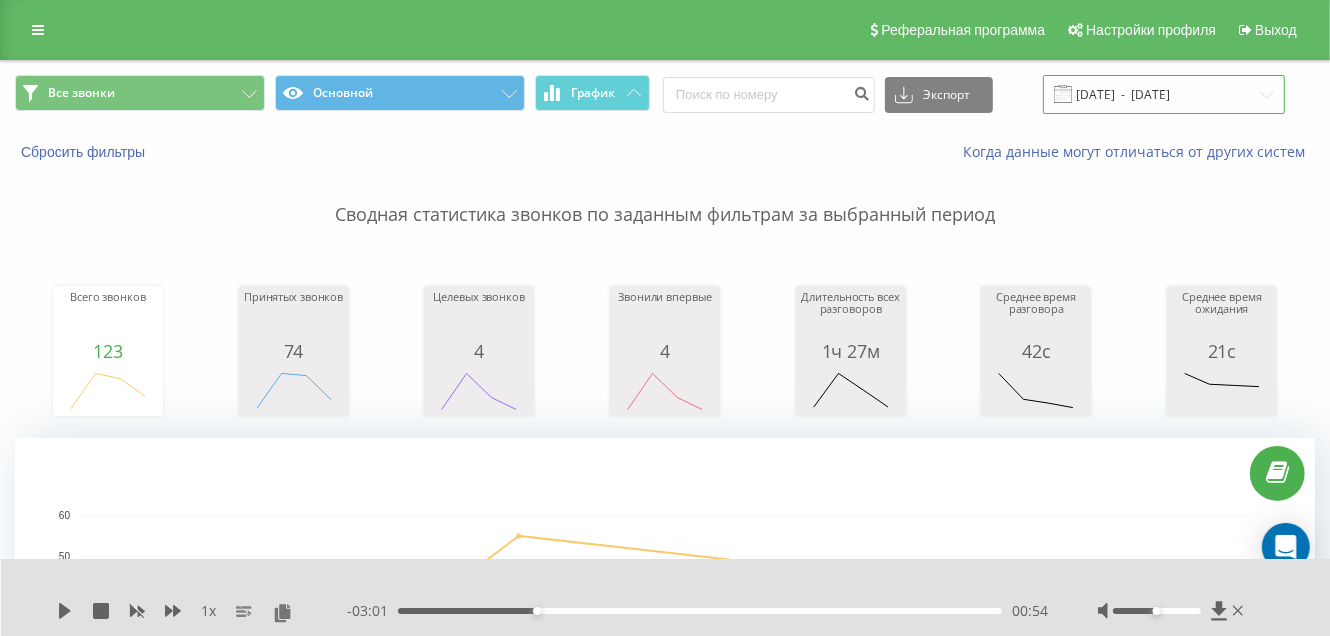 click on "10.07.2025  -  13.07.2025" at bounding box center (1164, 94) 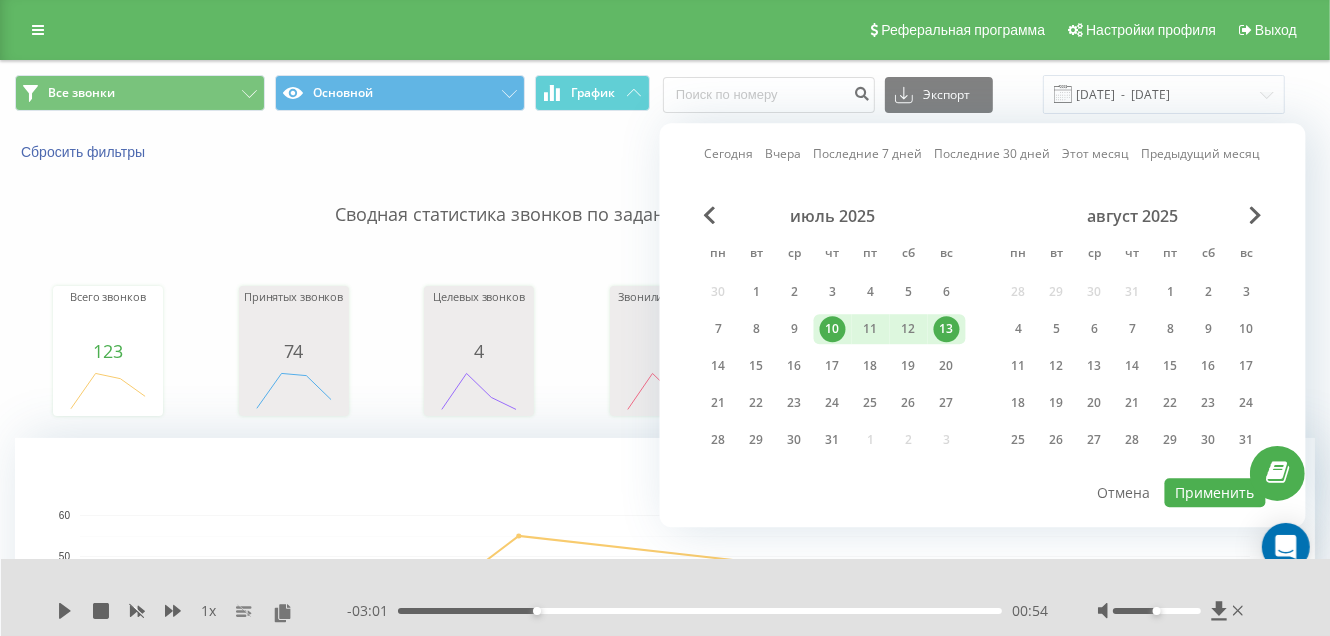 click on "13" at bounding box center [947, 329] 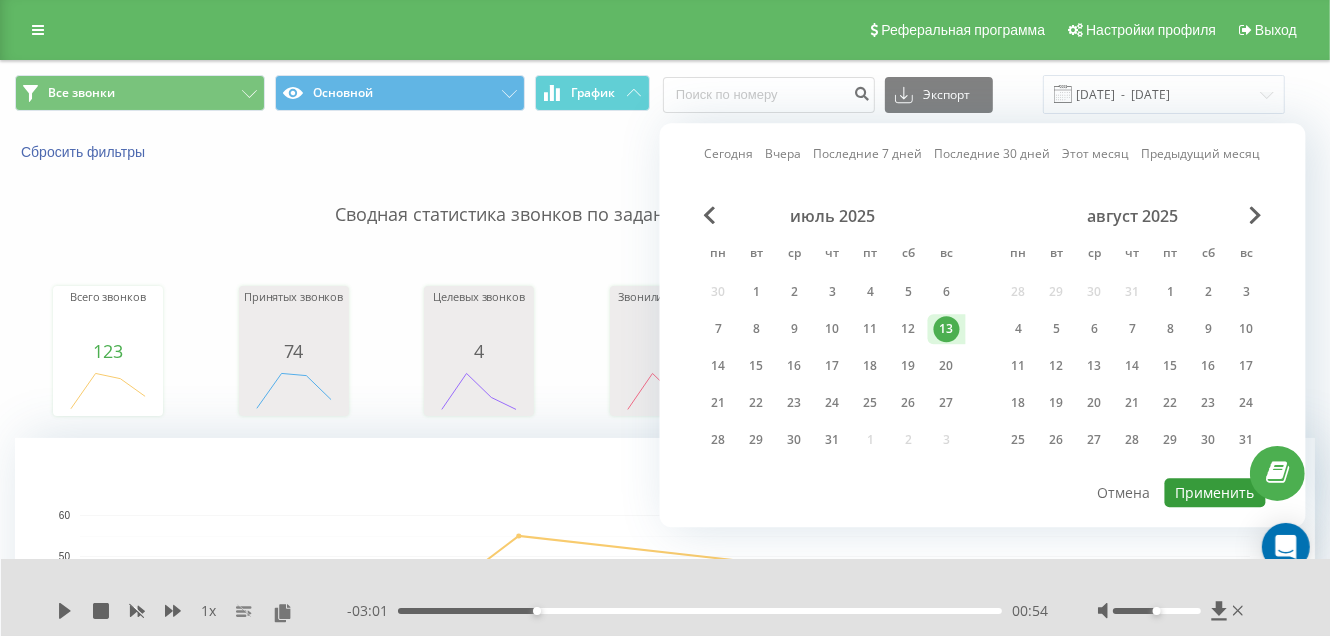 click on "Применить" at bounding box center [1215, 492] 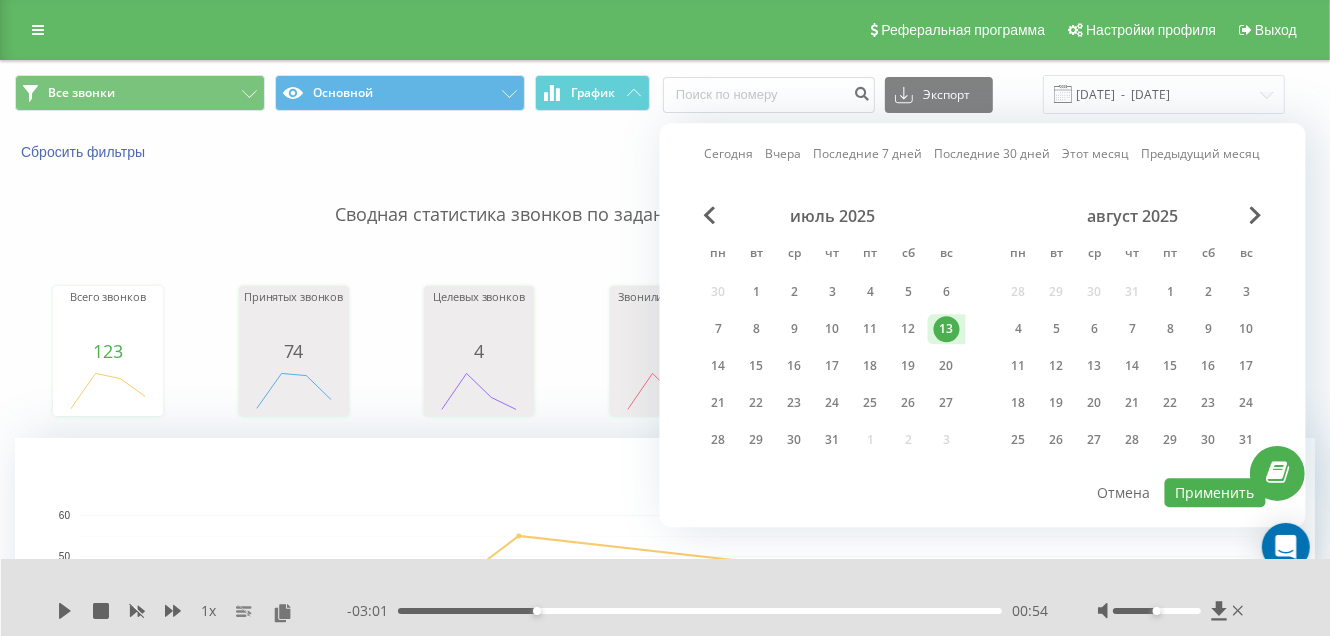 type on "[DATE]  -  [DATE]" 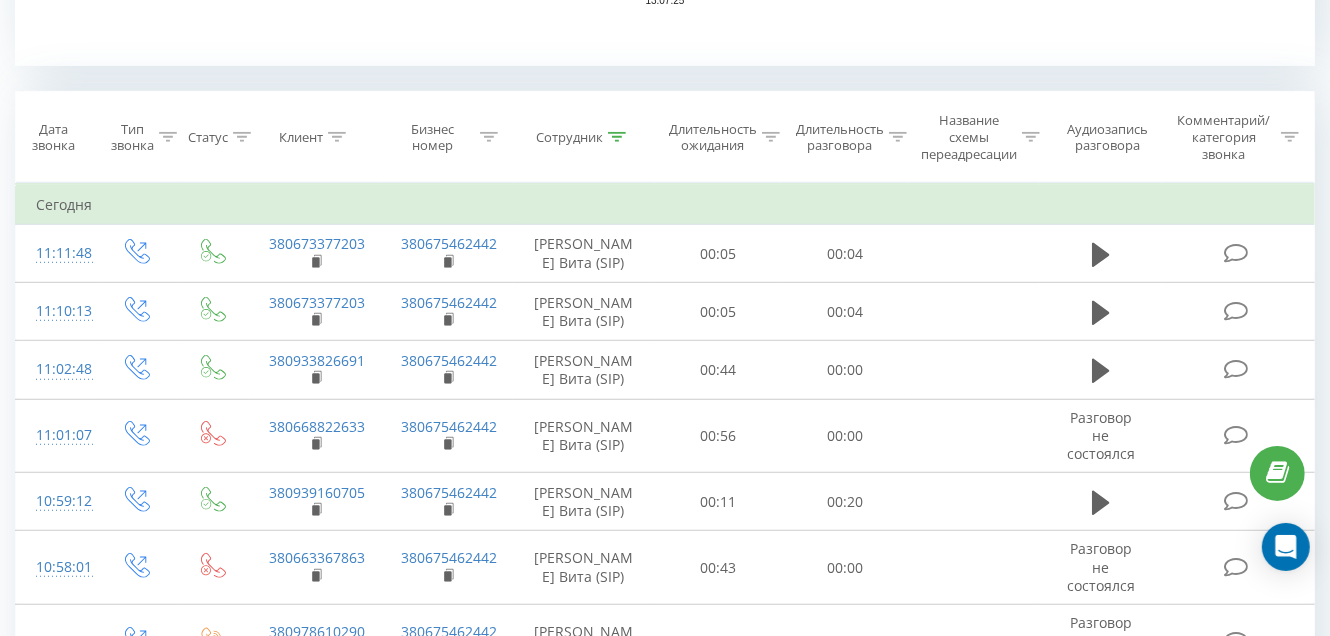 scroll, scrollTop: 799, scrollLeft: 0, axis: vertical 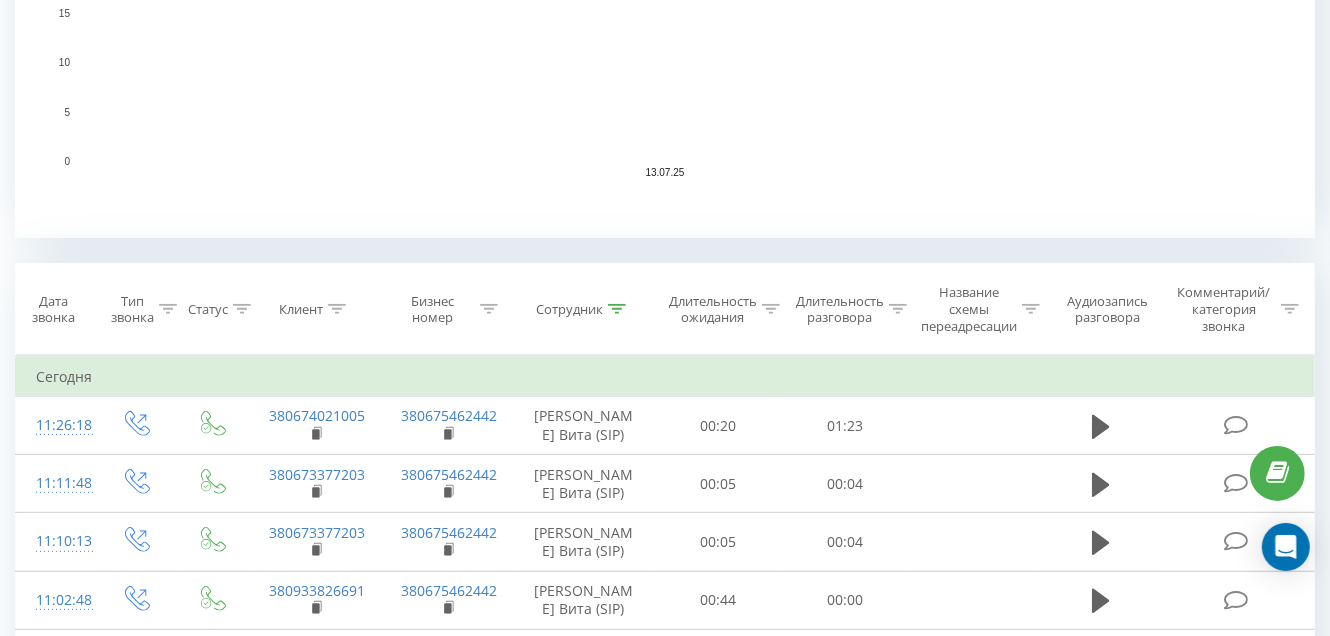 click 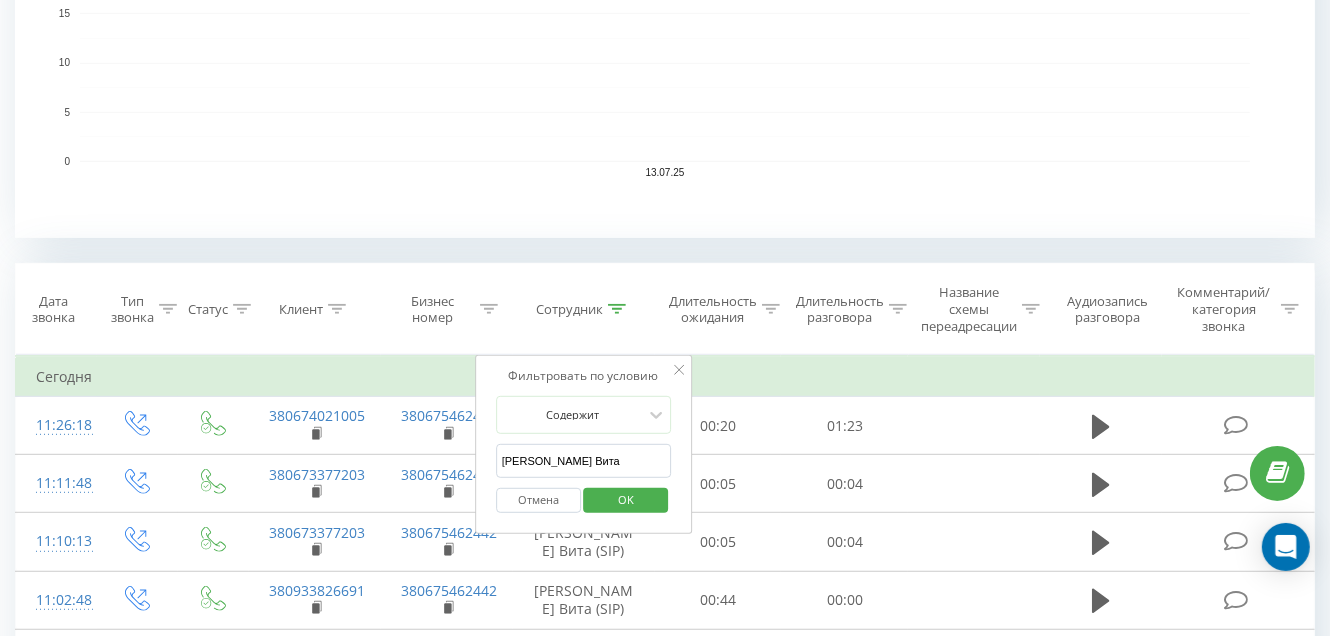click on "[PERSON_NAME] Вита" at bounding box center [584, 461] 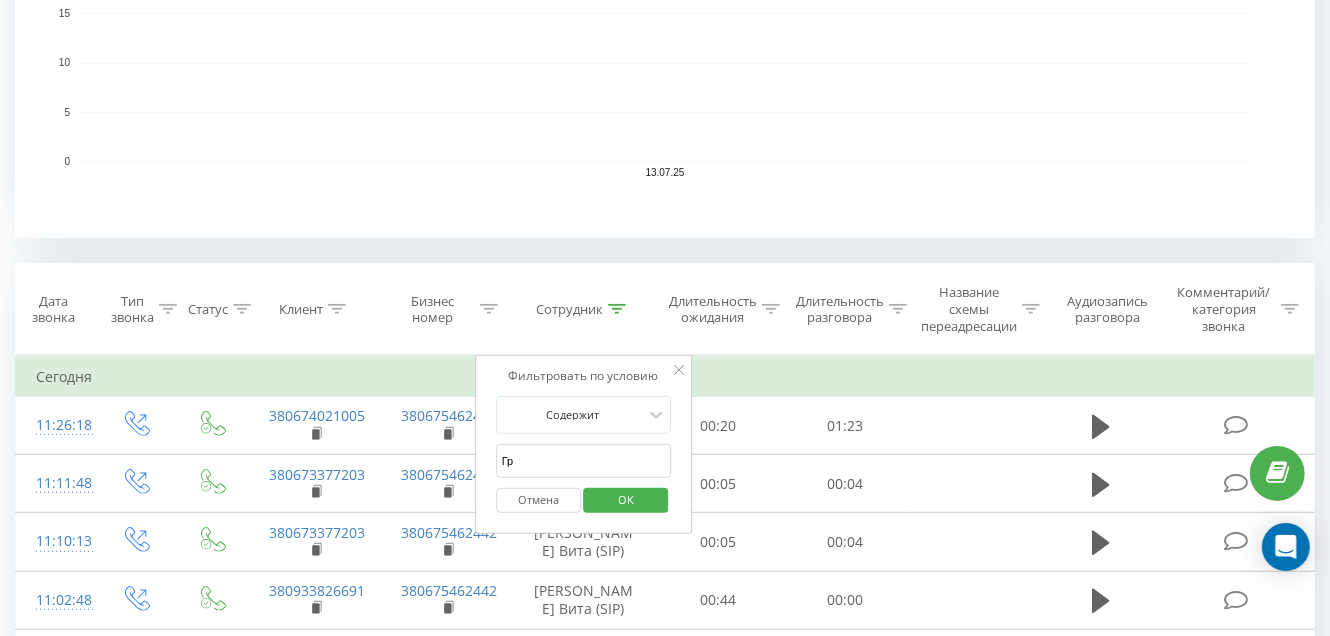 type on "Г" 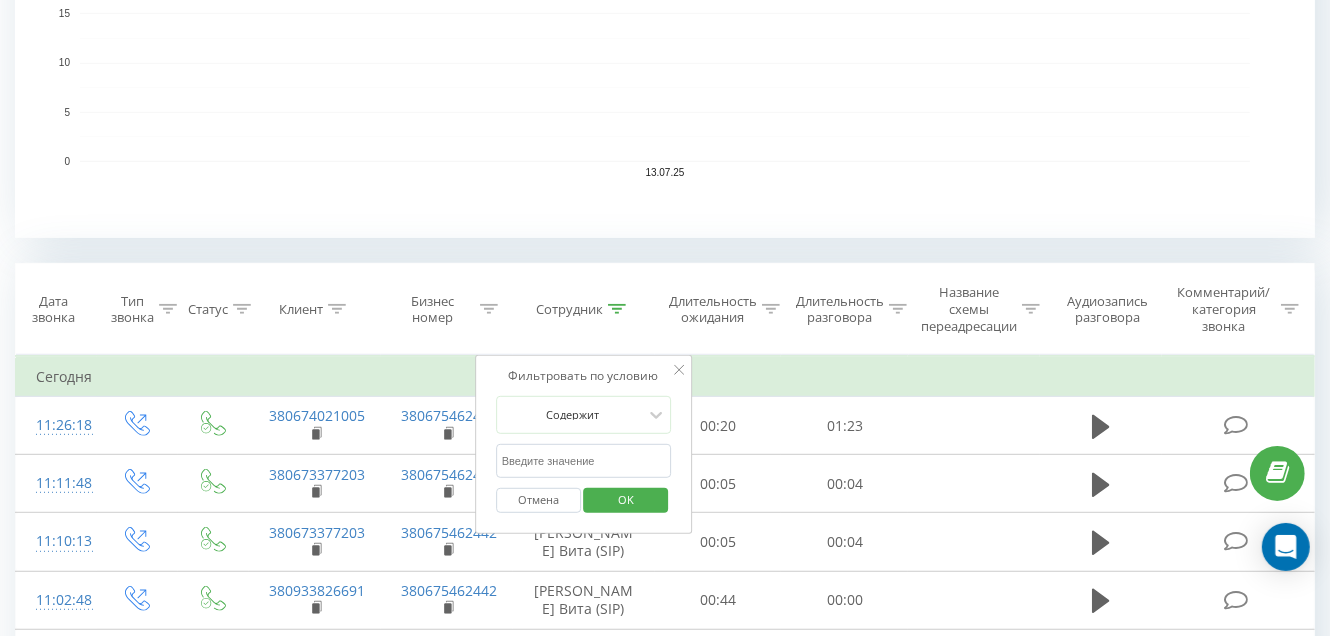 click at bounding box center (584, 461) 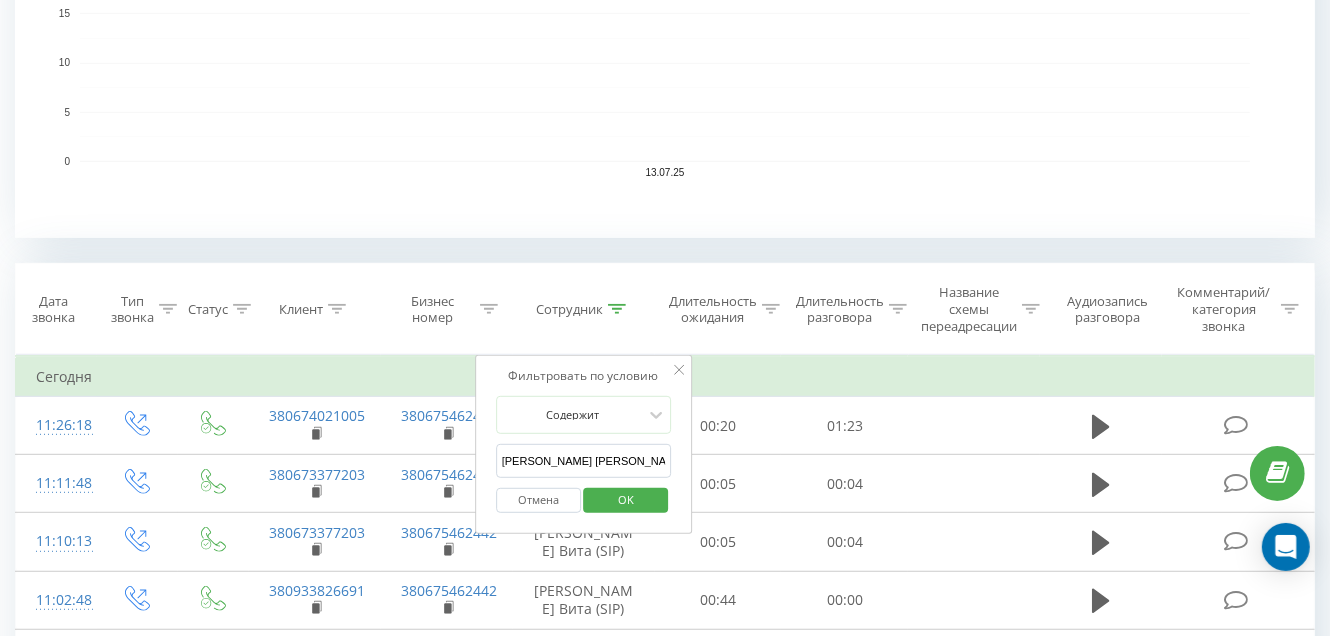 click on "OK" at bounding box center [626, 499] 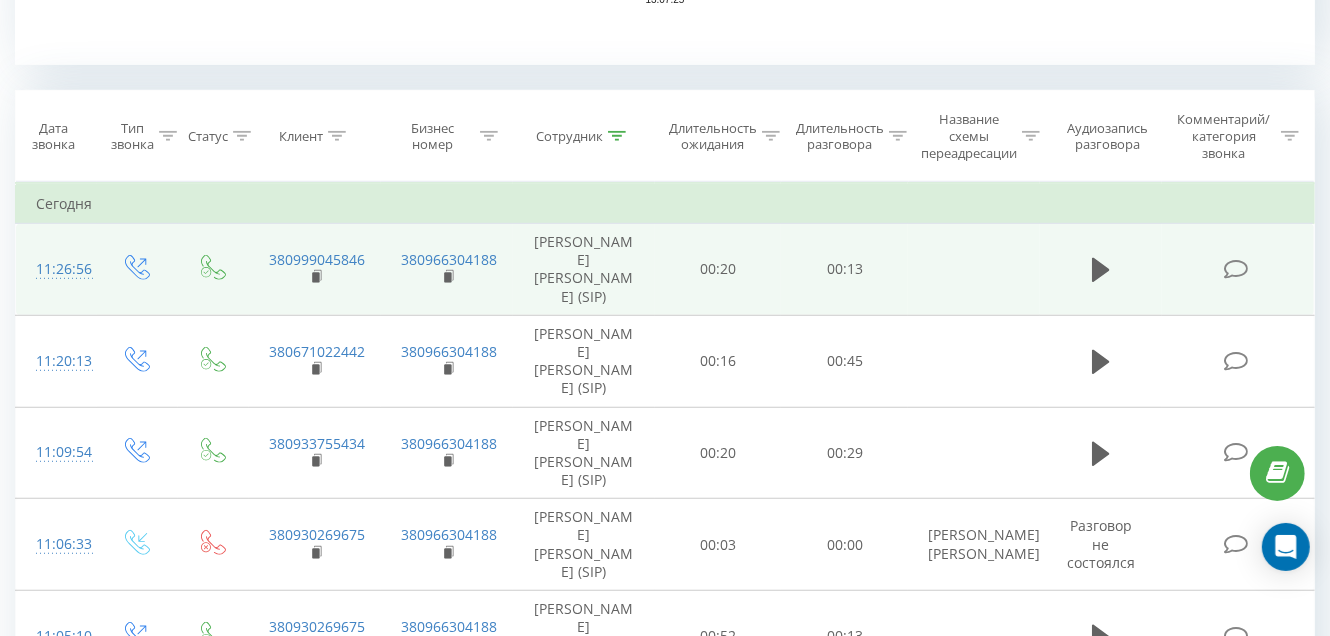 scroll, scrollTop: 799, scrollLeft: 0, axis: vertical 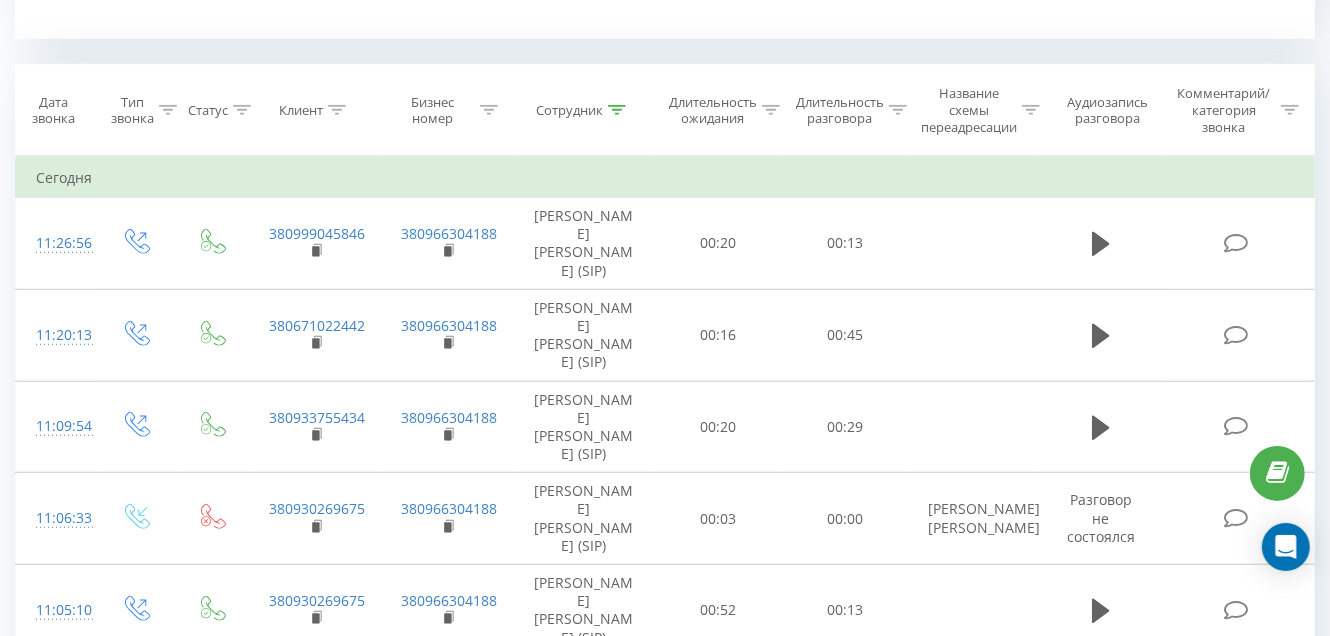 click 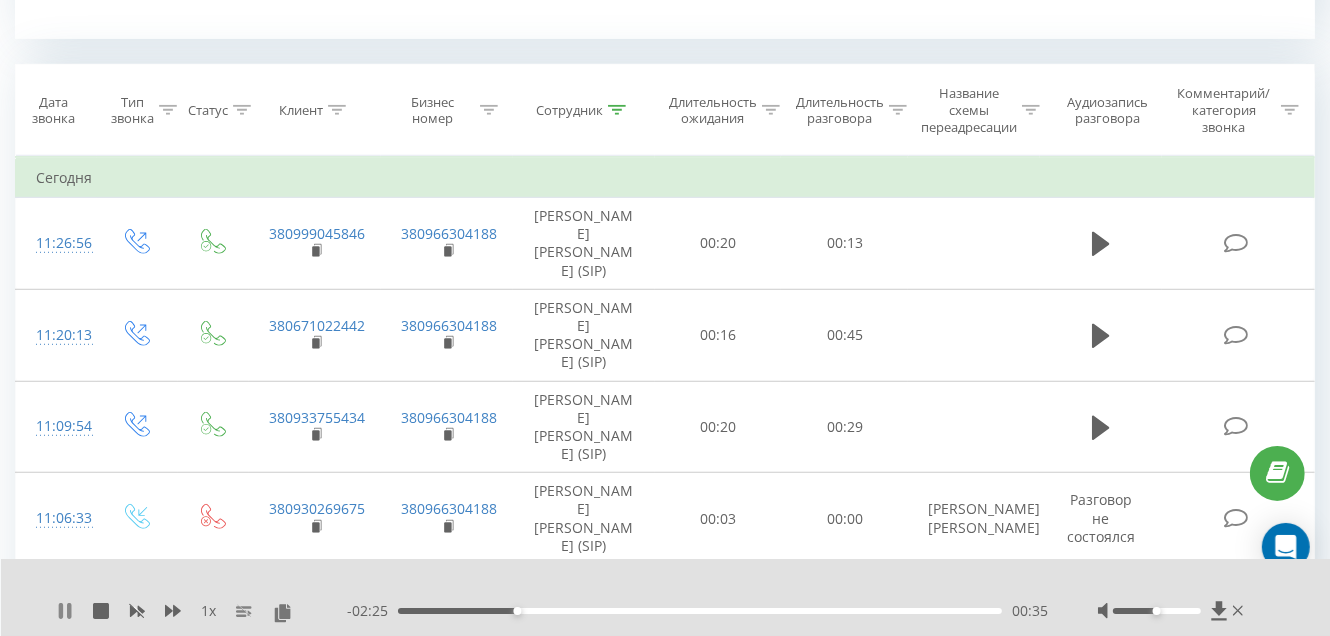 click 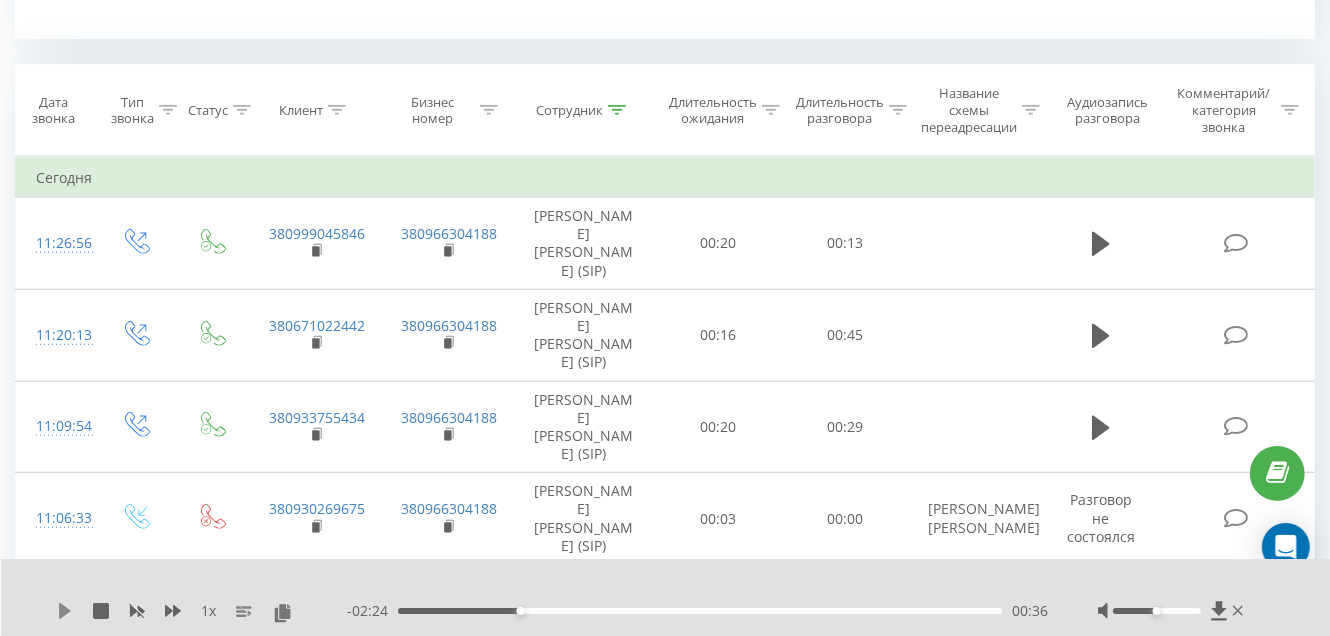 click 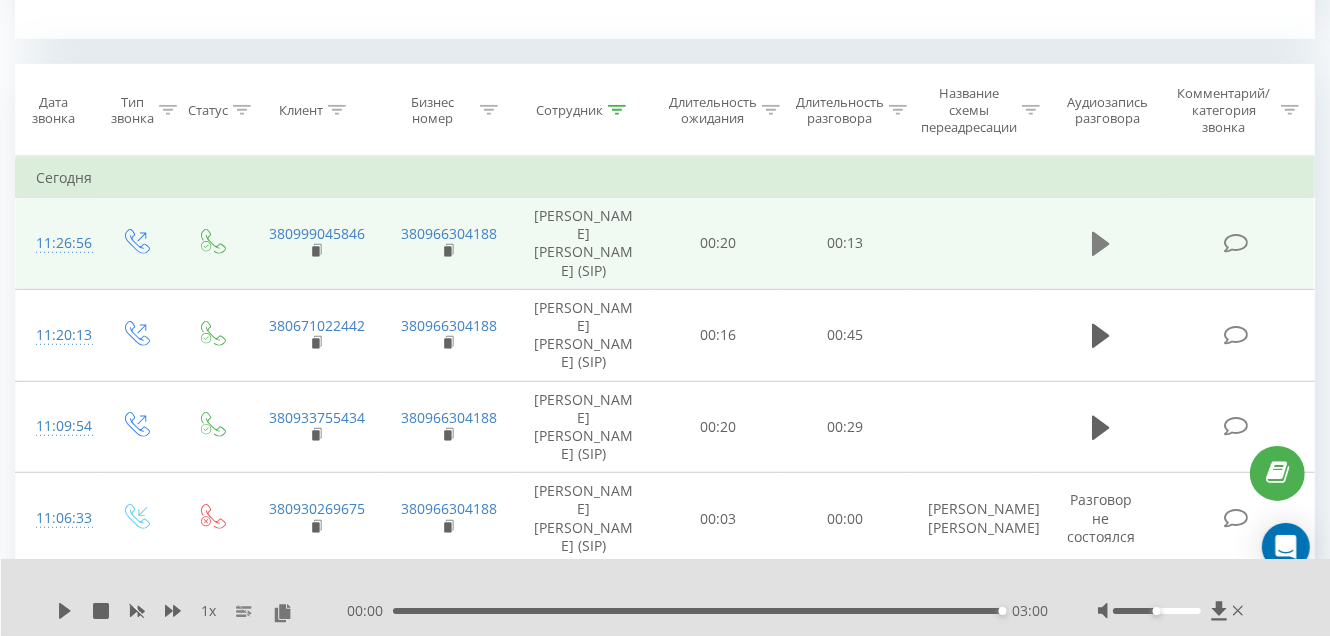 click 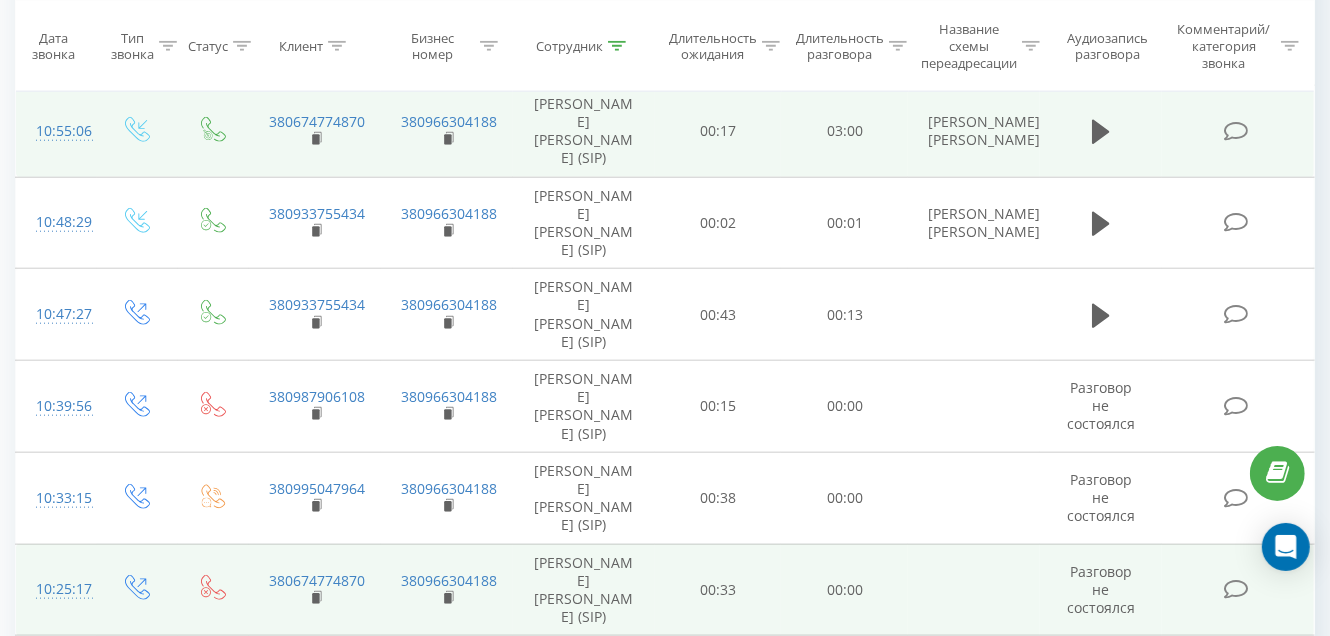 scroll, scrollTop: 1399, scrollLeft: 0, axis: vertical 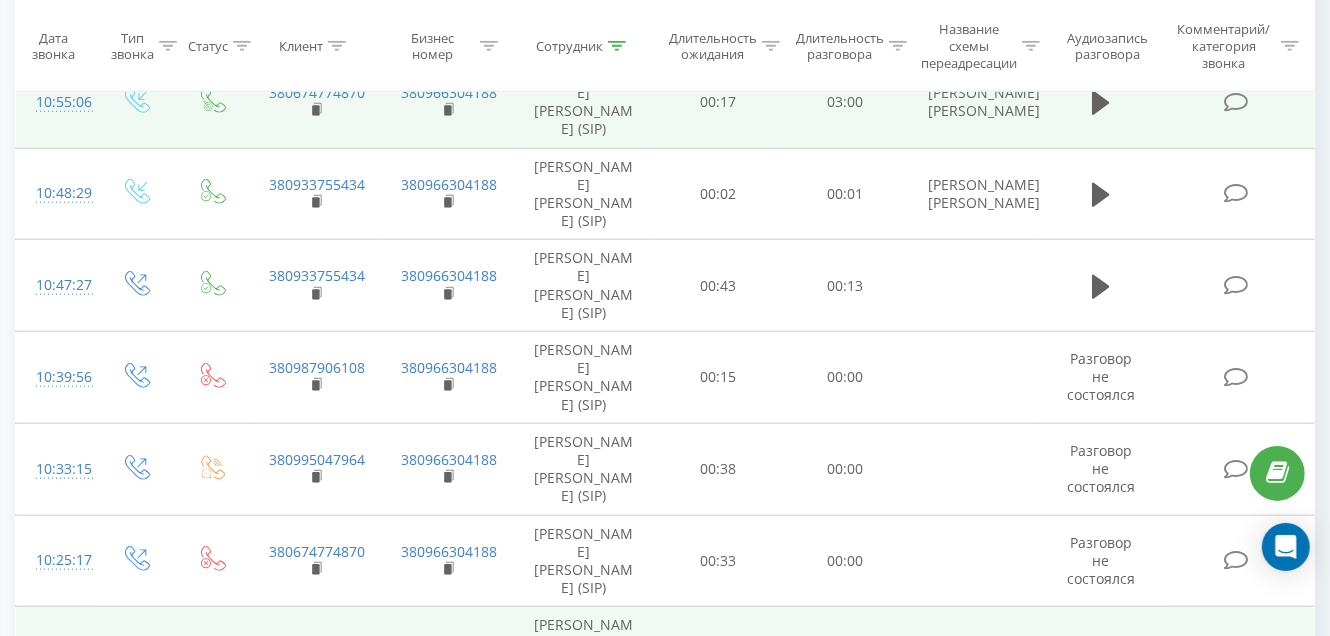click 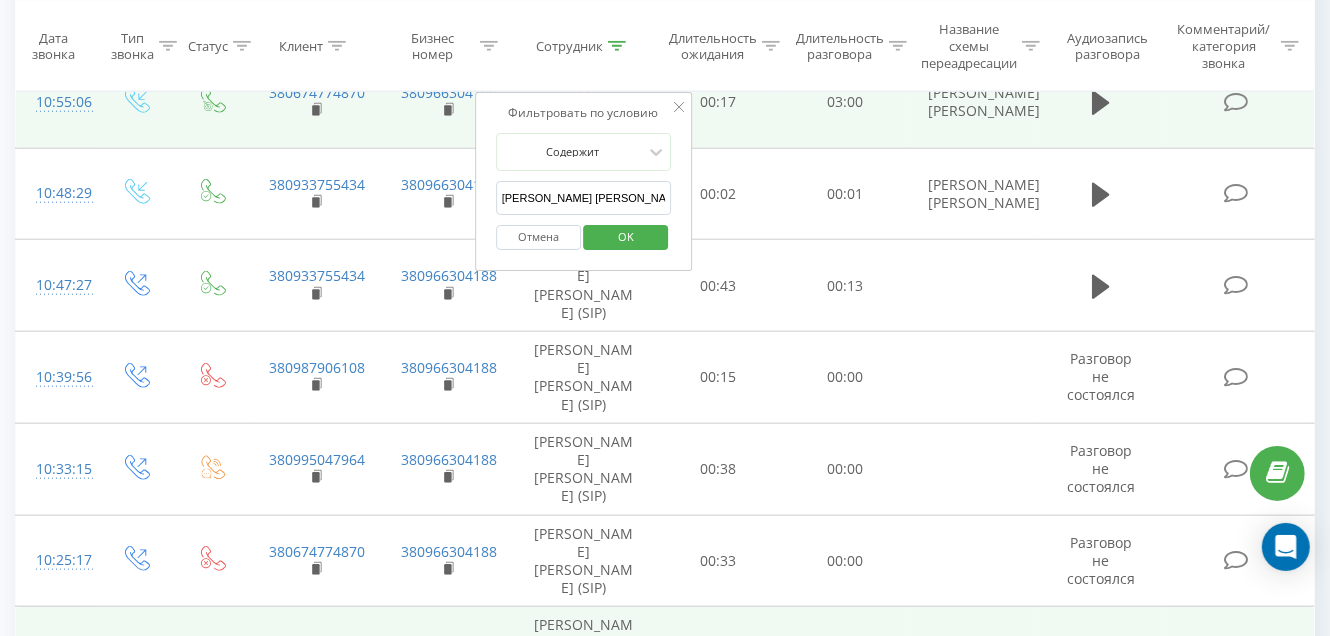 click on "[PERSON_NAME] [PERSON_NAME]" at bounding box center (584, 198) 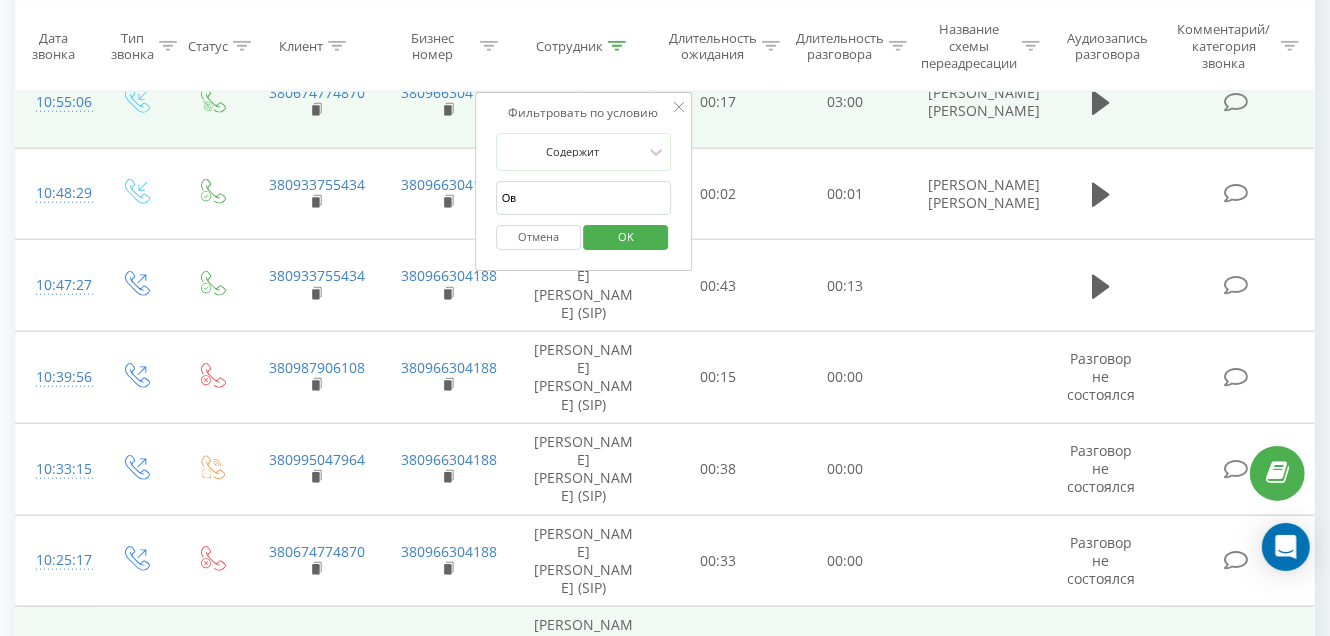 type on "О" 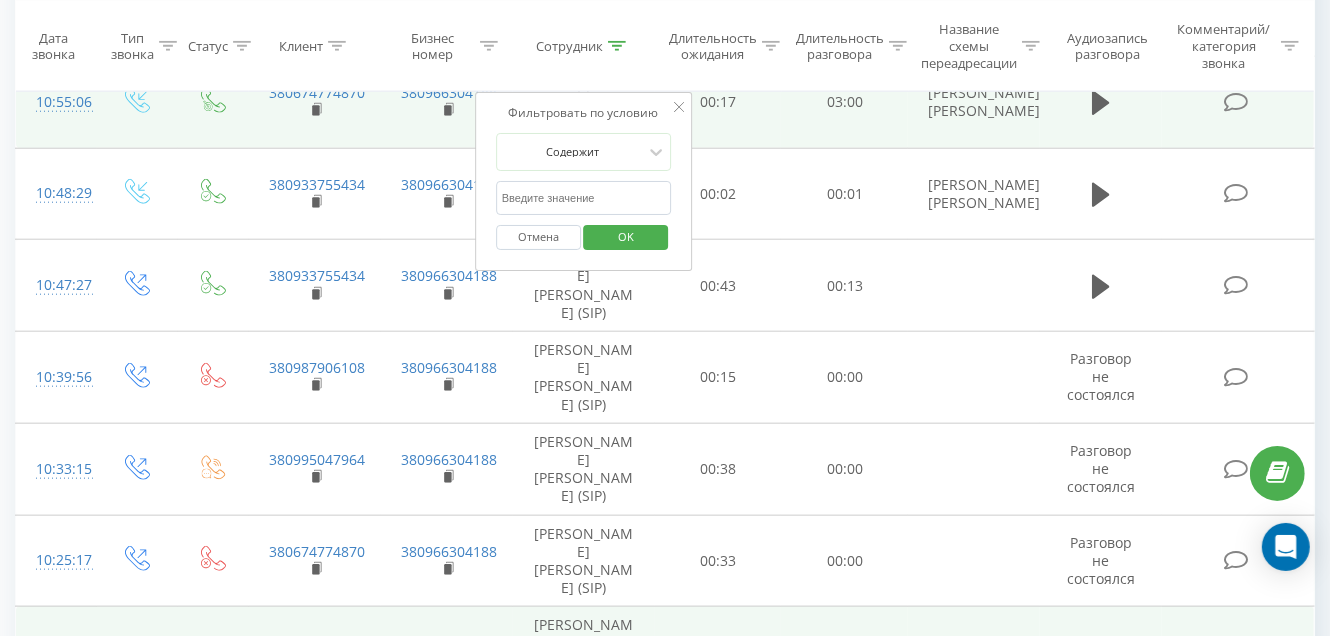 click at bounding box center (584, 198) 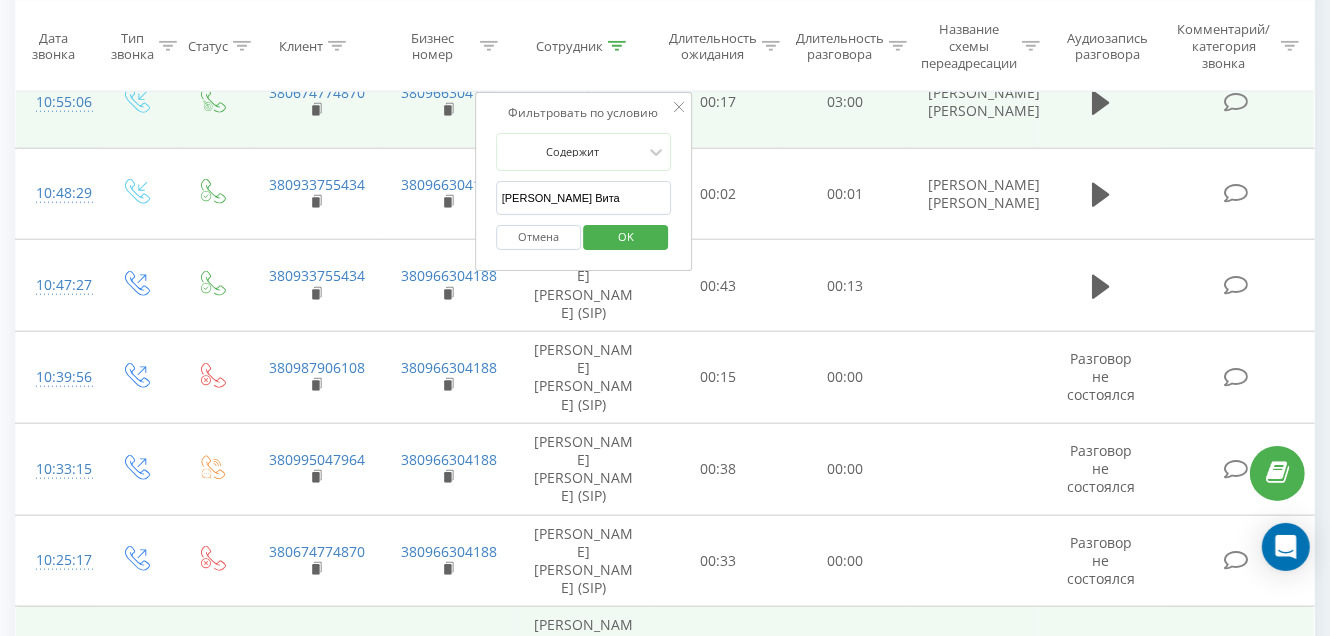 click on "OK" at bounding box center (626, 237) 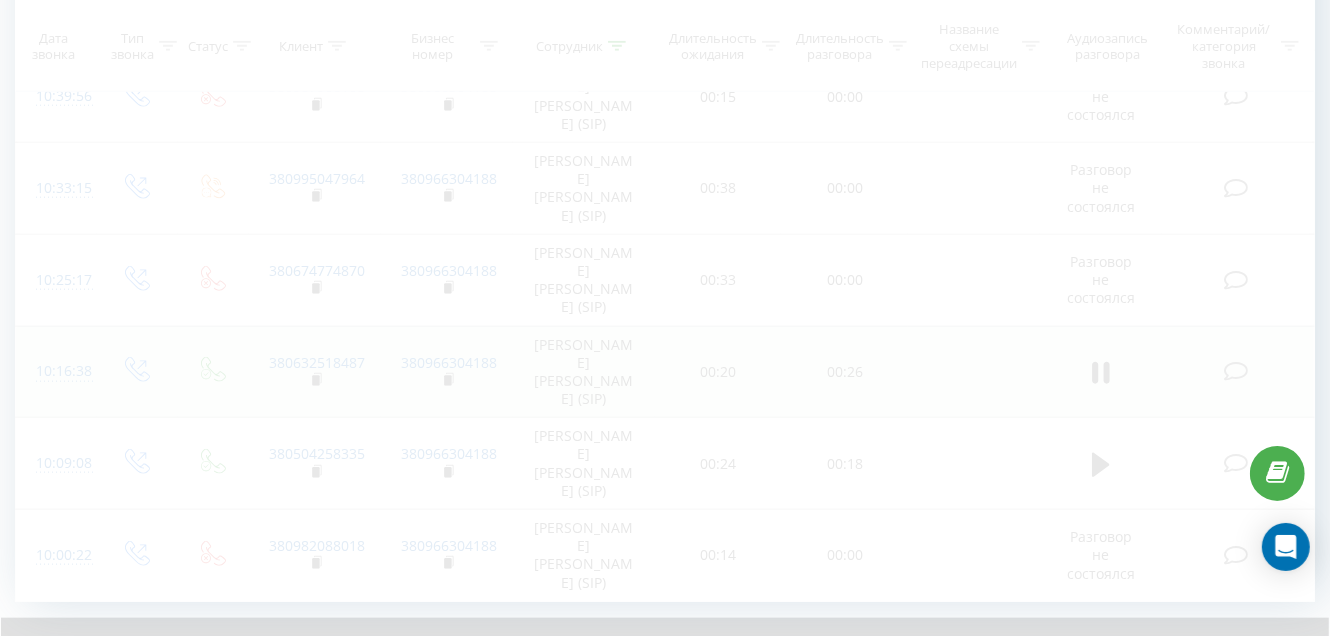 scroll, scrollTop: 1119, scrollLeft: 0, axis: vertical 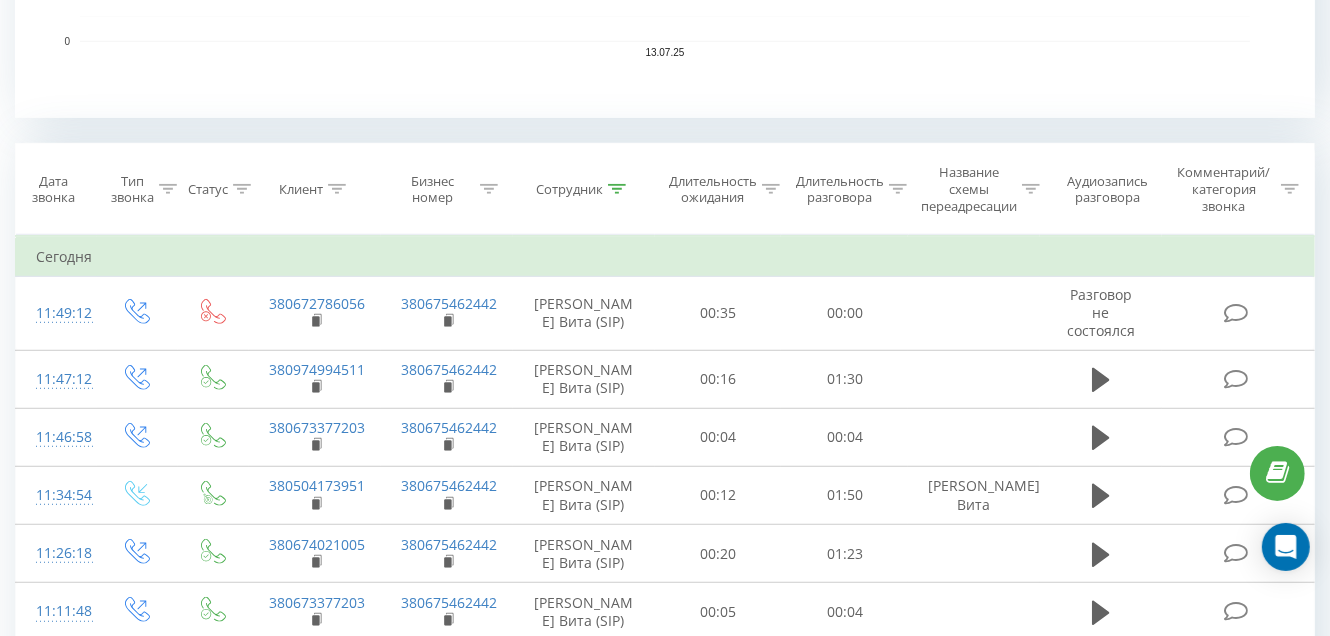 click 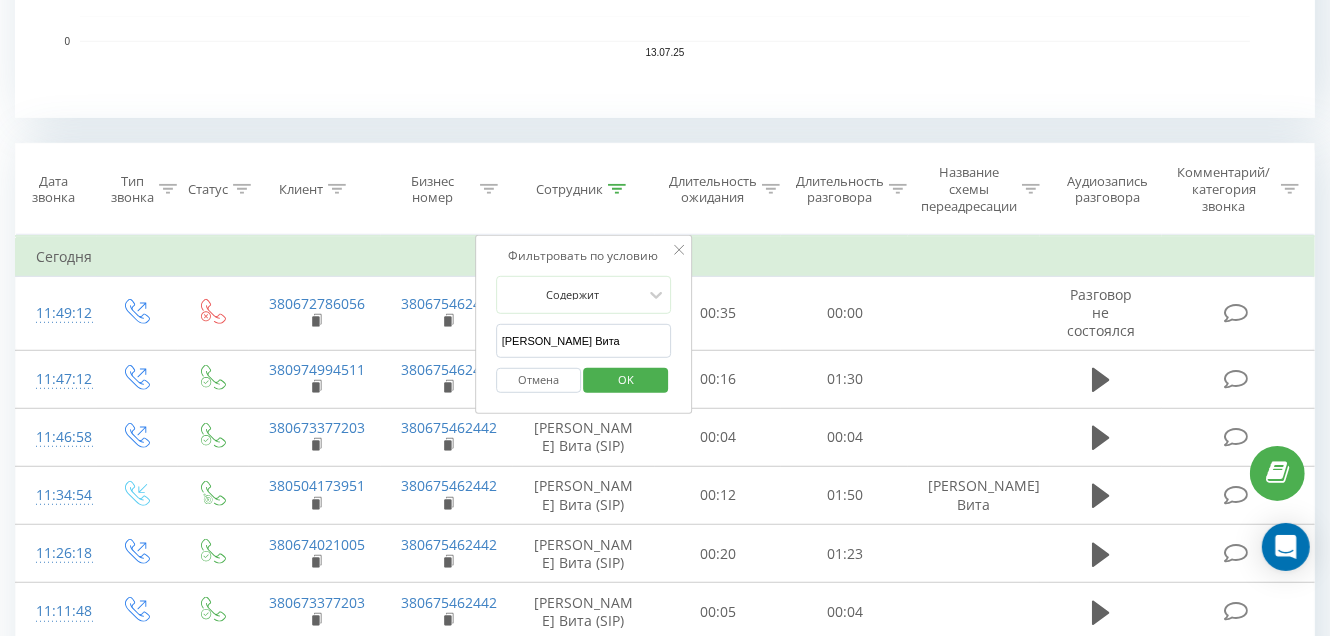 click on "[PERSON_NAME] Вита" at bounding box center [584, 341] 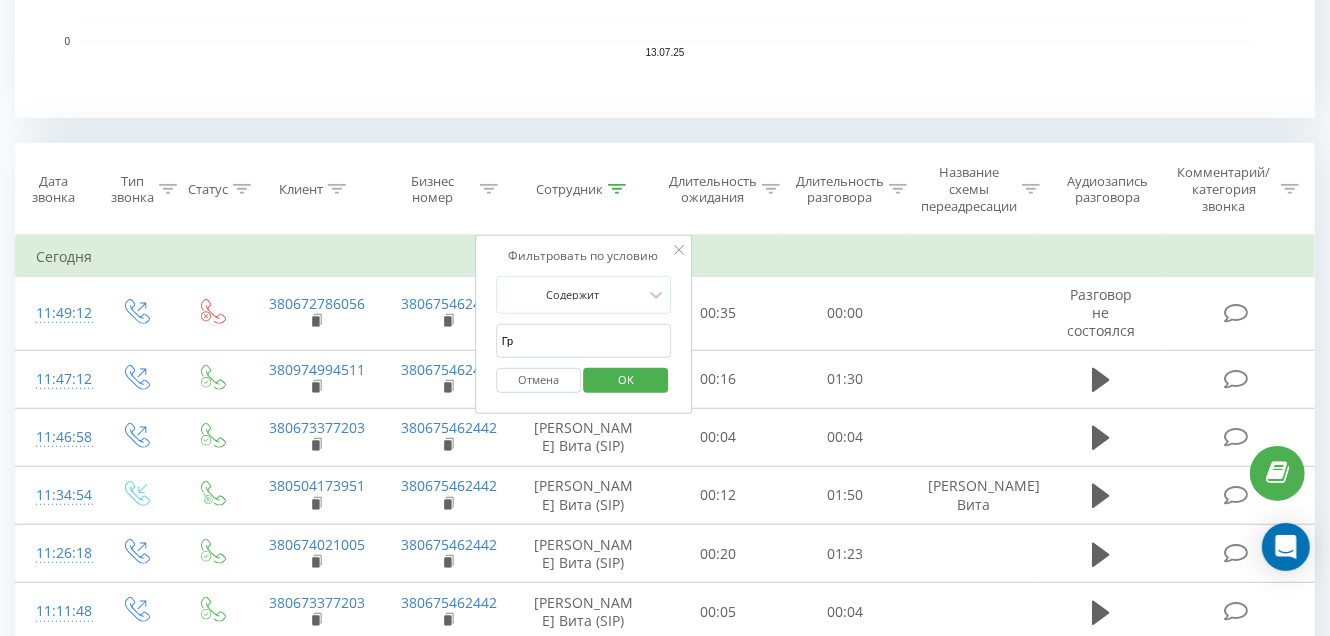 type on "Г" 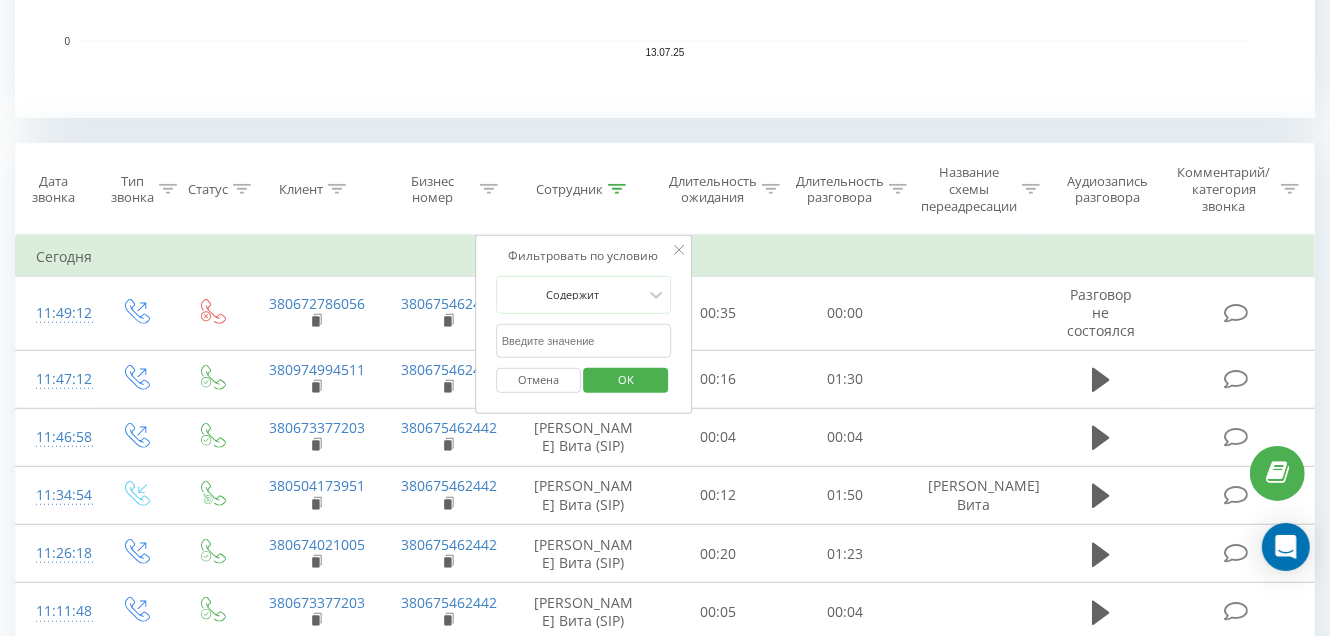 click at bounding box center (584, 341) 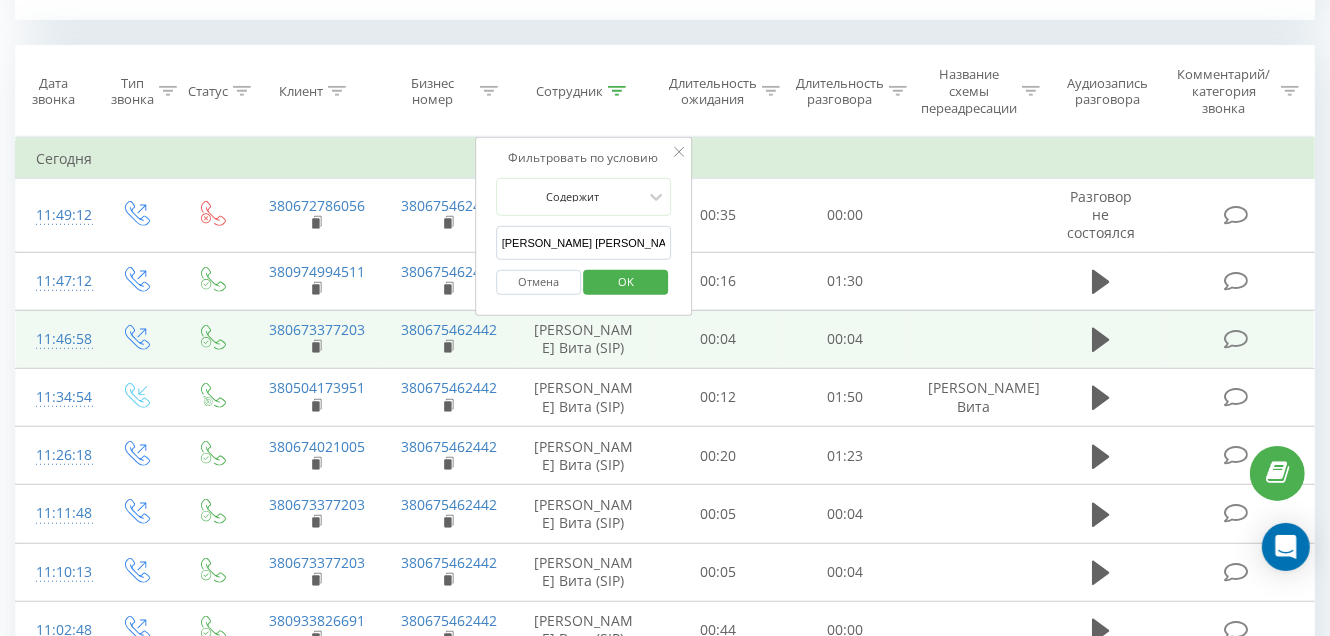 scroll, scrollTop: 820, scrollLeft: 0, axis: vertical 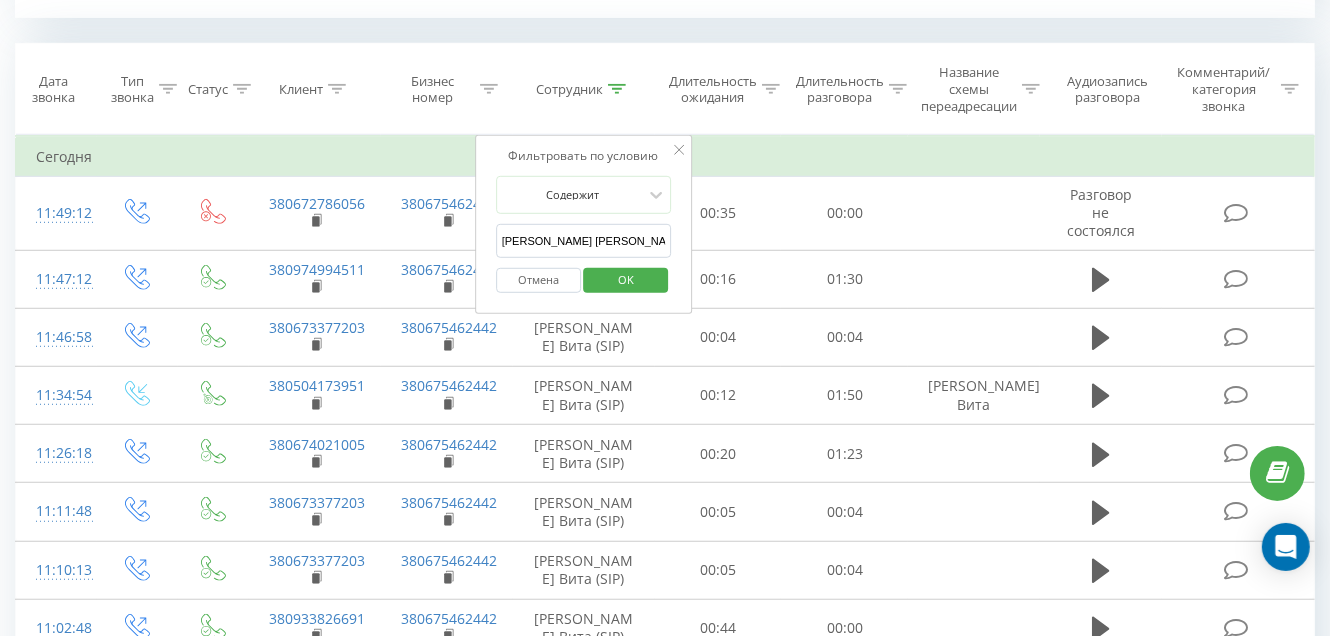 click on "OK" at bounding box center (626, 279) 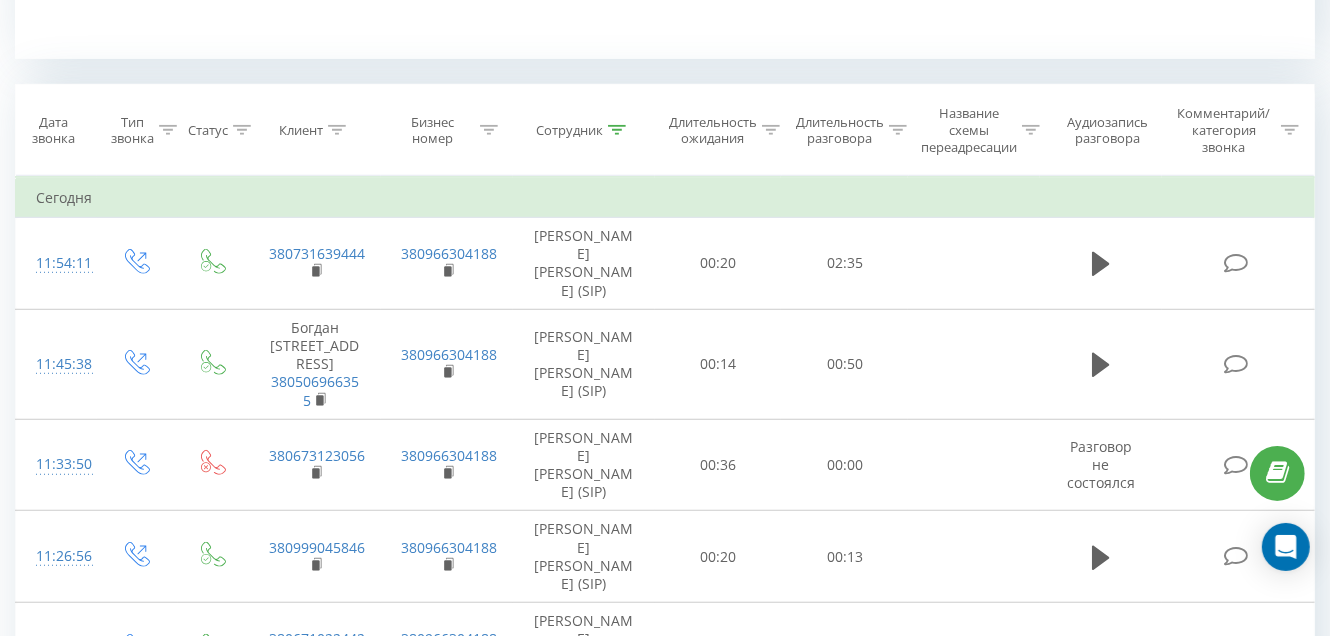 scroll, scrollTop: 800, scrollLeft: 0, axis: vertical 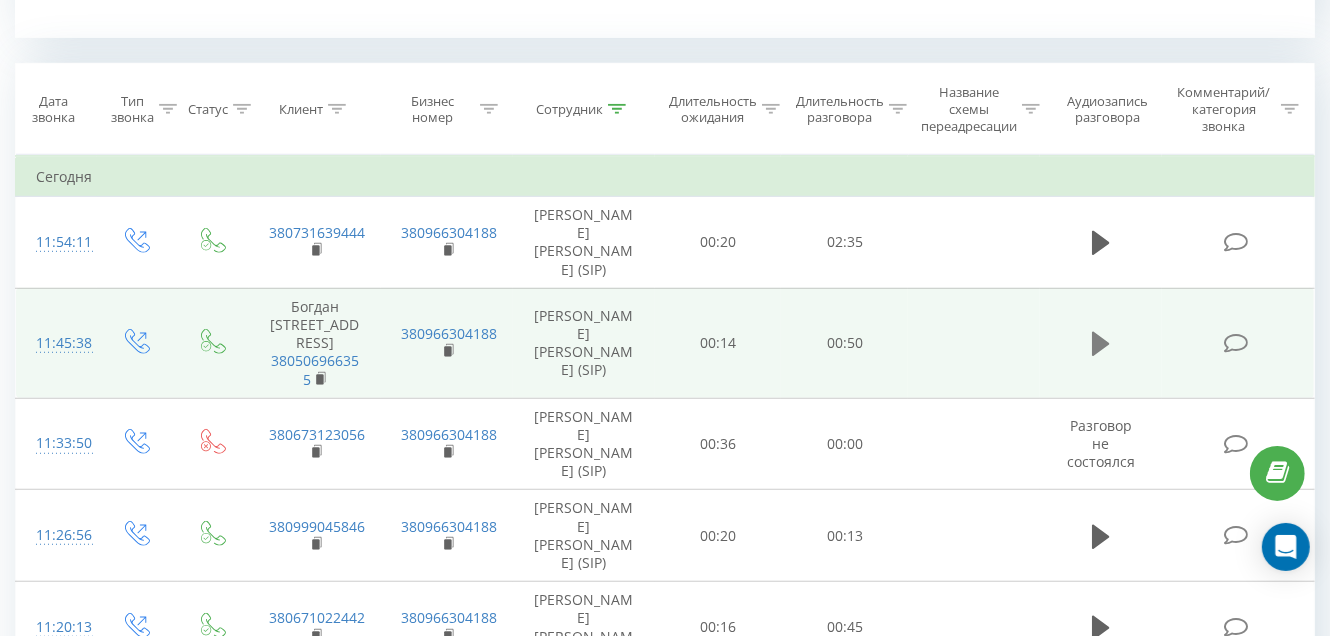 click 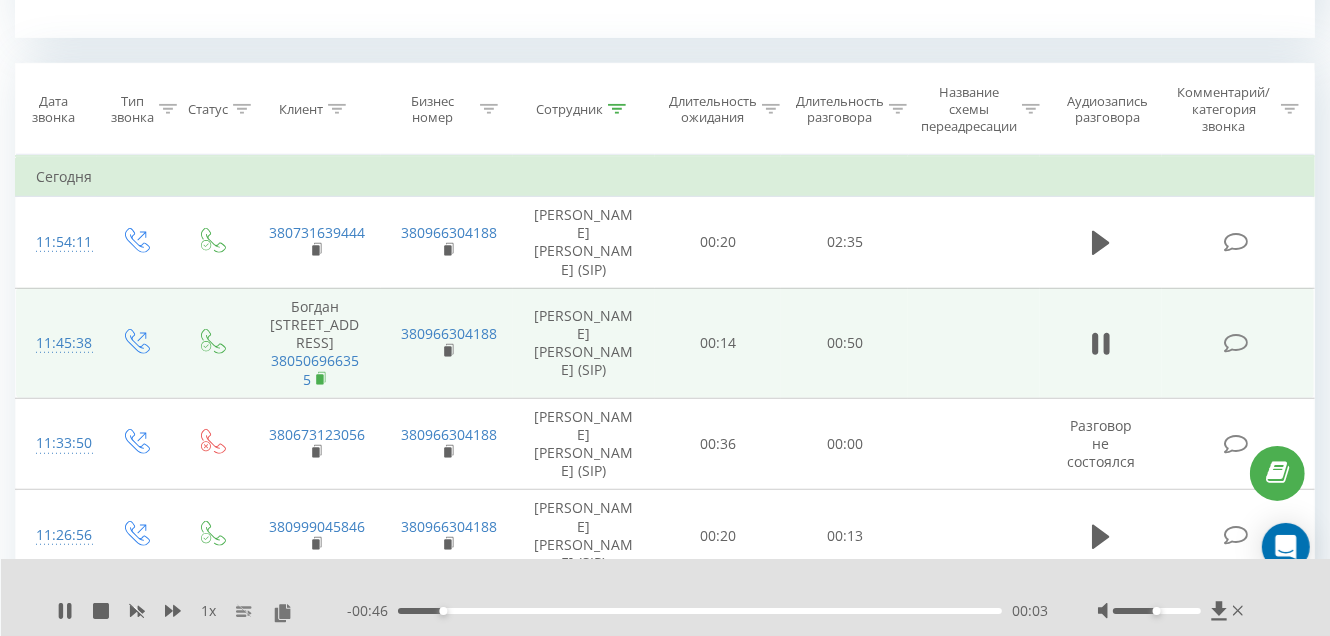 click 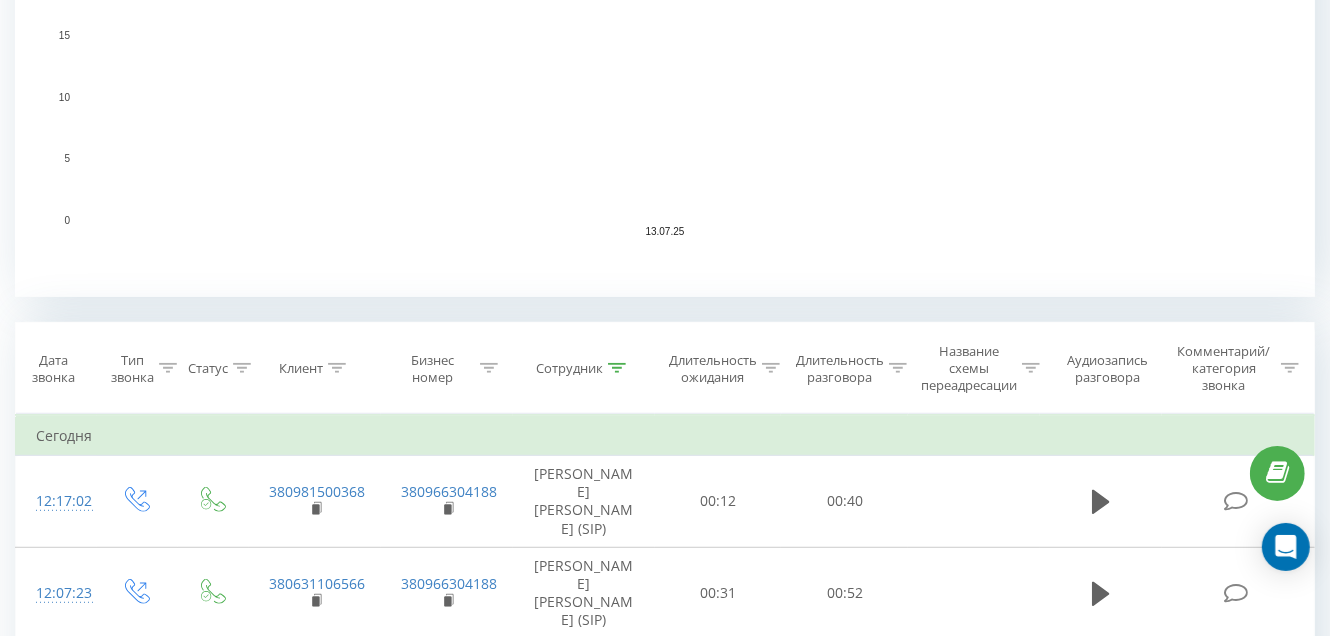 scroll, scrollTop: 0, scrollLeft: 0, axis: both 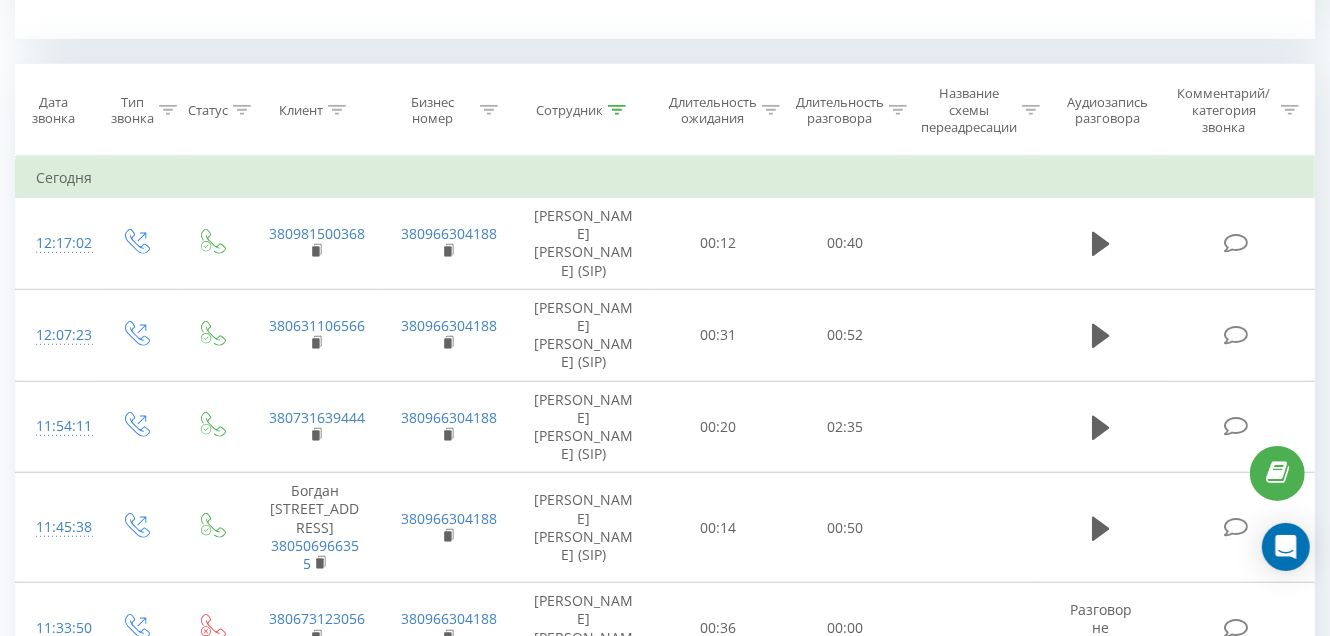 click 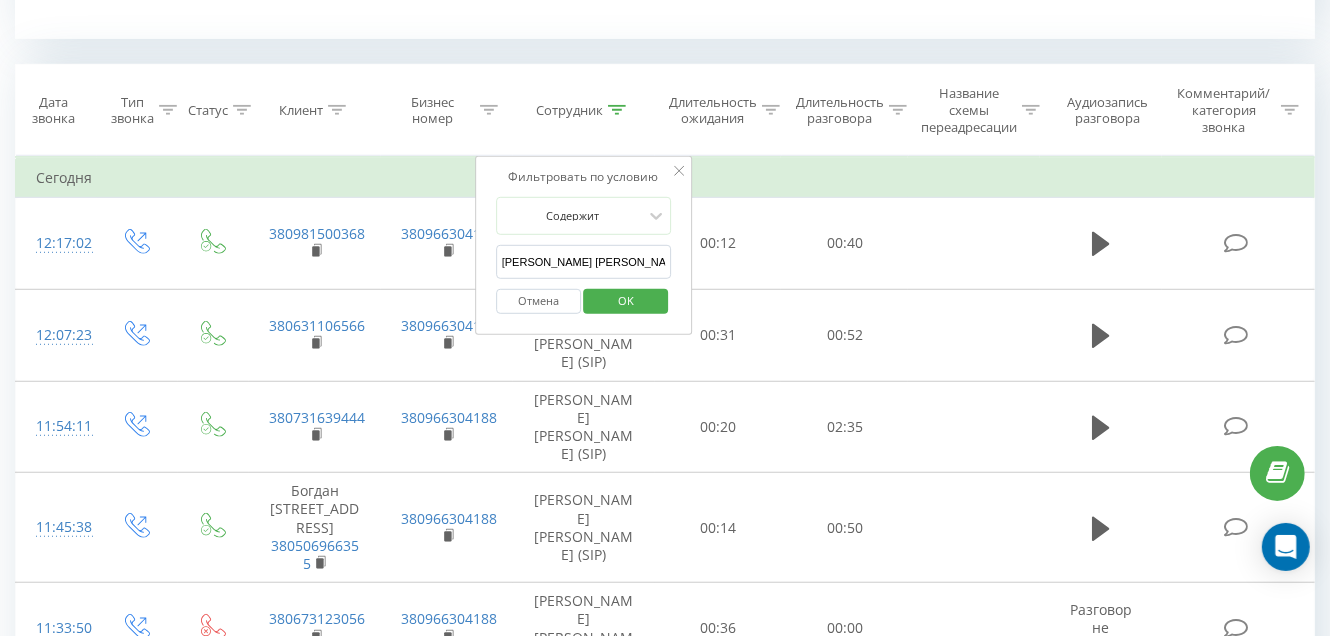 click on "[PERSON_NAME] [PERSON_NAME]" at bounding box center [584, 262] 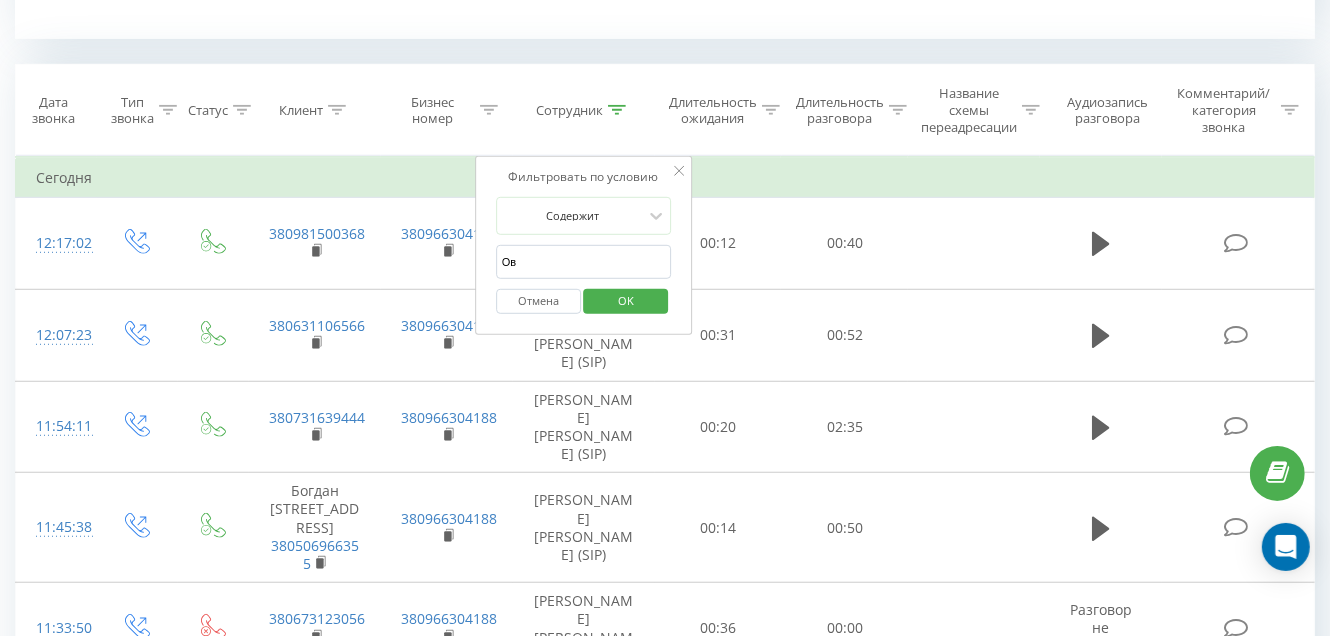 type on "О" 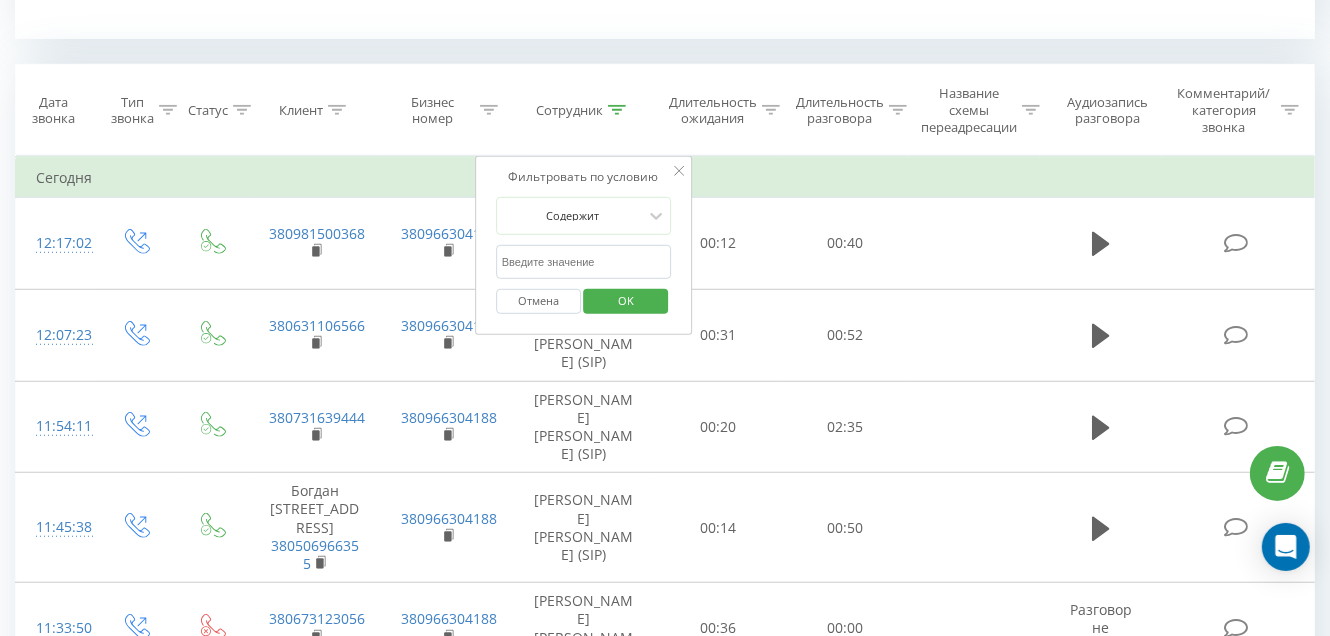 click at bounding box center [584, 262] 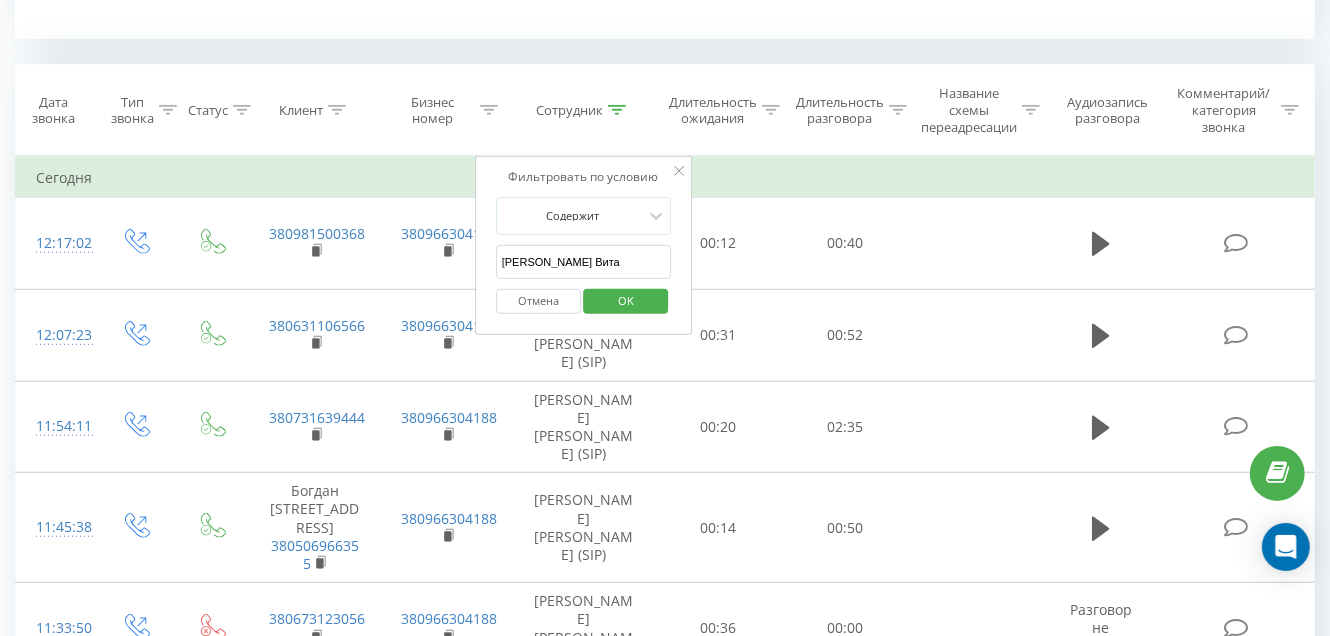 click on "OK" at bounding box center [626, 300] 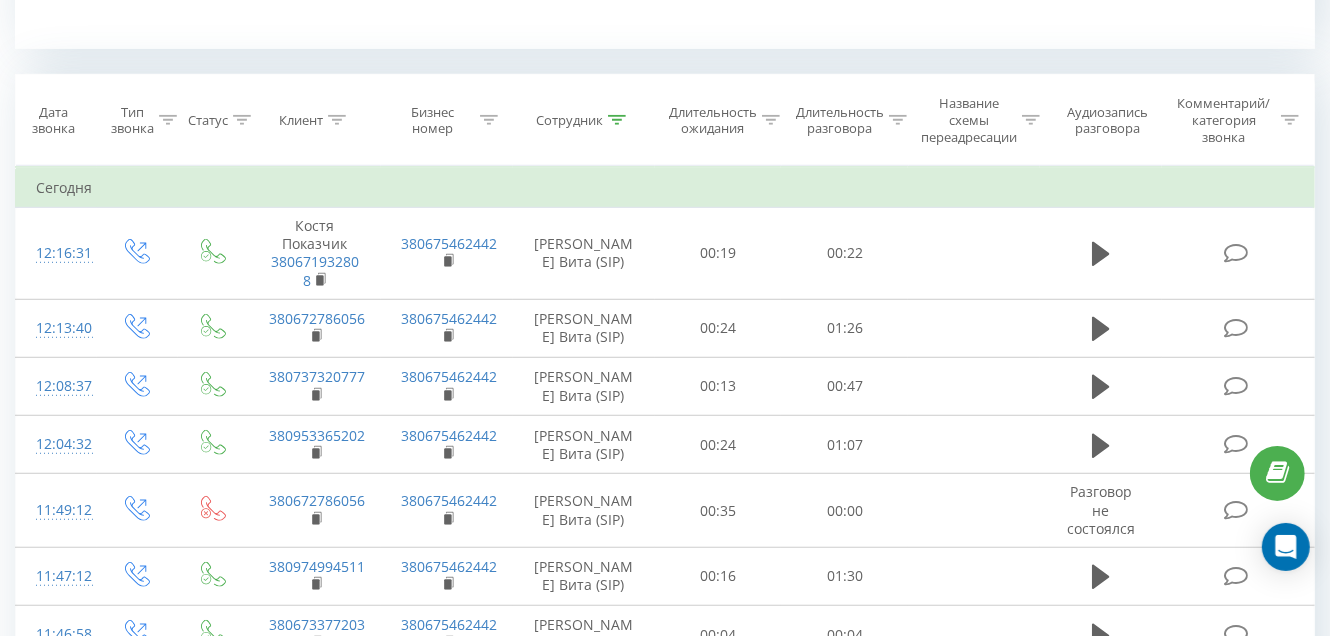 scroll, scrollTop: 699, scrollLeft: 0, axis: vertical 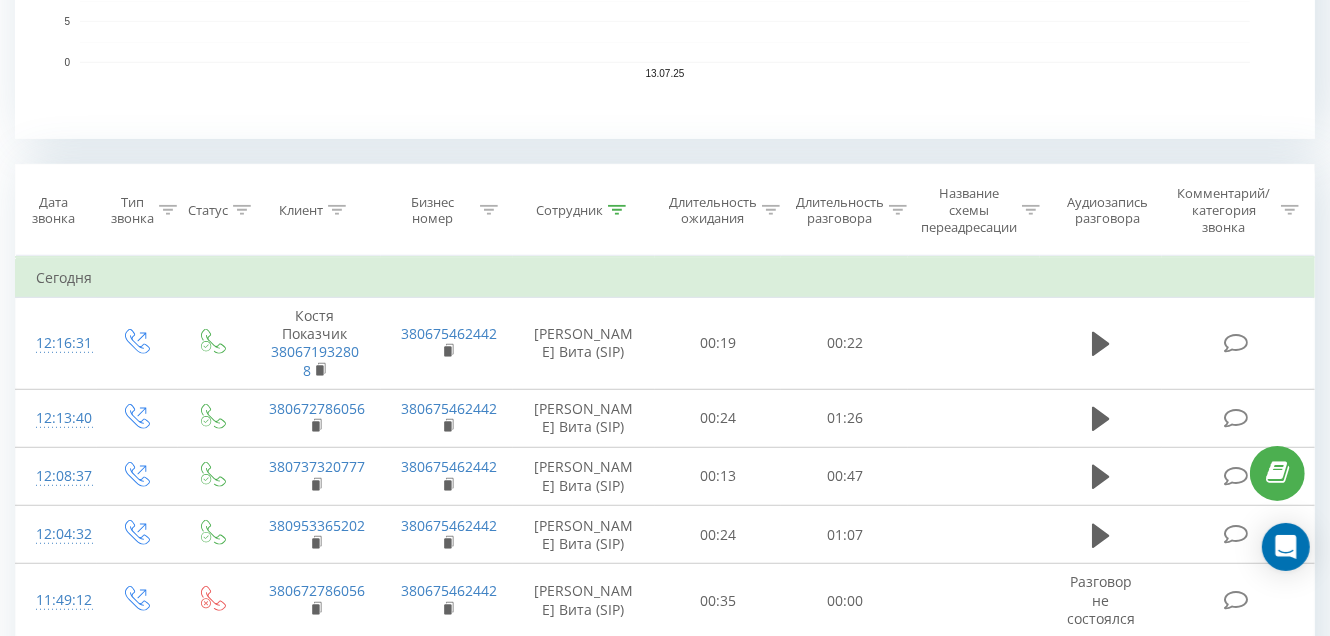 click 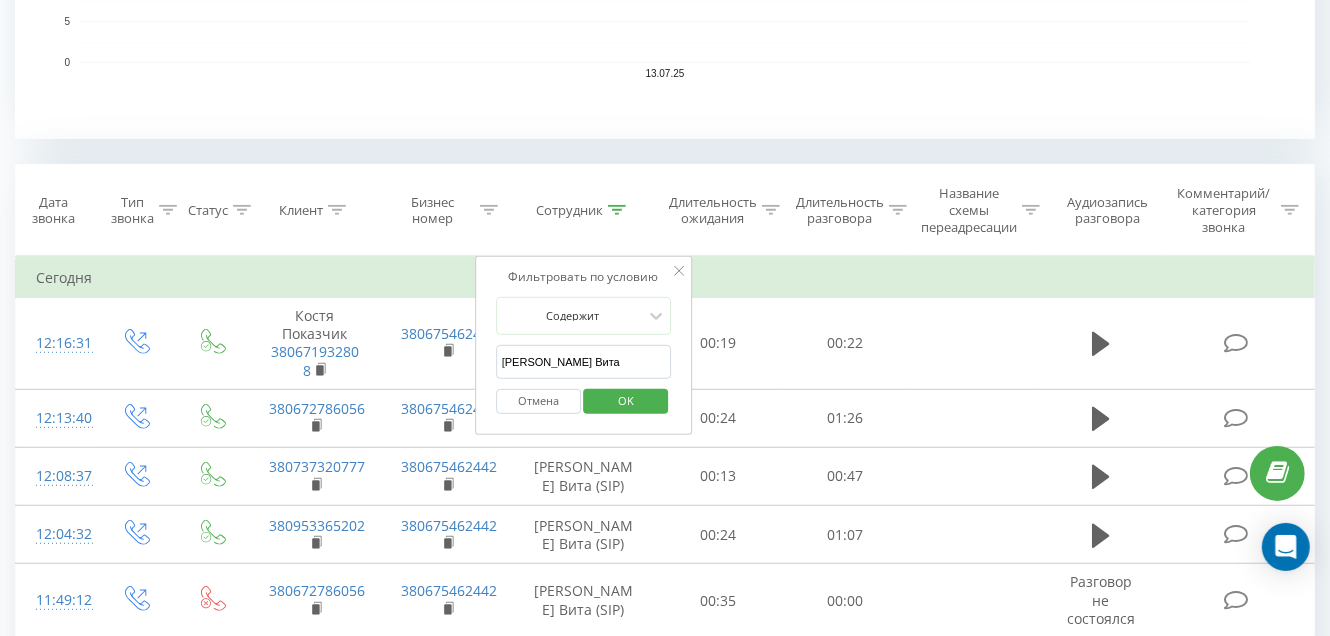 click on "[PERSON_NAME] Вита" at bounding box center [584, 362] 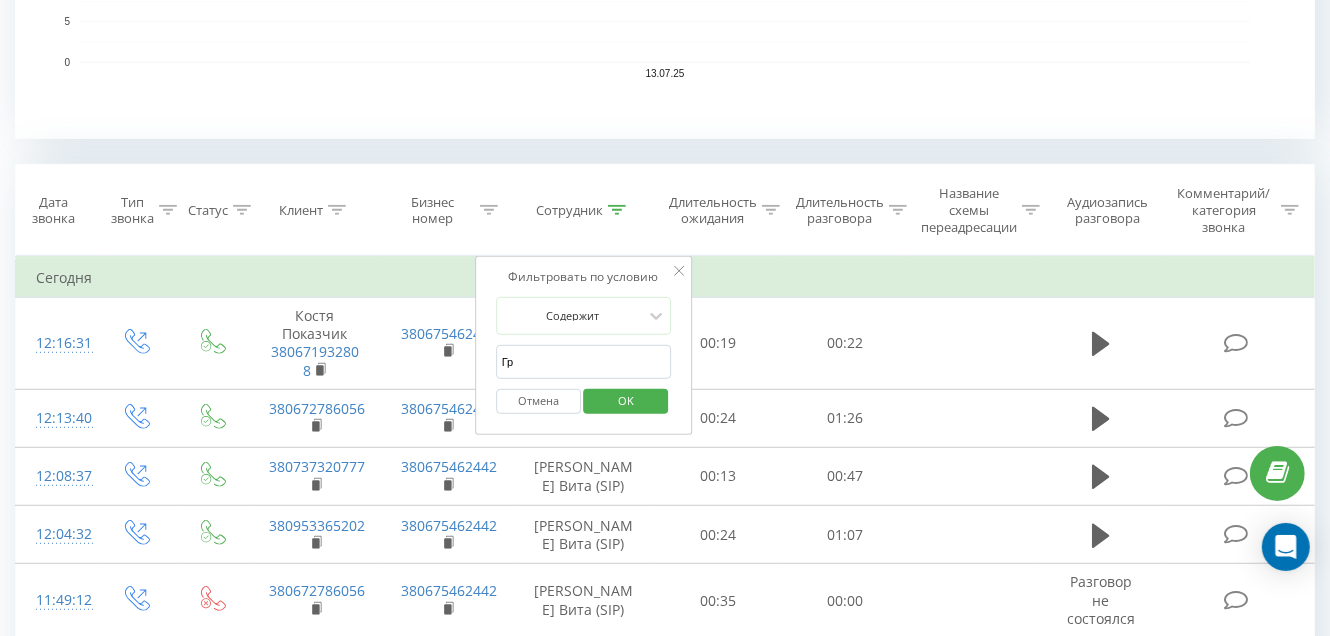 type on "Г" 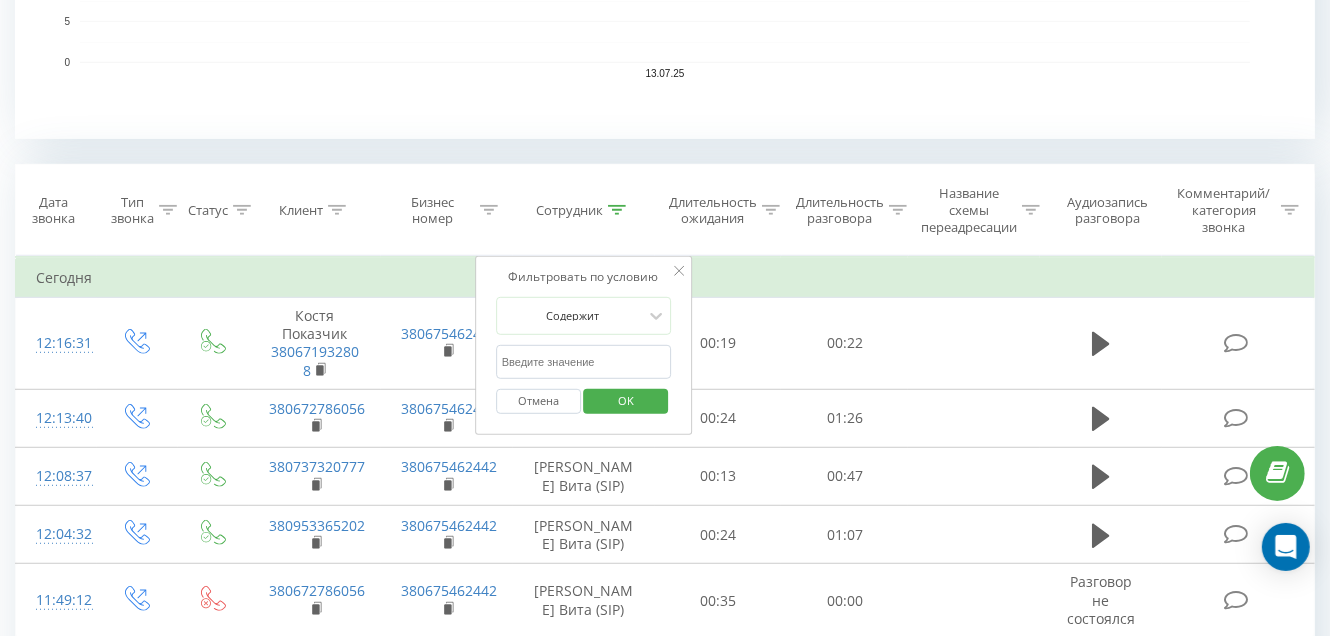 click at bounding box center (584, 362) 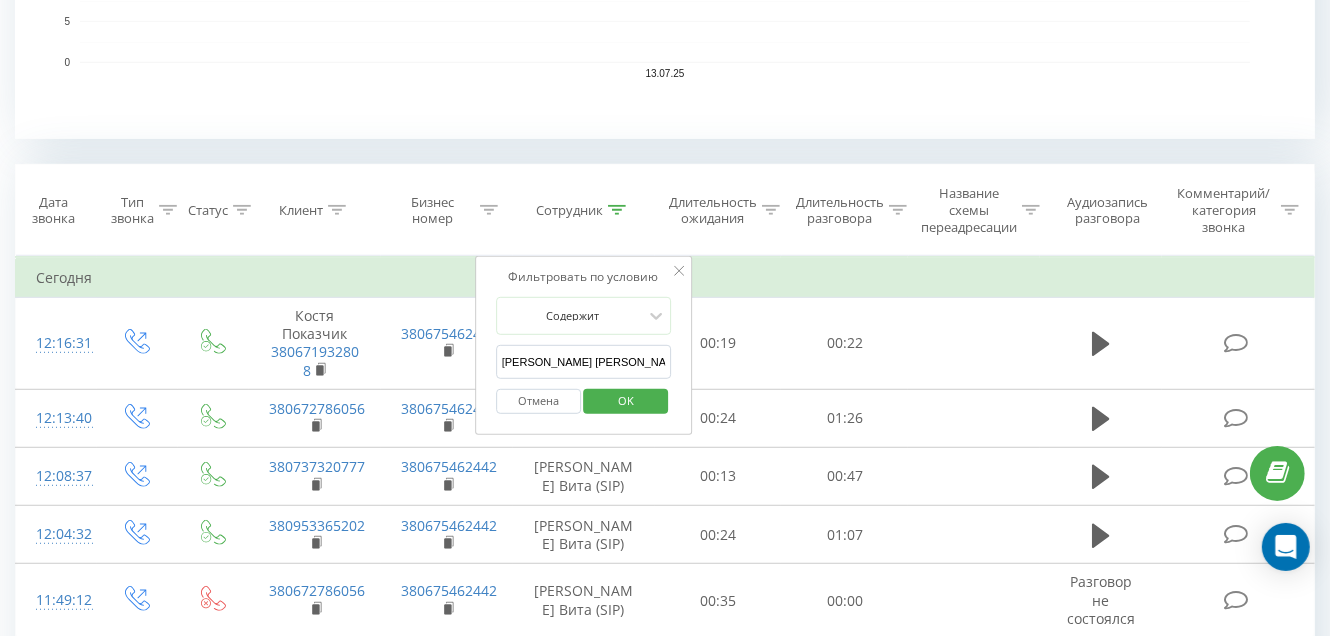 click on "OK" at bounding box center [626, 400] 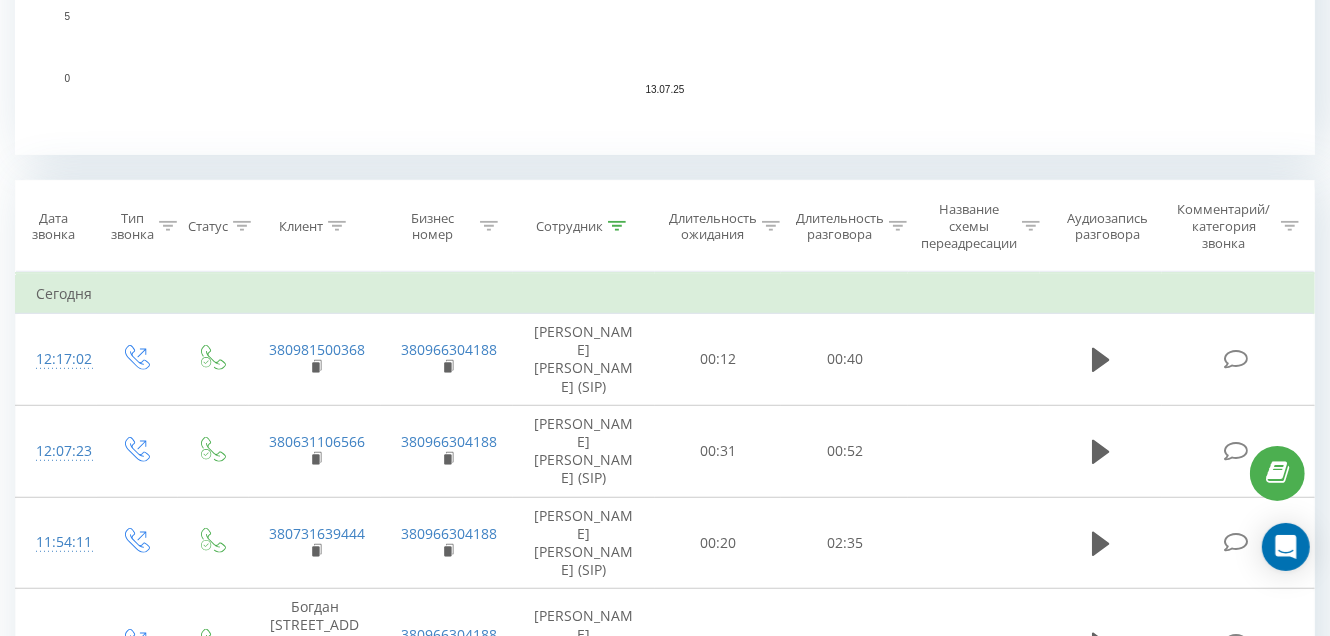 scroll, scrollTop: 780, scrollLeft: 0, axis: vertical 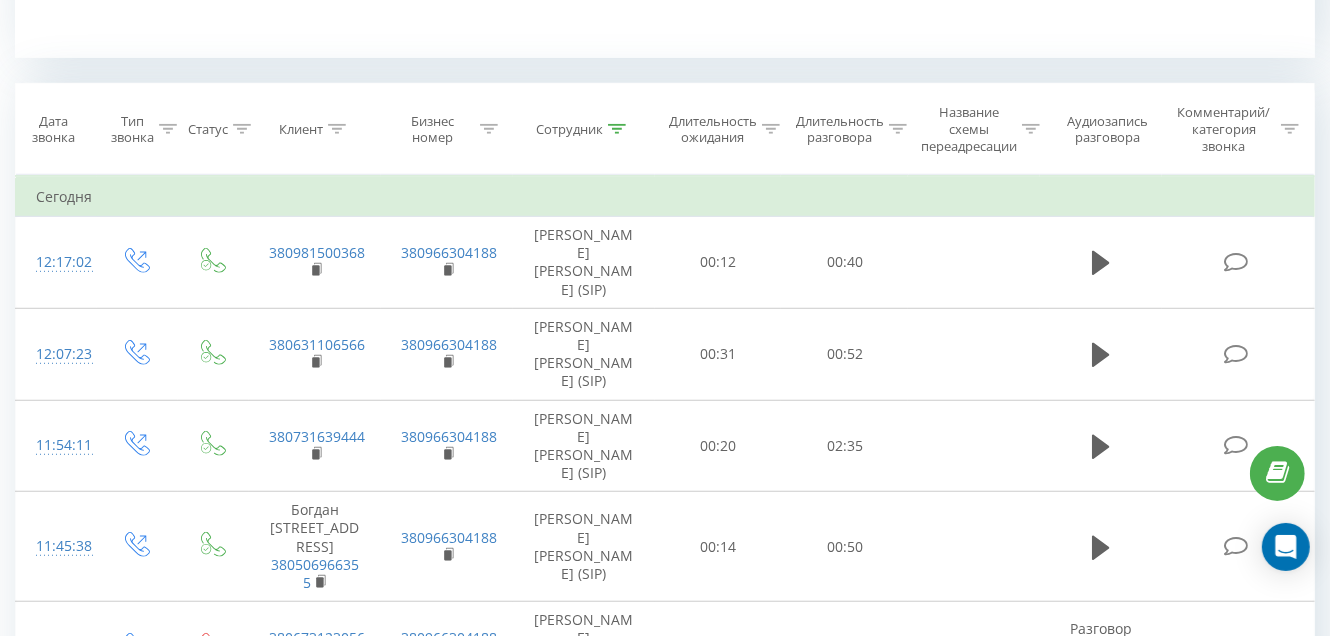 click 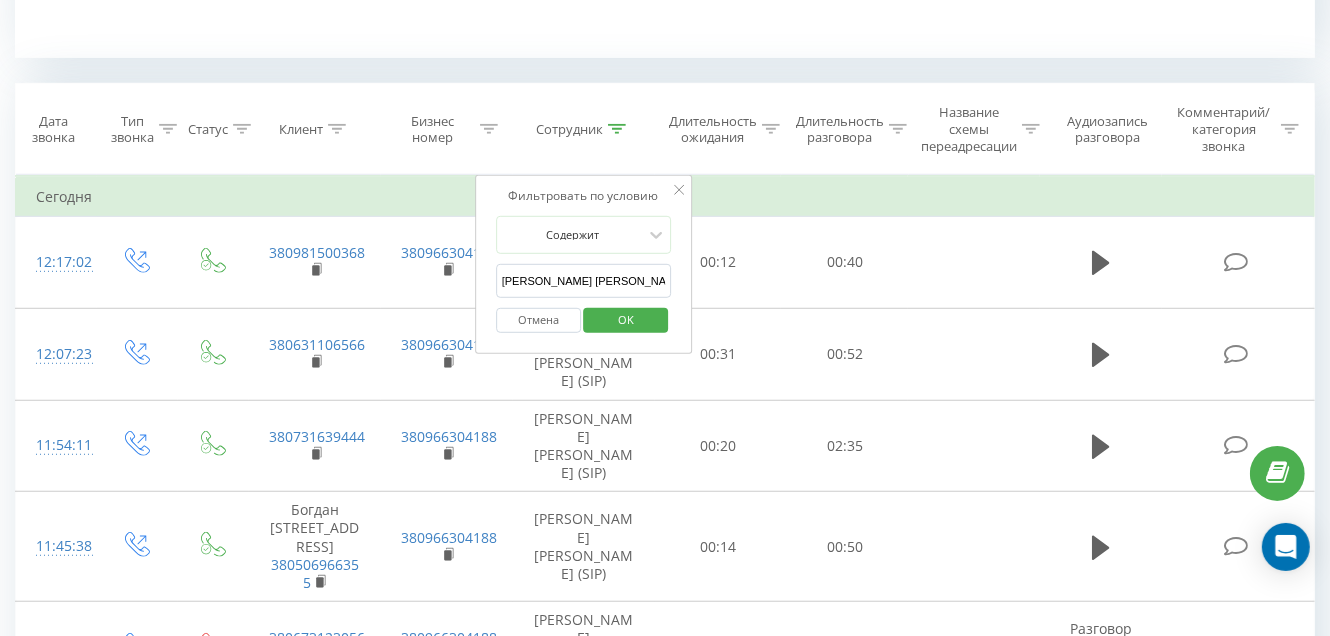 click on "Оверченко Тетяна" at bounding box center (584, 281) 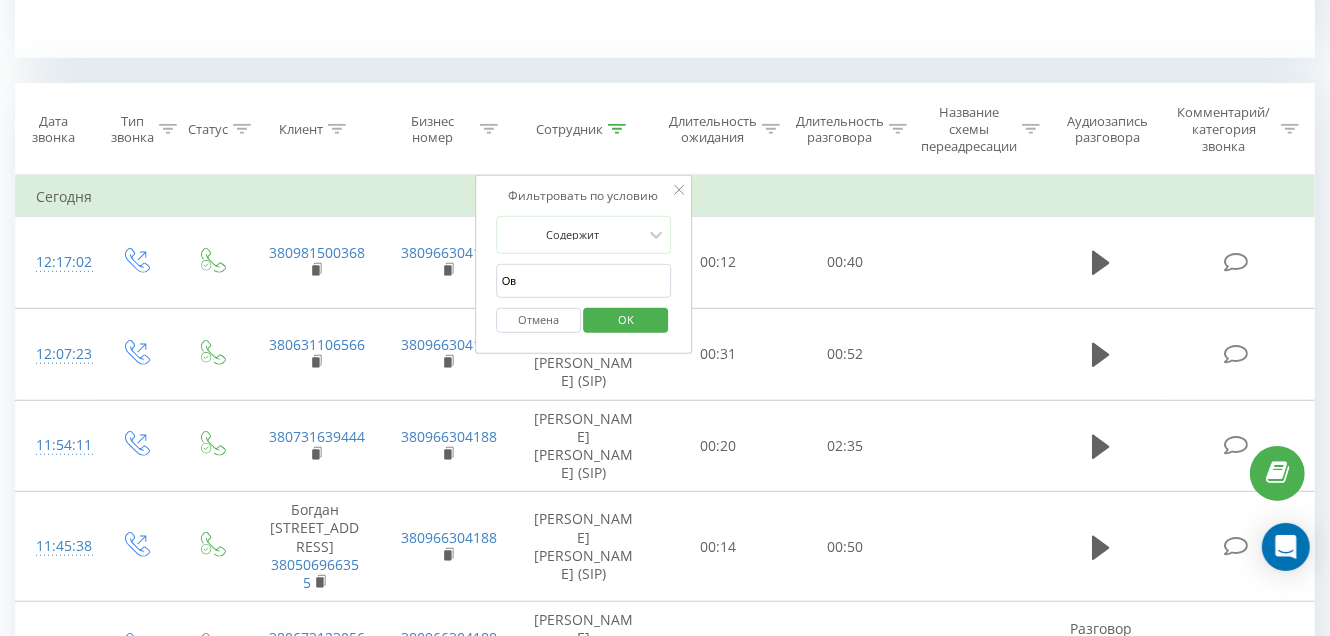 type on "О" 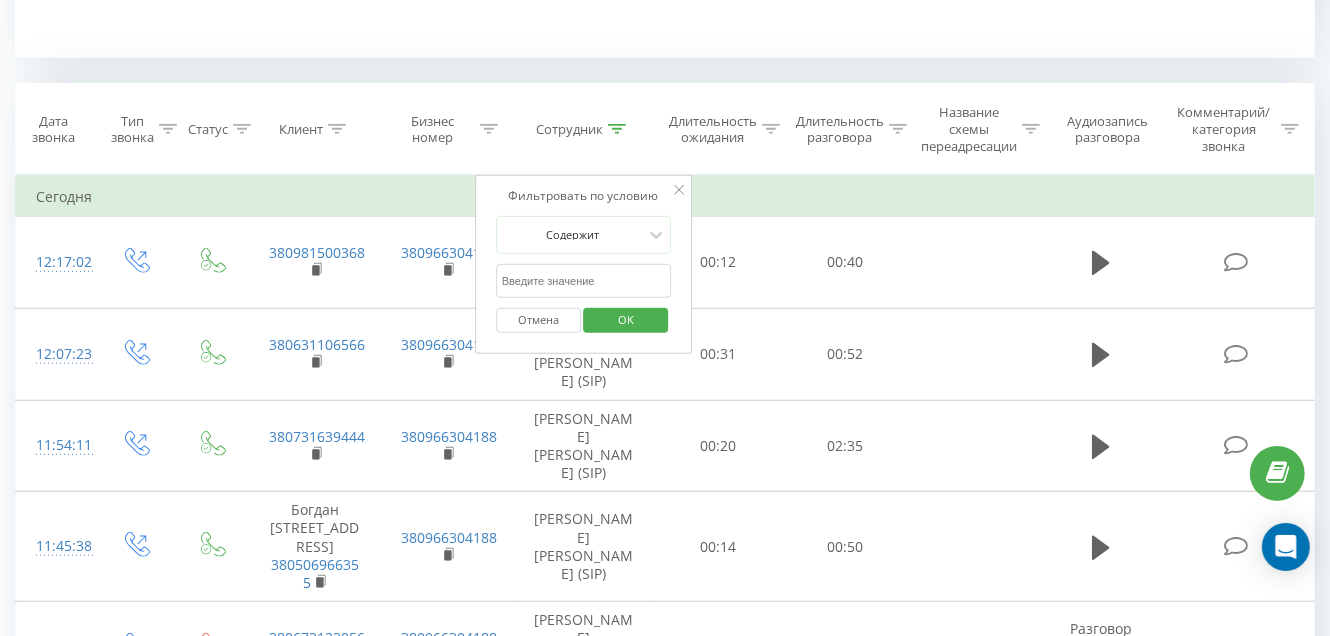 click at bounding box center [584, 281] 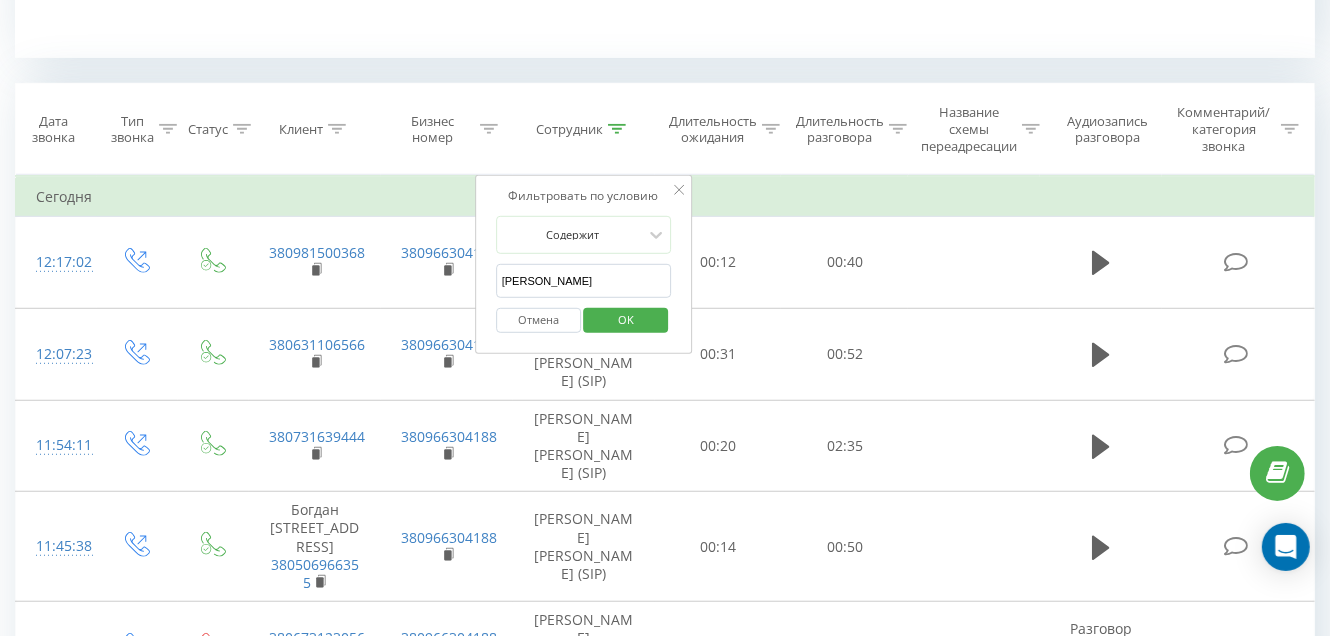 click on "OK" at bounding box center (626, 319) 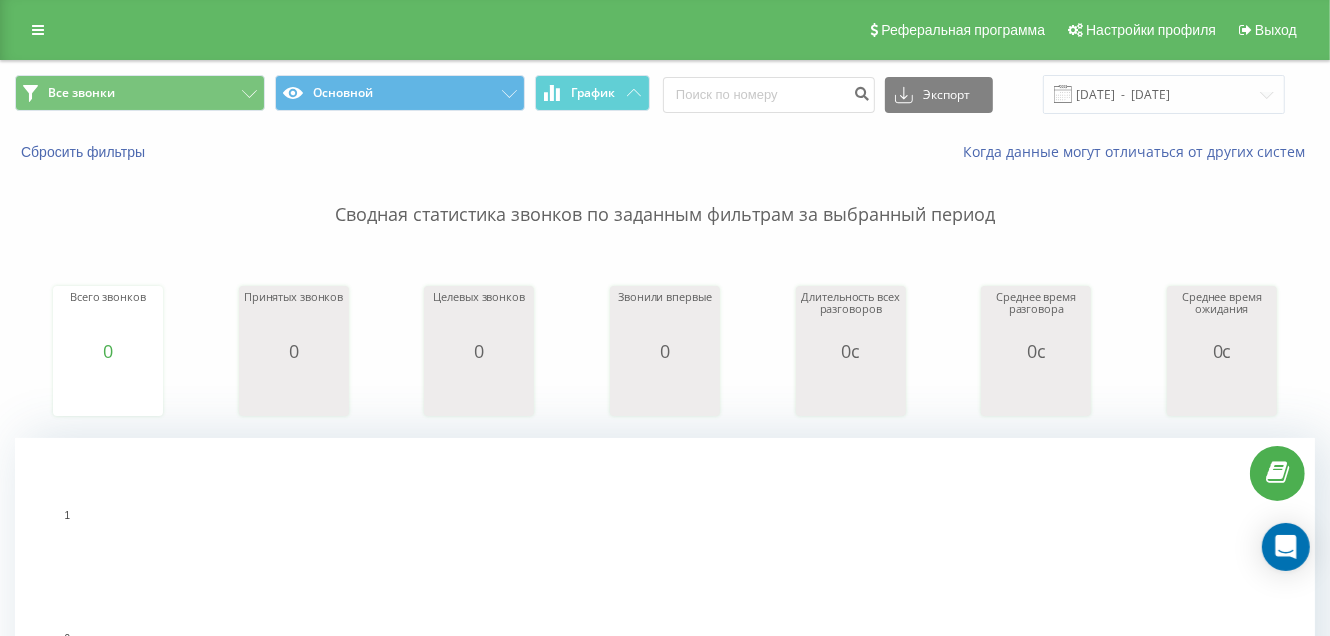 scroll, scrollTop: 0, scrollLeft: 0, axis: both 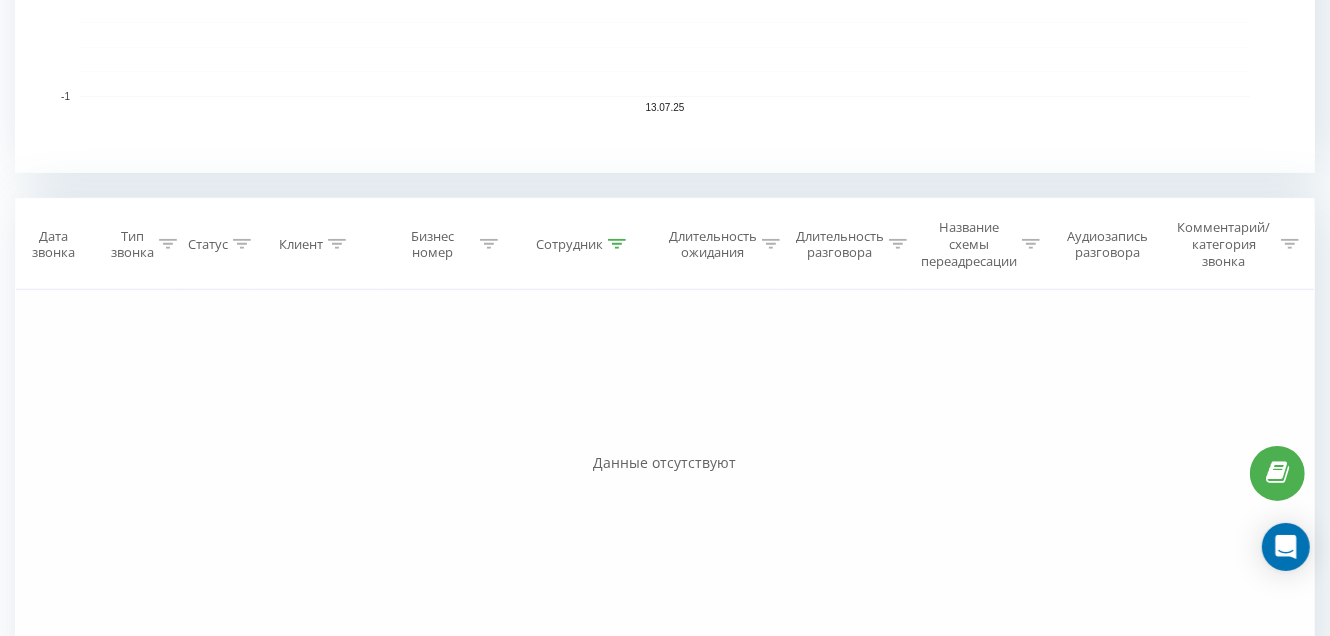 click on "Сотрудник" at bounding box center (584, 244) 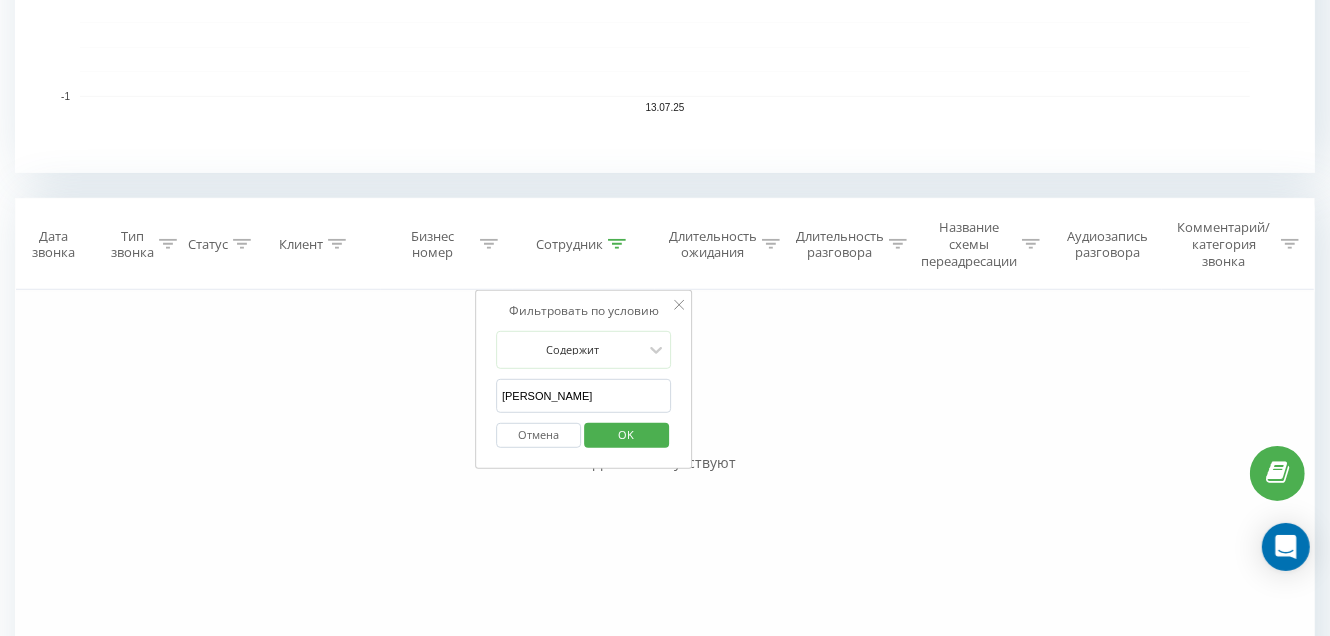 click on "Федорова Олена" at bounding box center [584, 396] 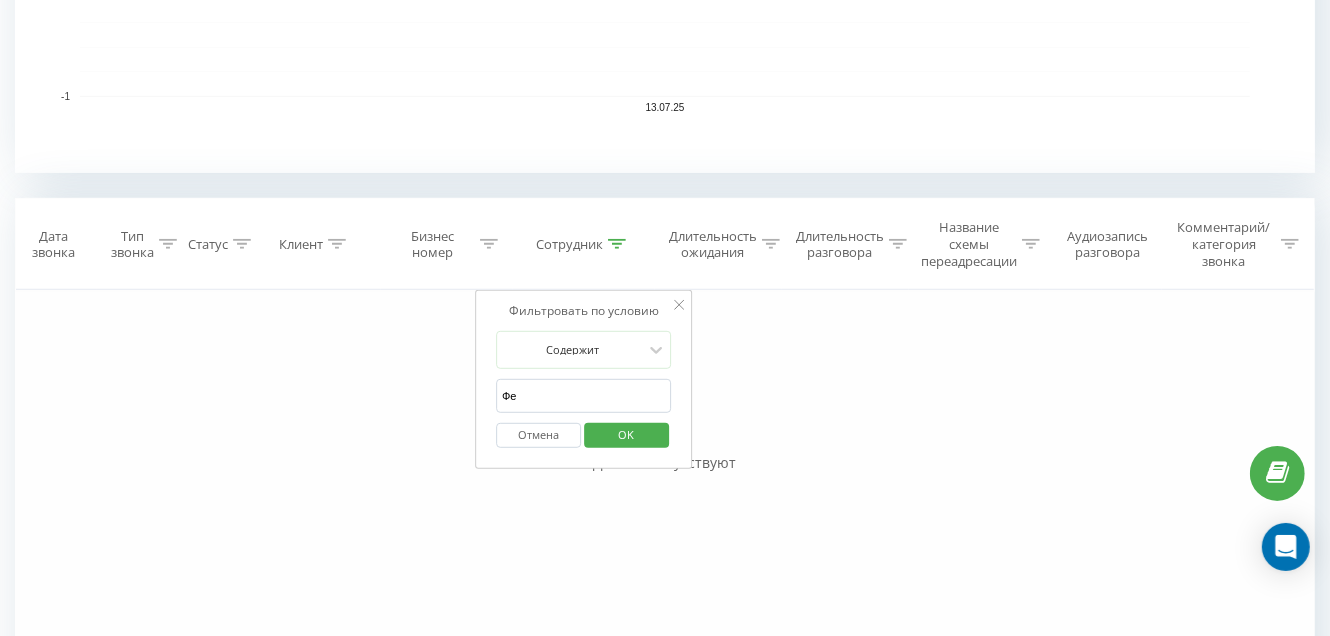 type on "Ф" 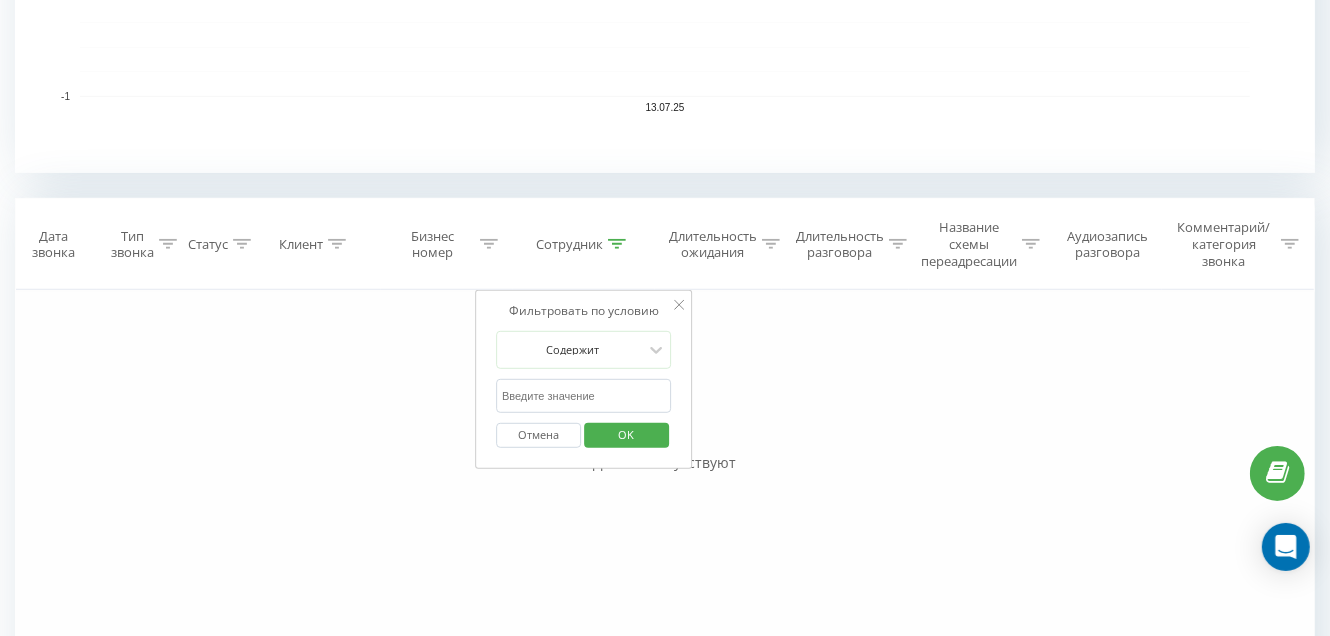 click at bounding box center [584, 396] 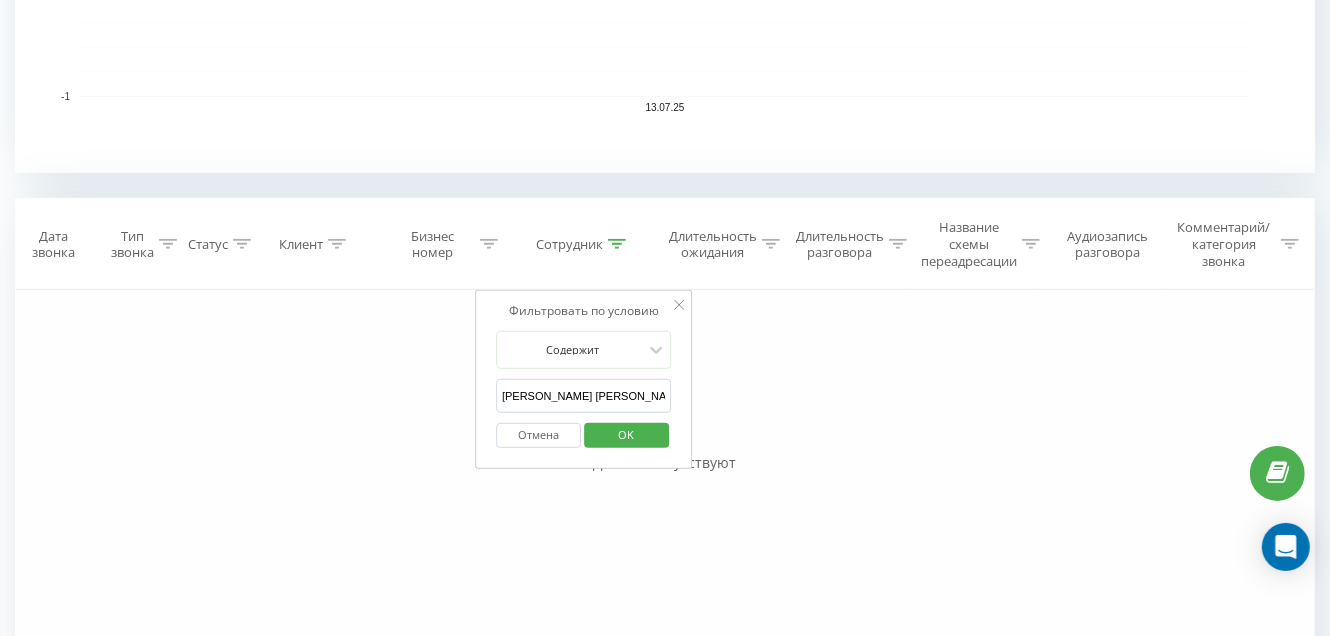 click on "OK" at bounding box center [626, 434] 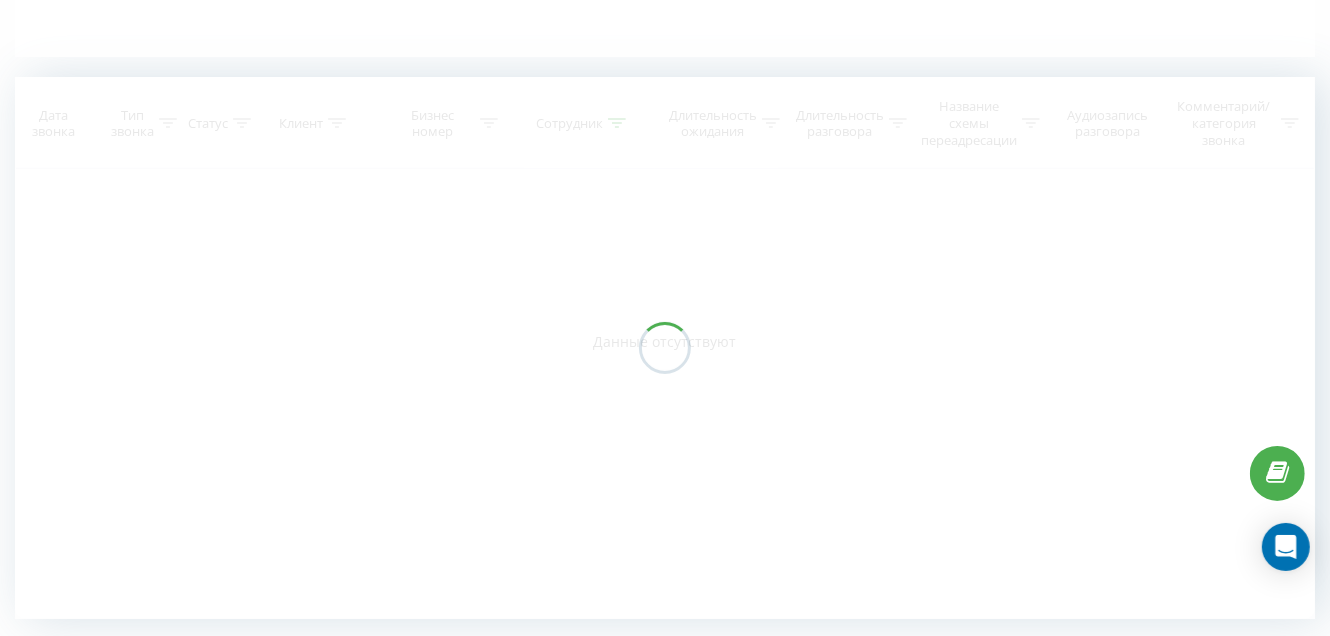 scroll, scrollTop: 504, scrollLeft: 0, axis: vertical 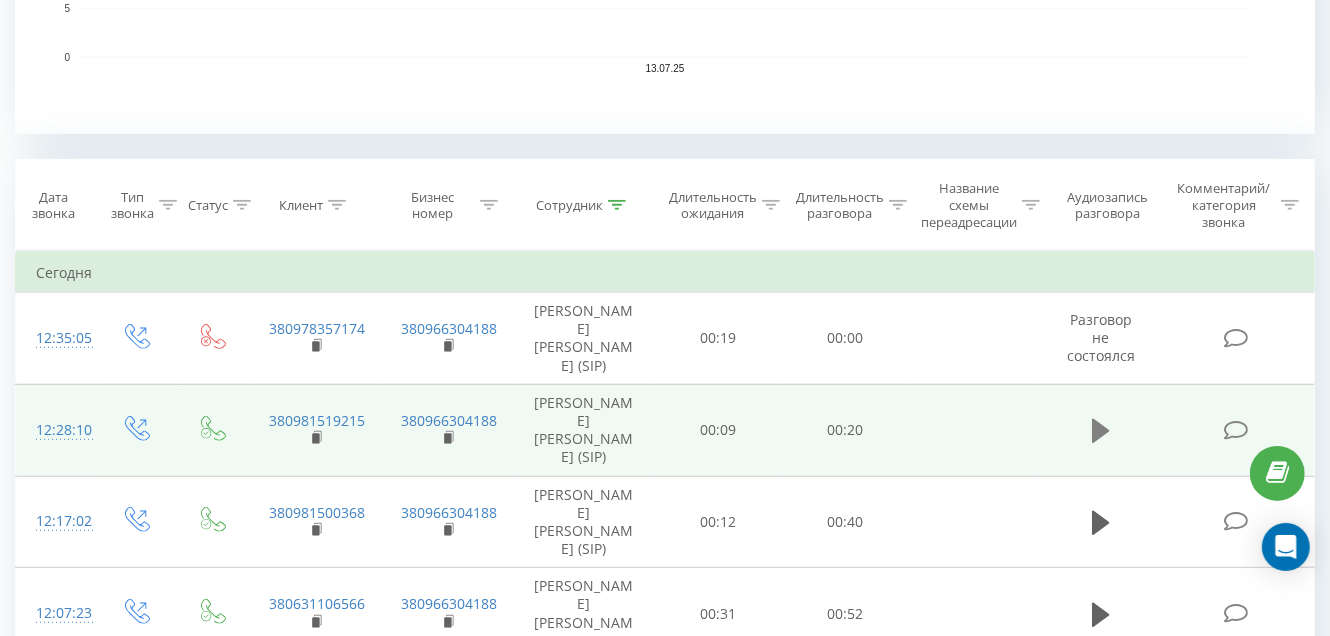 click 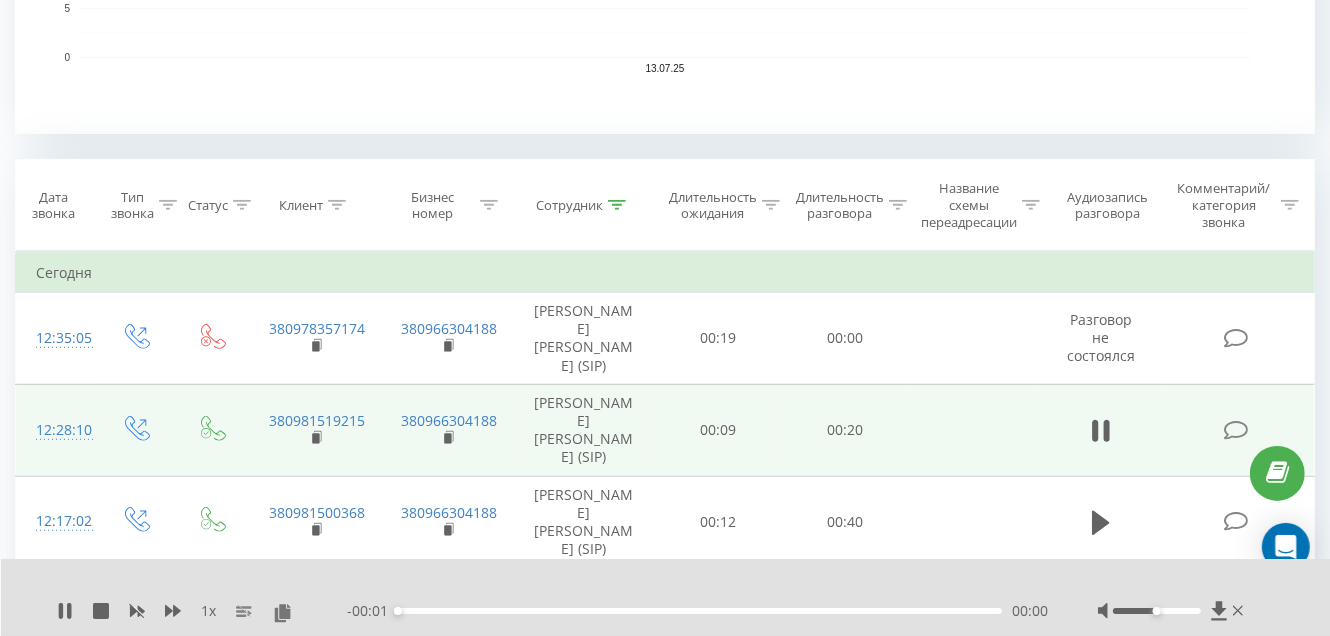 click 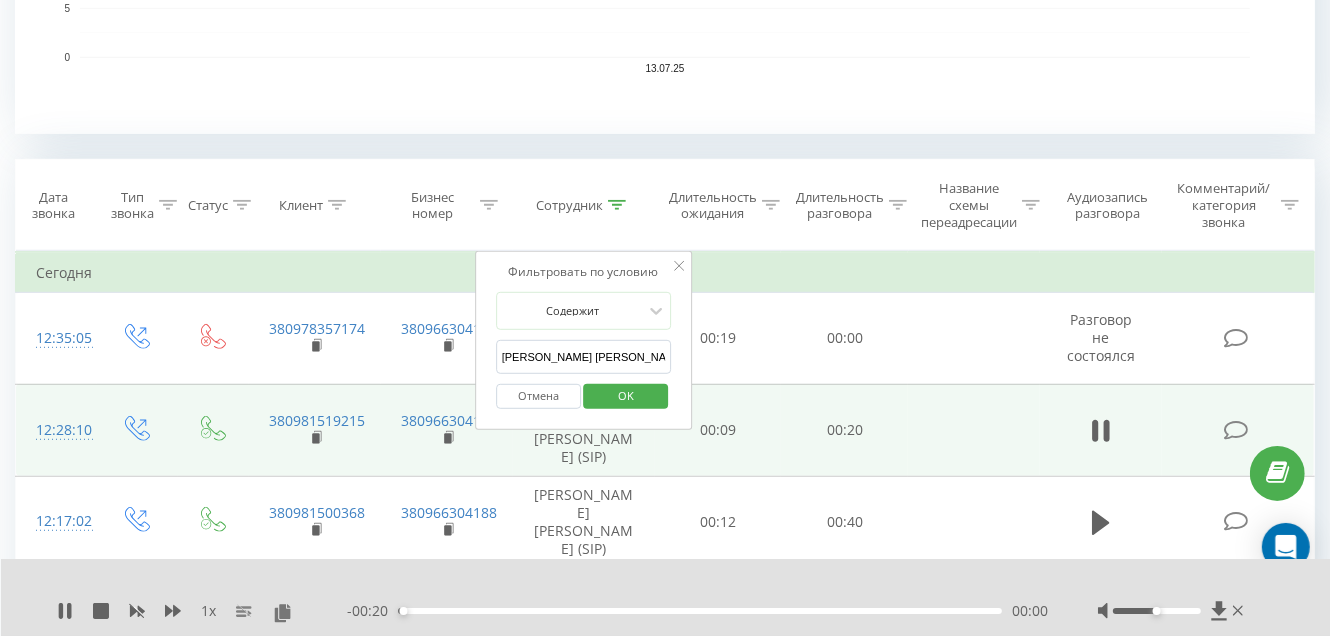 click on "[PERSON_NAME] [PERSON_NAME]" at bounding box center [584, 357] 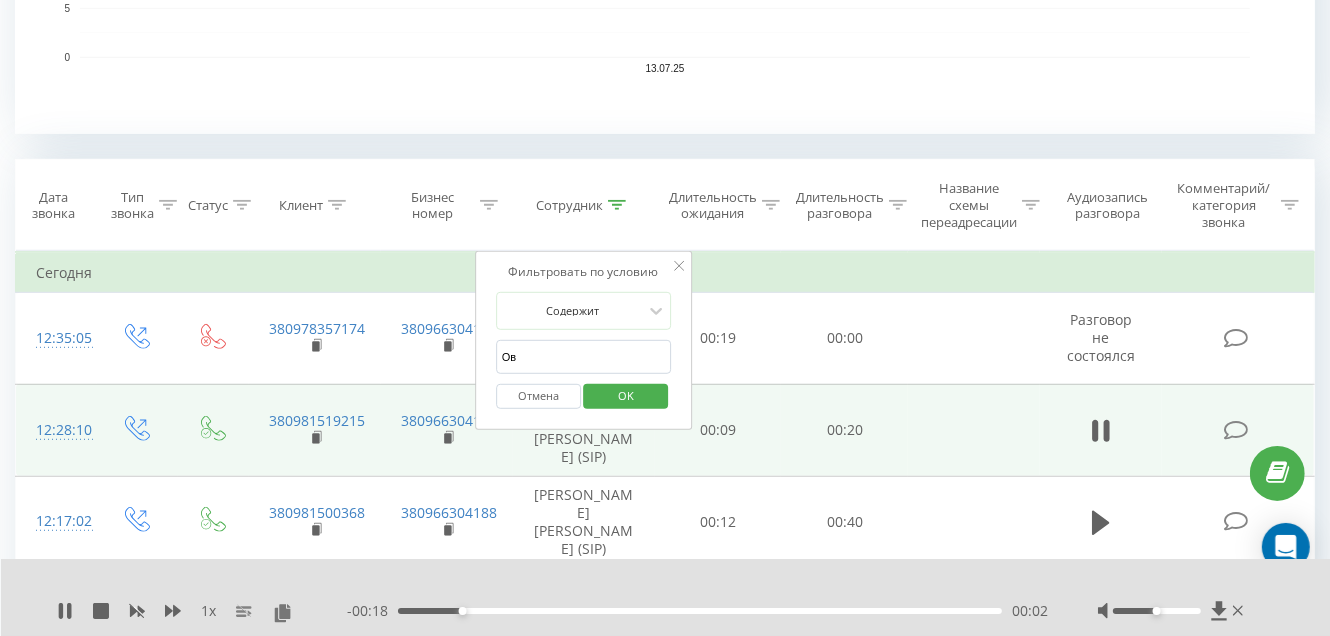 type on "О" 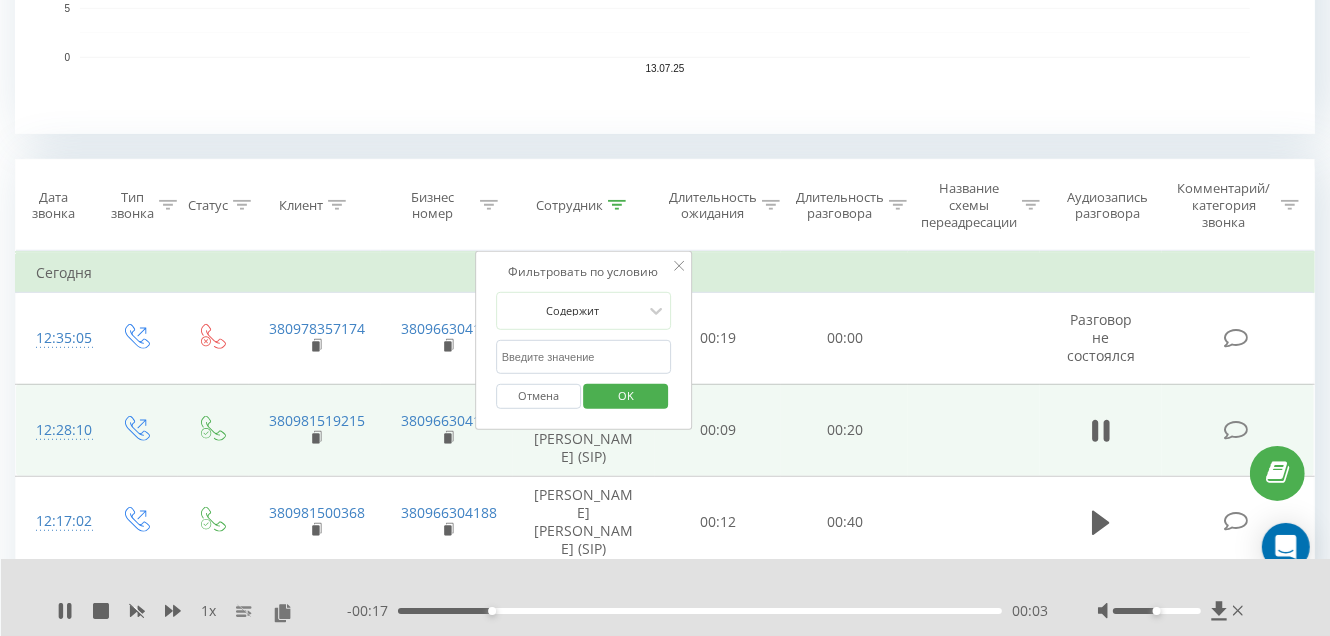 click at bounding box center (584, 357) 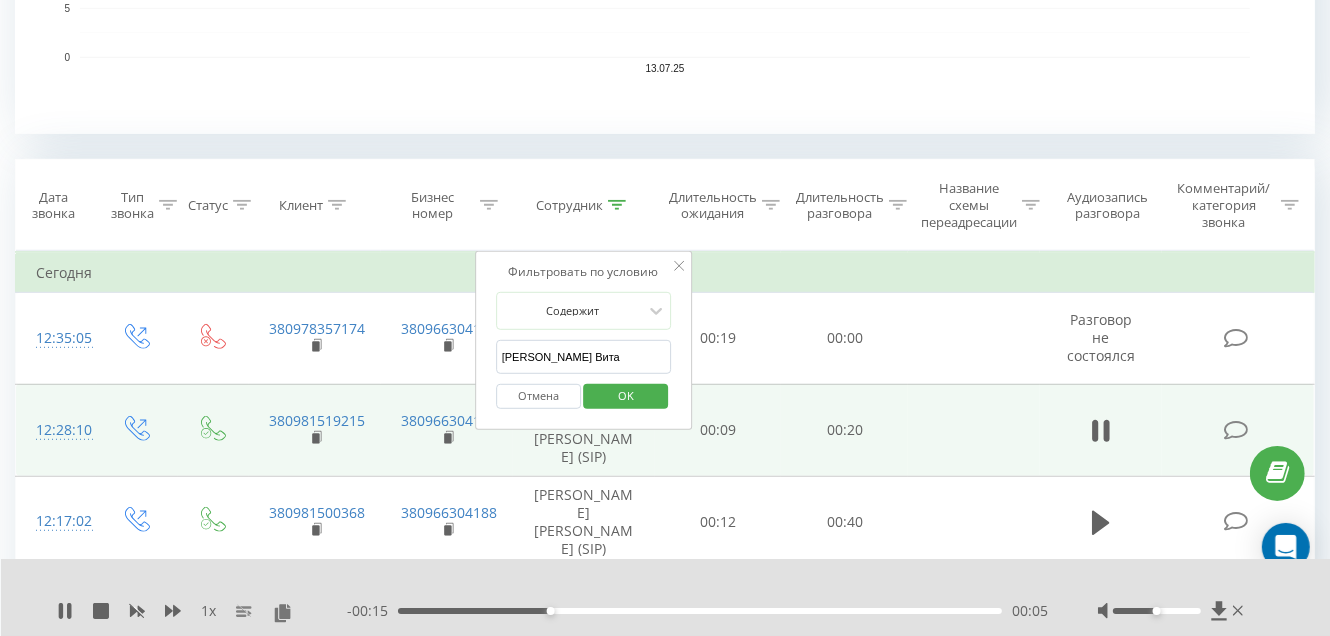 click on "OK" at bounding box center [626, 395] 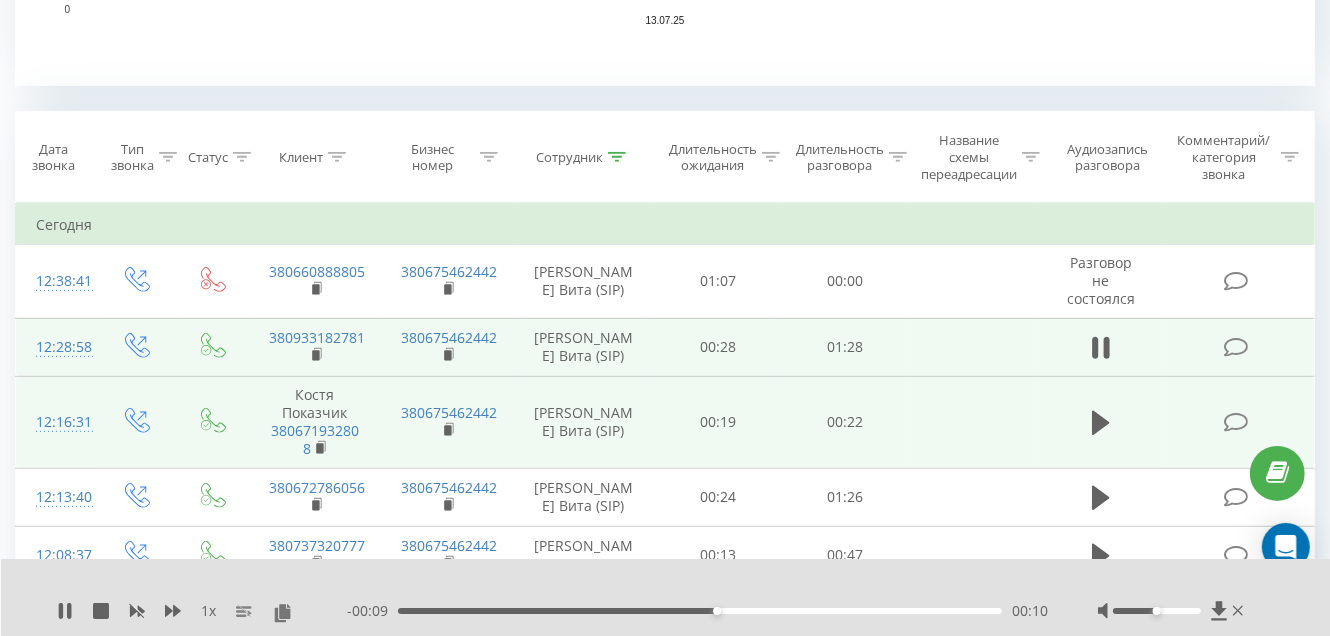 scroll, scrollTop: 785, scrollLeft: 0, axis: vertical 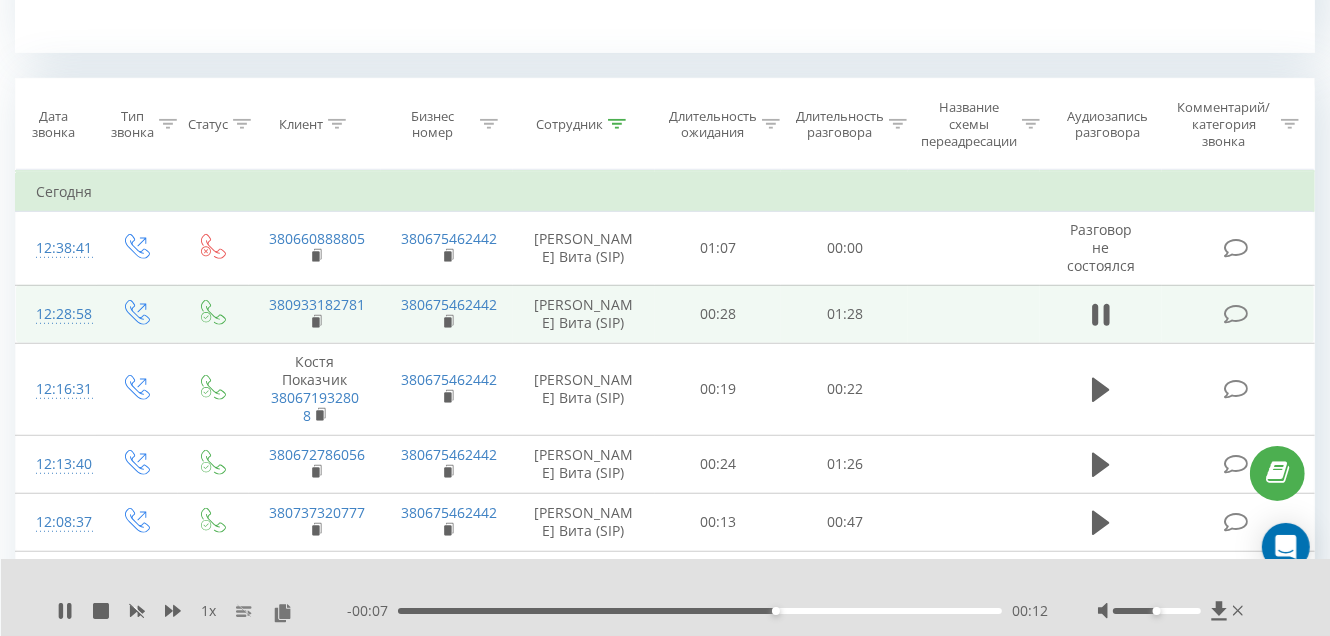 click 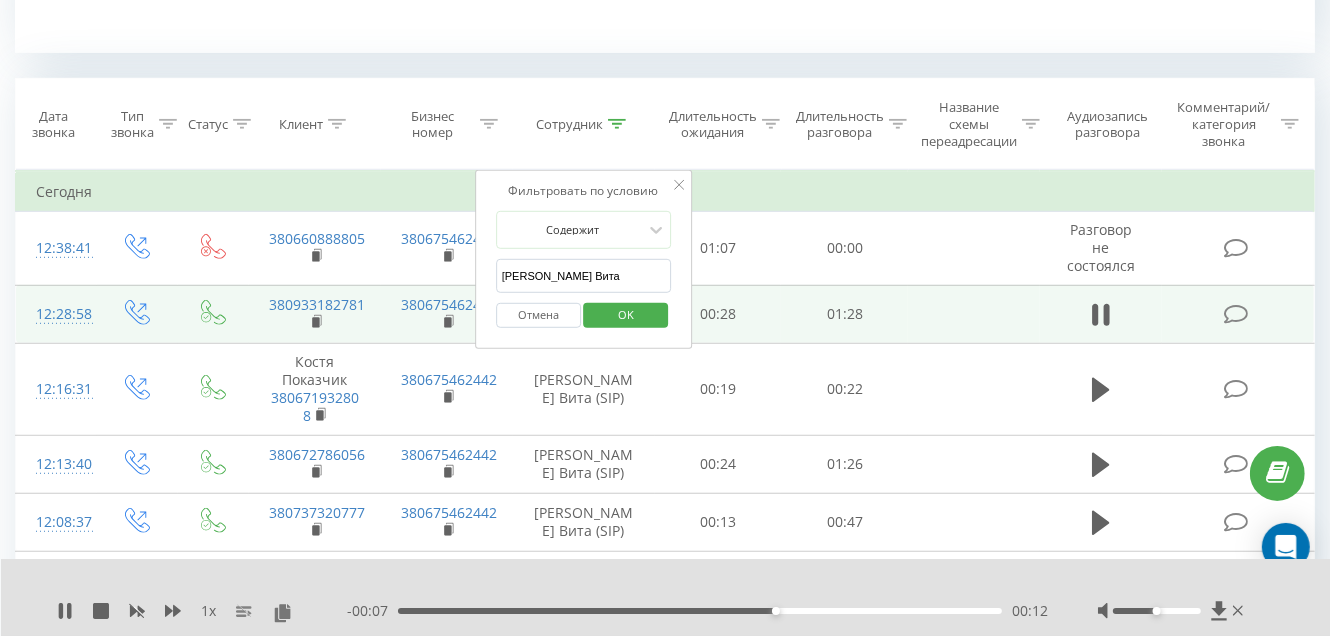 click on "Грищенко Вита" at bounding box center (584, 276) 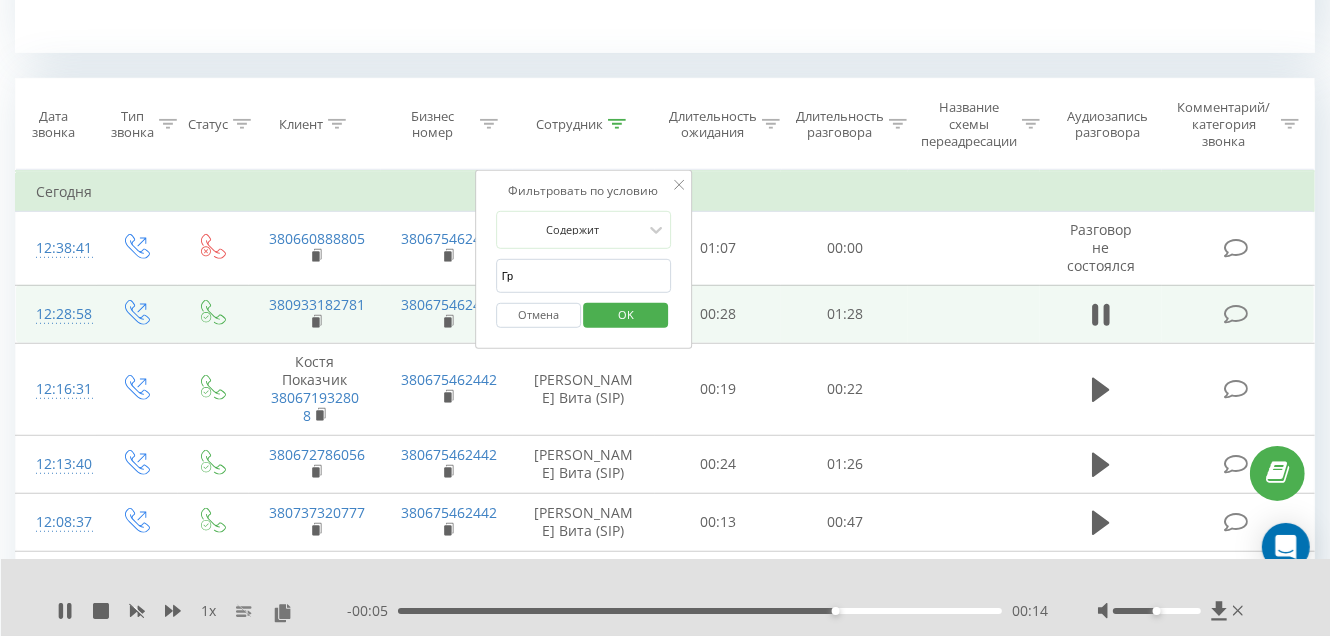 type on "Г" 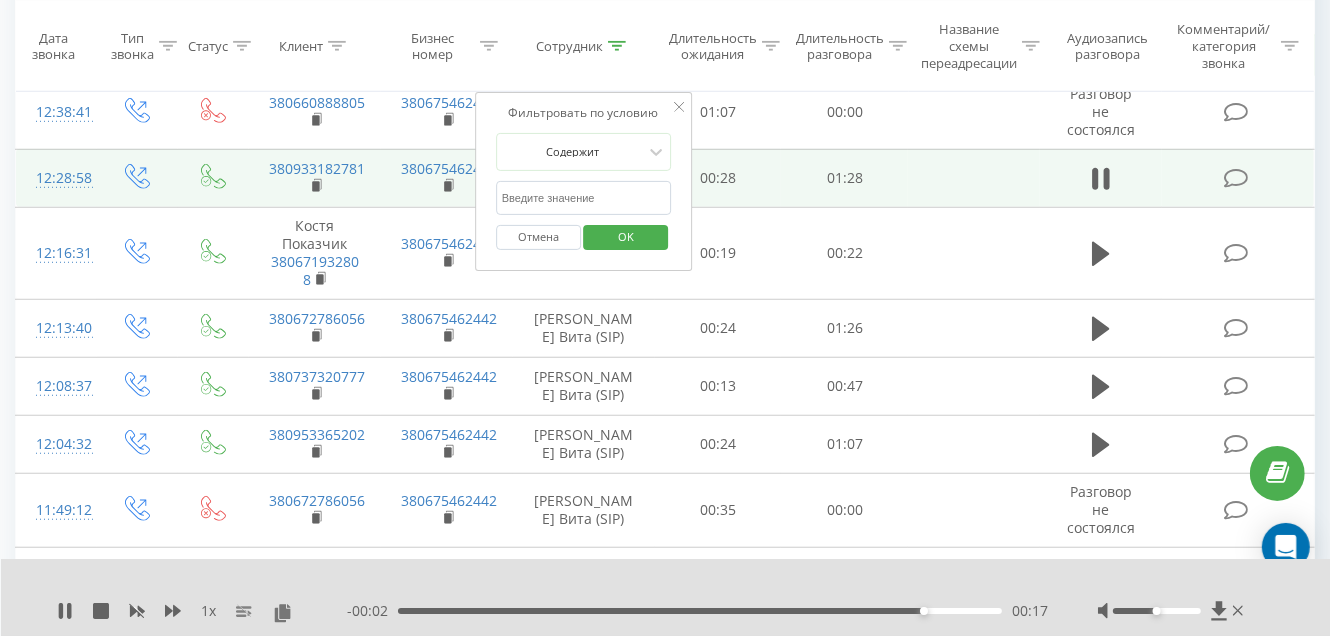 scroll, scrollTop: 985, scrollLeft: 0, axis: vertical 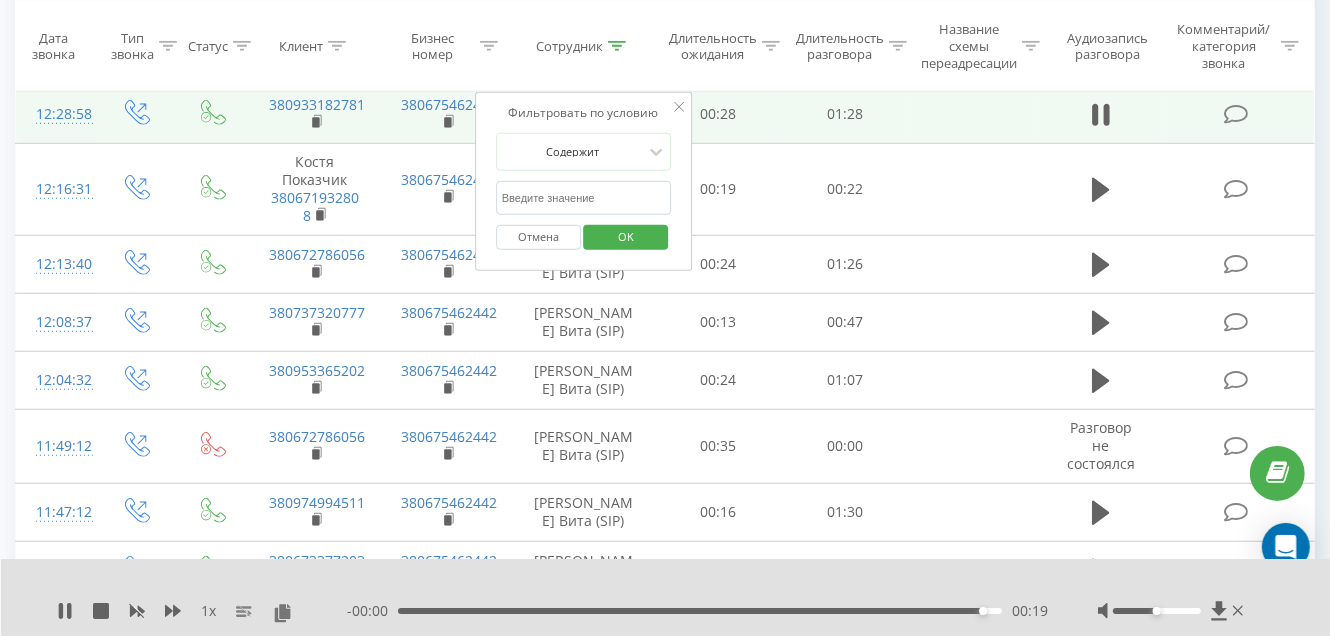 type 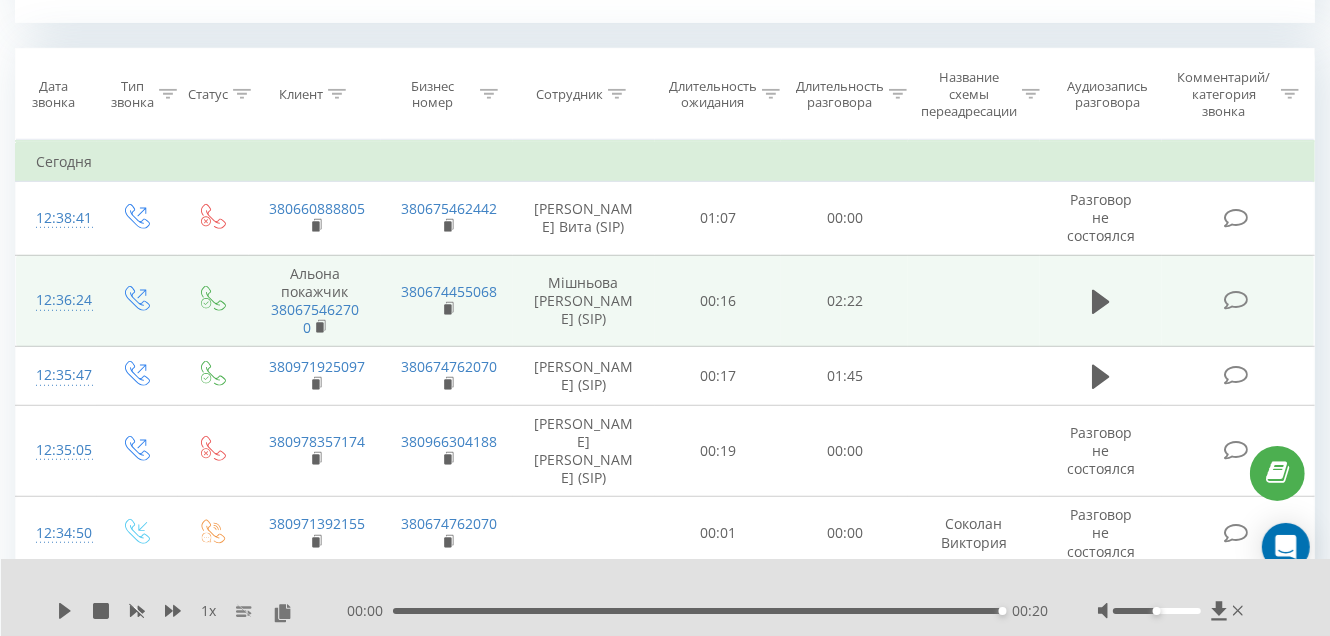 scroll, scrollTop: 785, scrollLeft: 0, axis: vertical 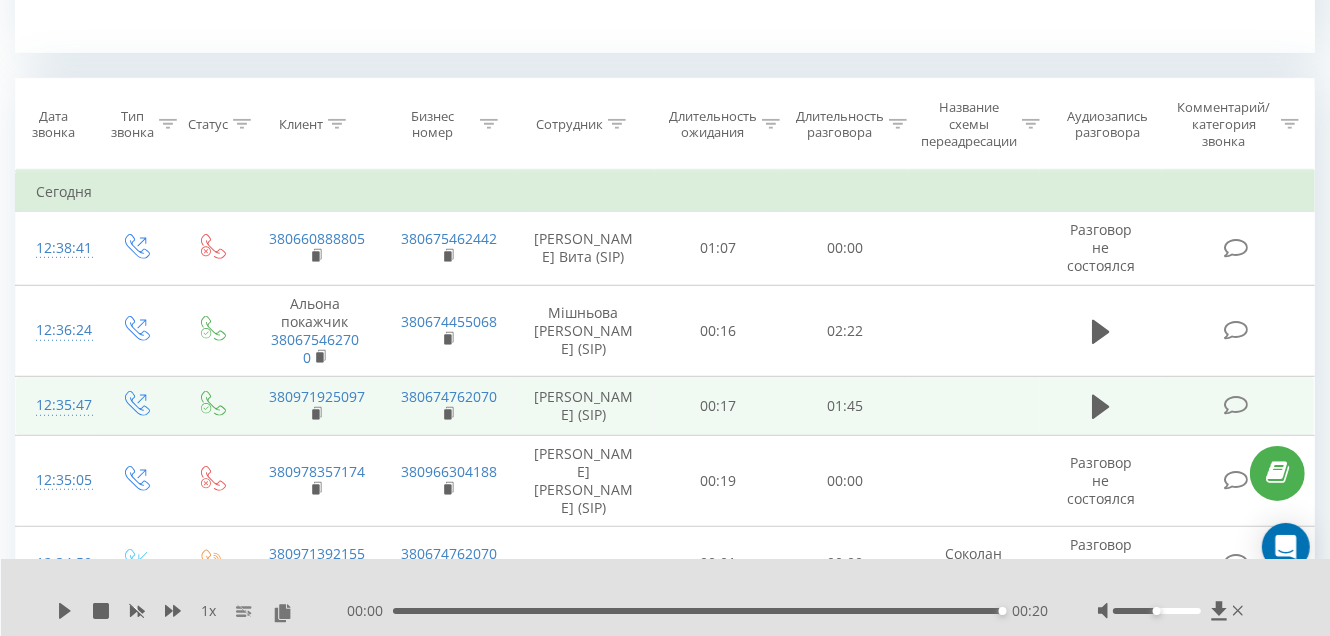 drag, startPoint x: 1097, startPoint y: 330, endPoint x: 993, endPoint y: 430, distance: 144.27751 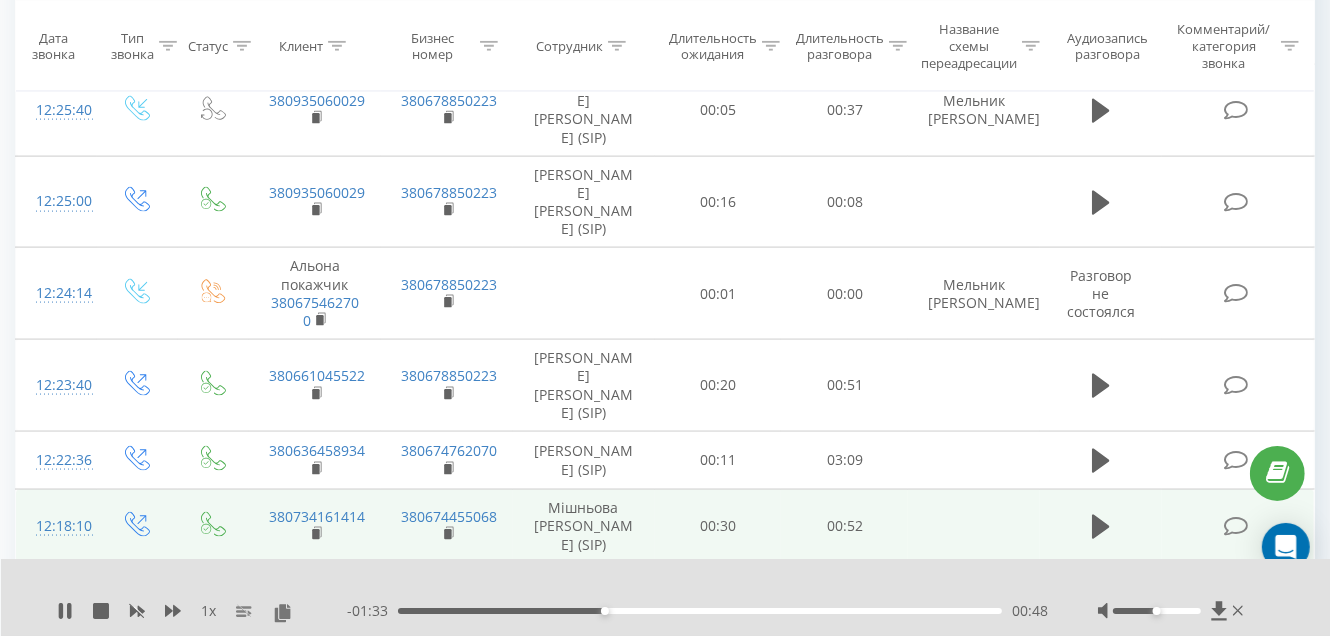 scroll, scrollTop: 1885, scrollLeft: 0, axis: vertical 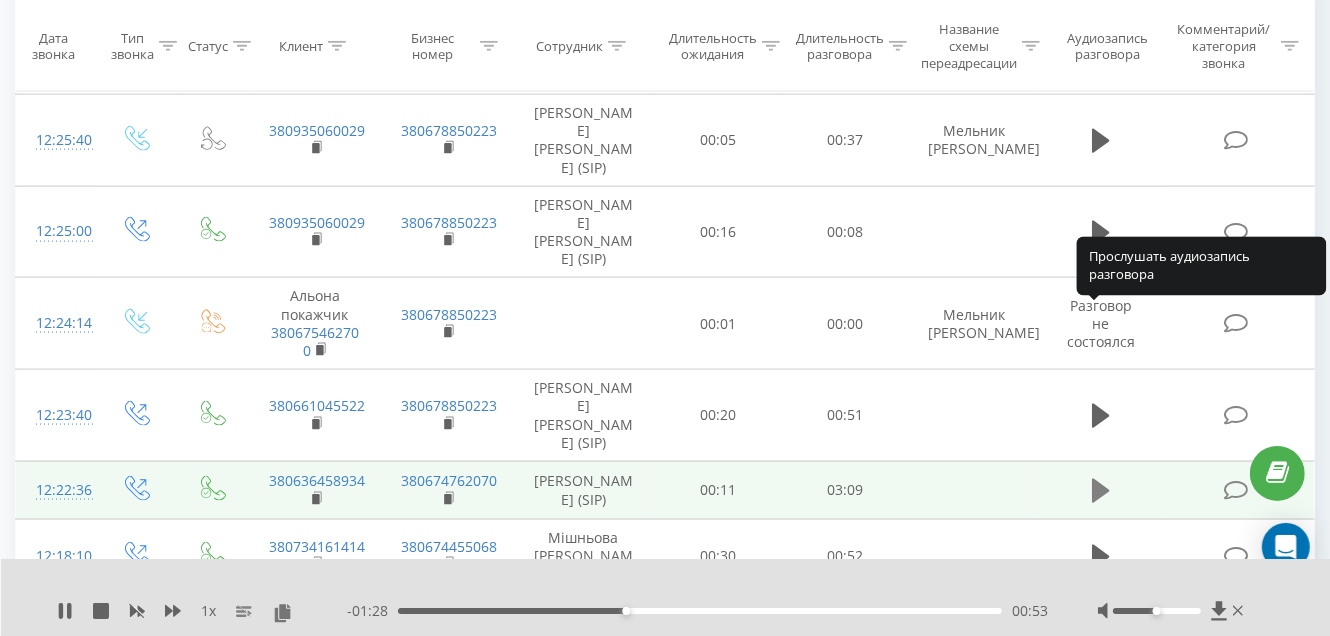 click 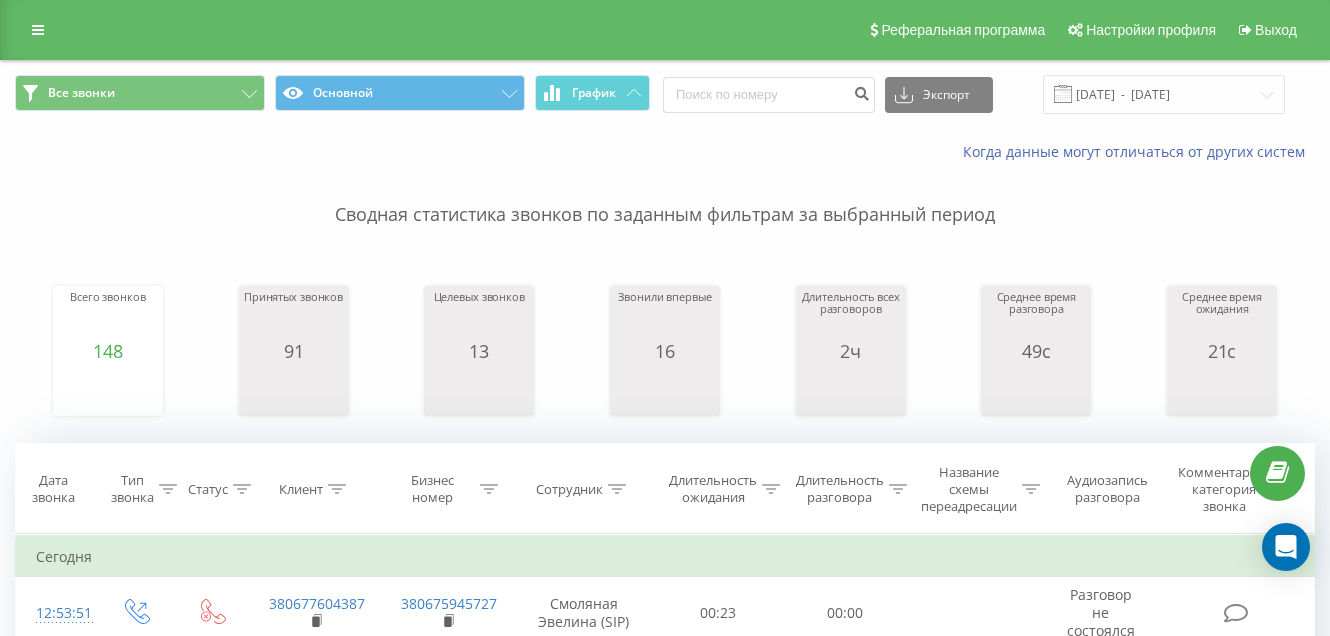 scroll, scrollTop: 0, scrollLeft: 0, axis: both 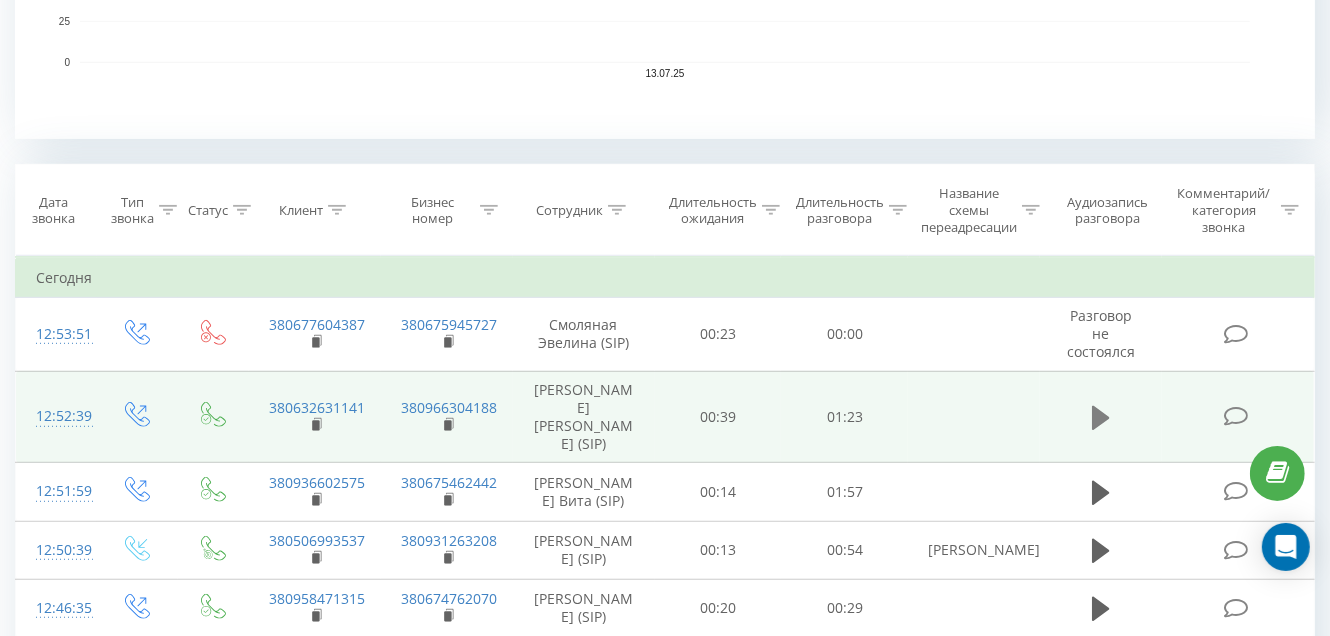 click 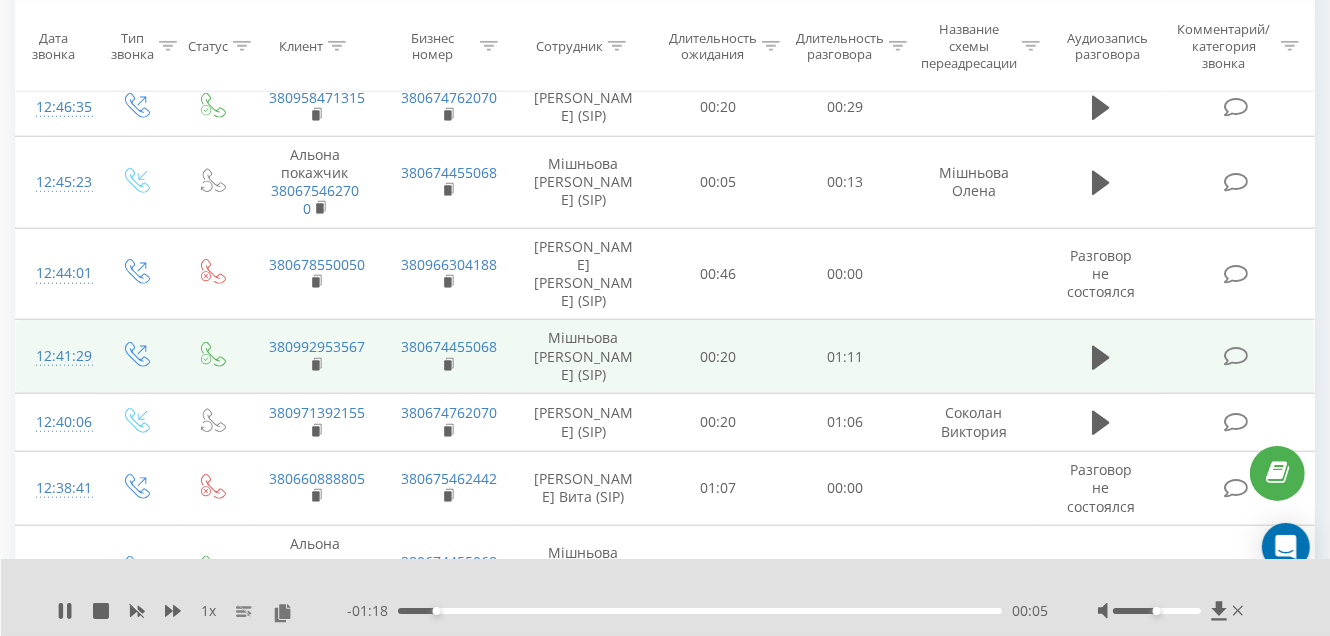 scroll, scrollTop: 1299, scrollLeft: 0, axis: vertical 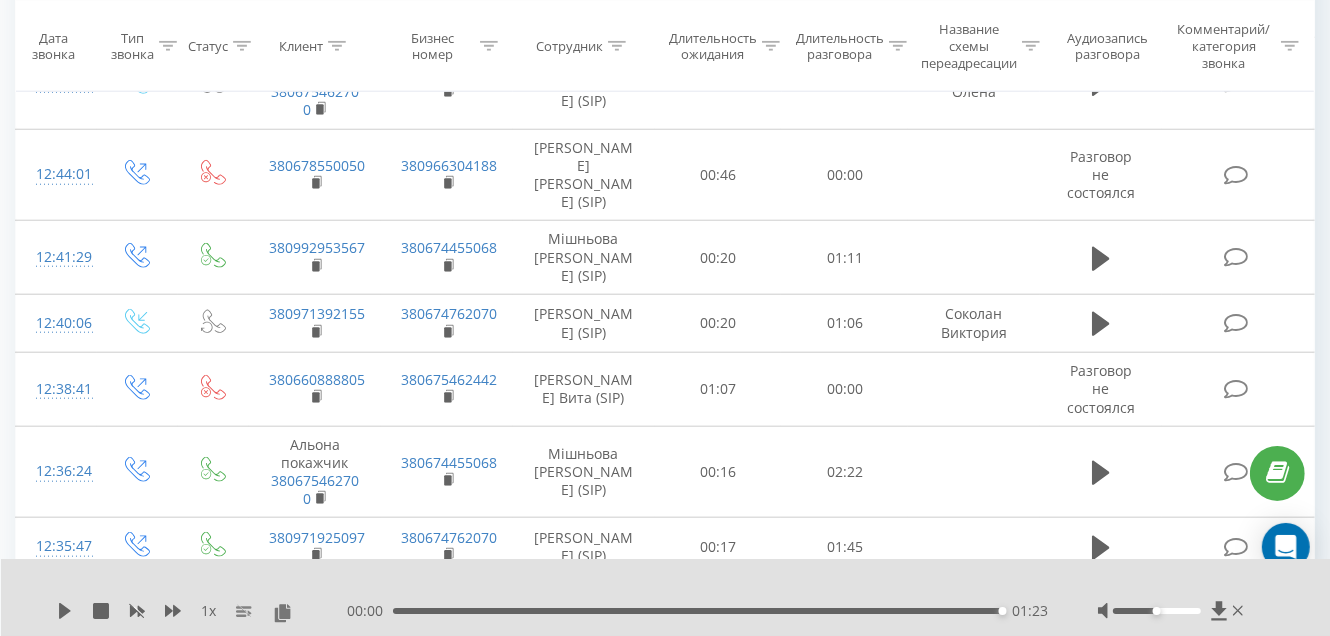 click 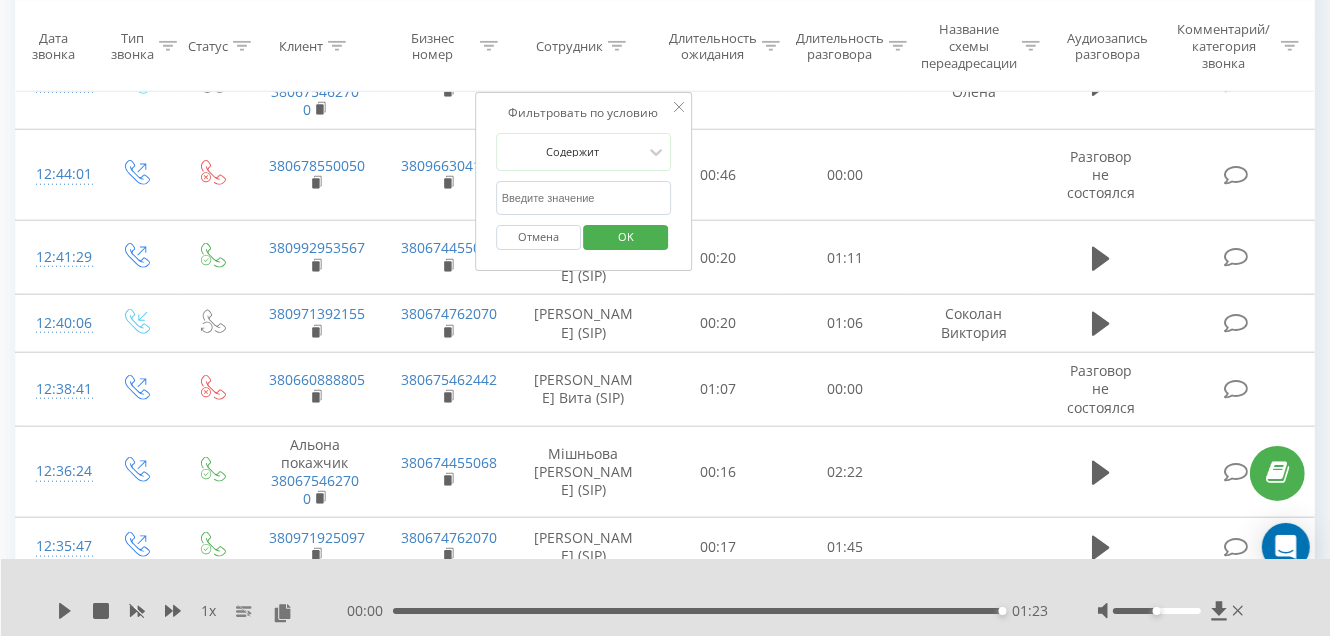 click at bounding box center [584, 198] 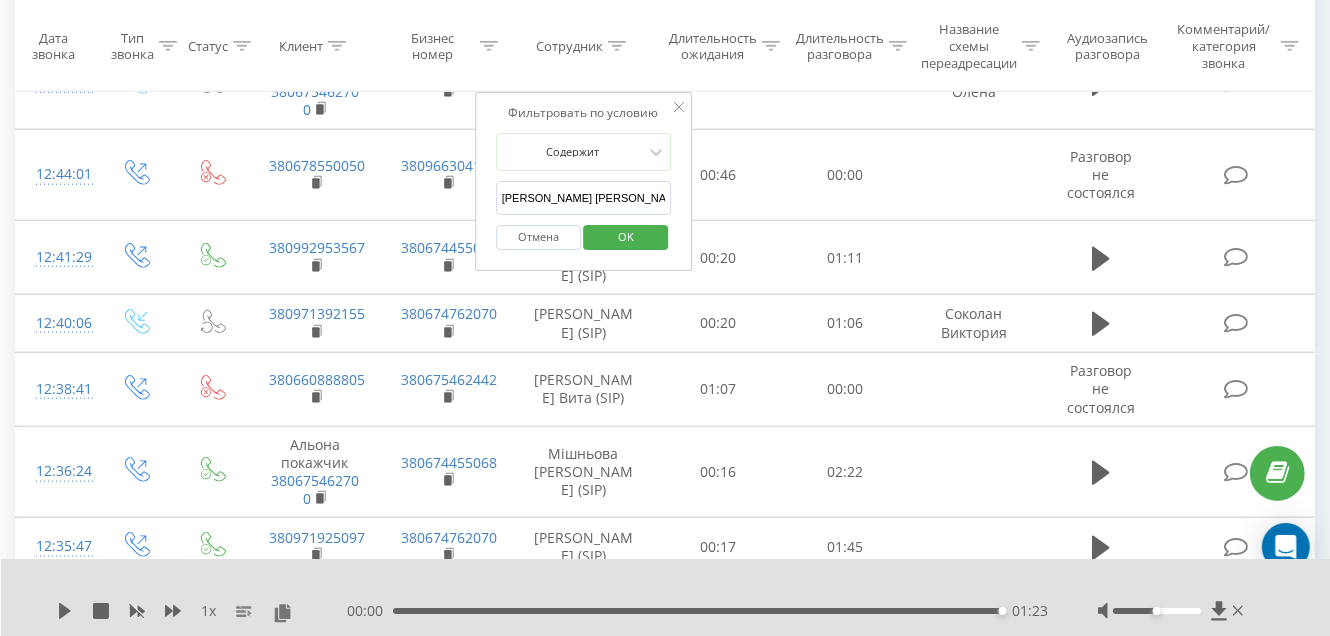 click on "OK" at bounding box center (626, 237) 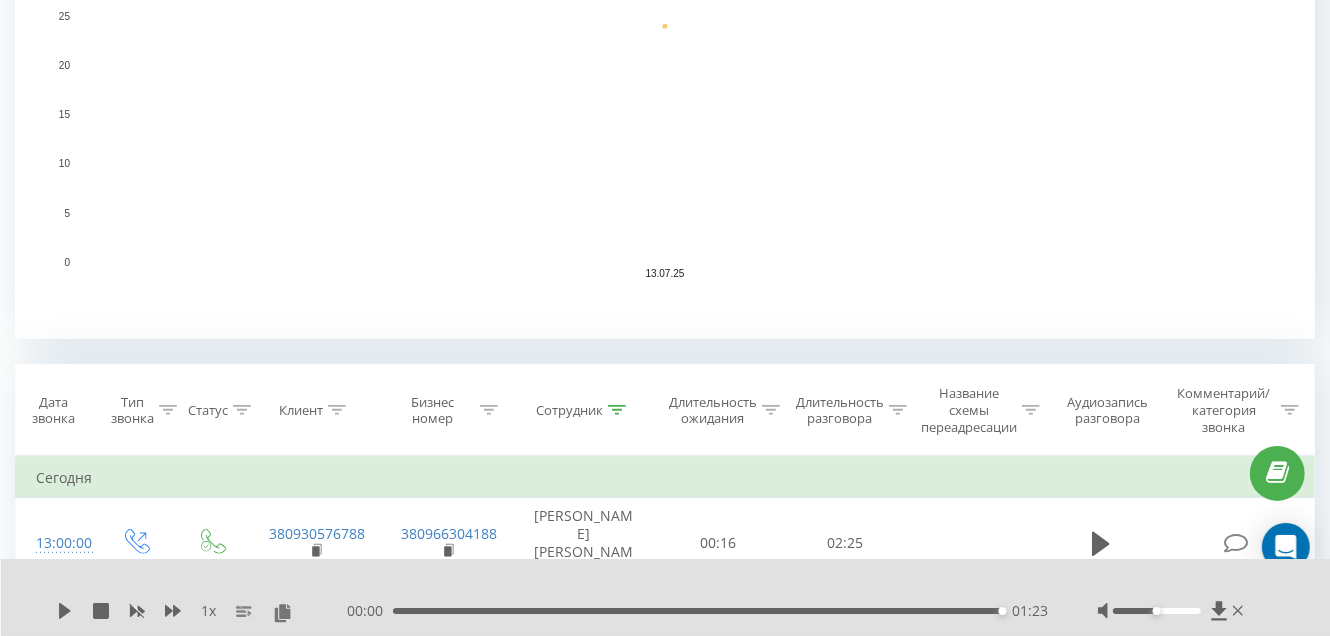scroll, scrollTop: 799, scrollLeft: 0, axis: vertical 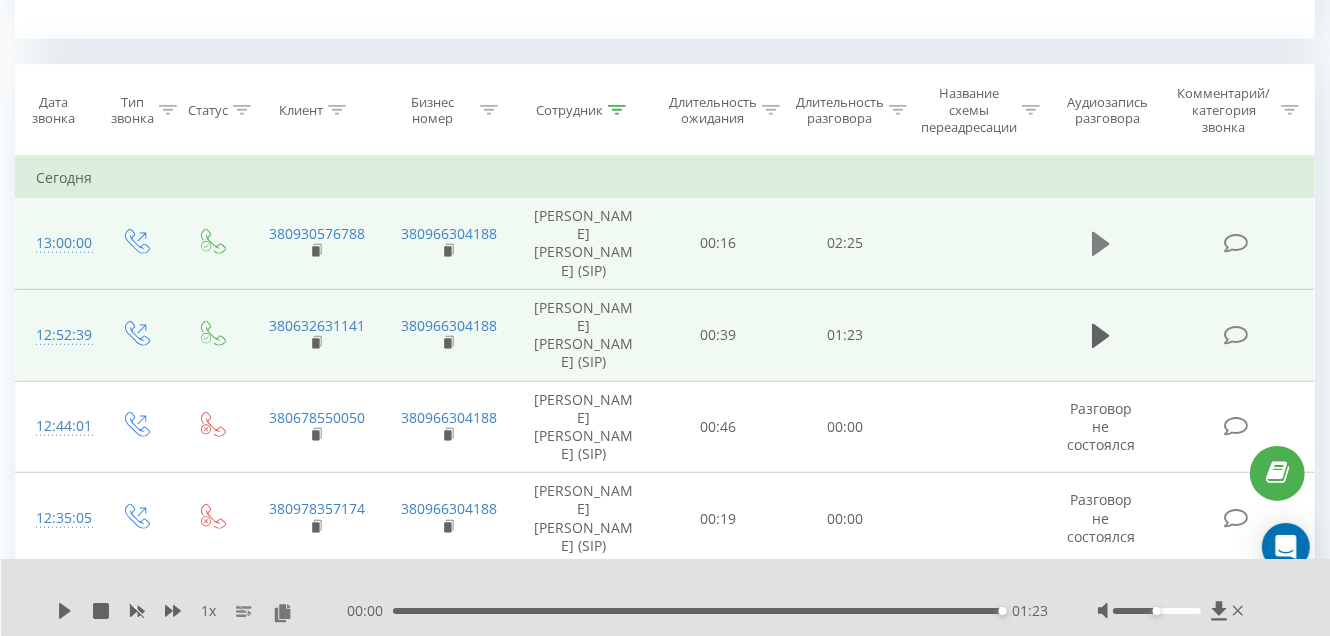 click 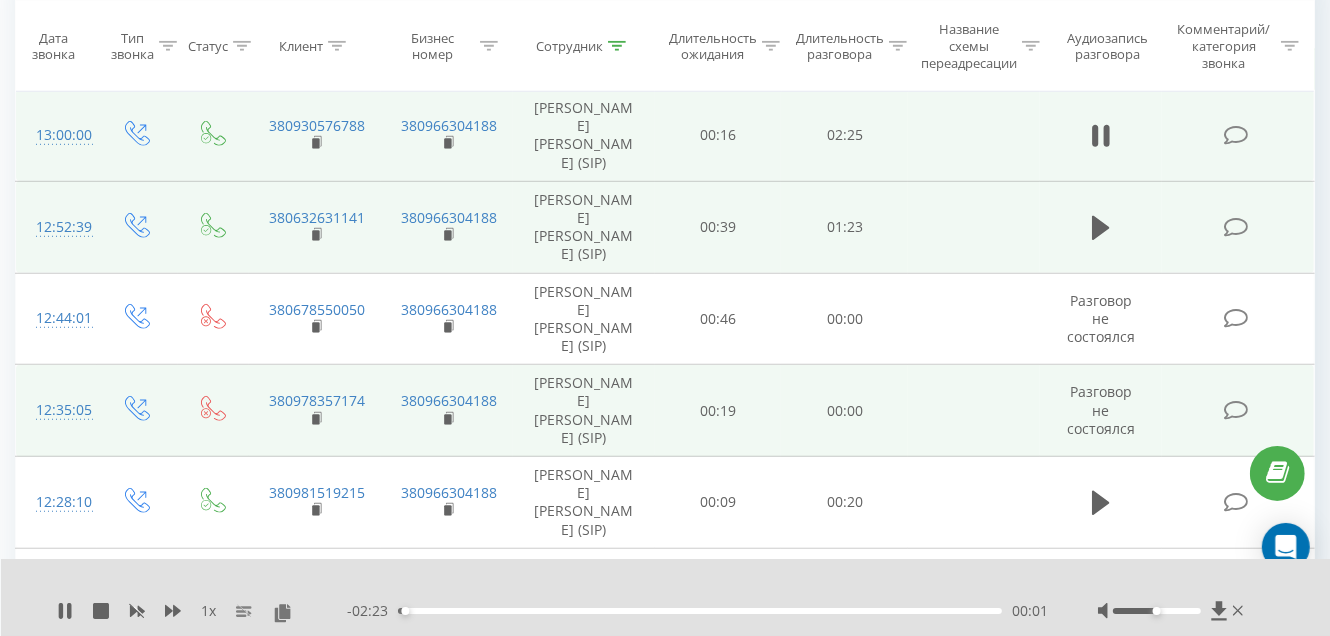 scroll, scrollTop: 799, scrollLeft: 0, axis: vertical 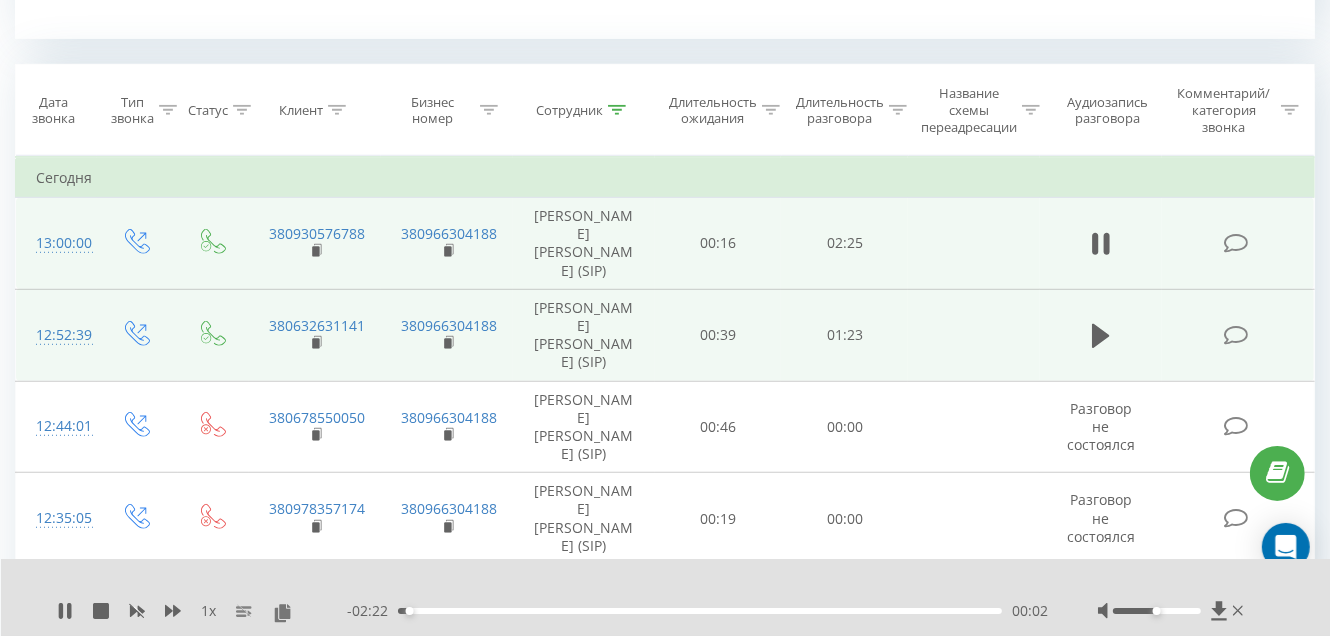 click 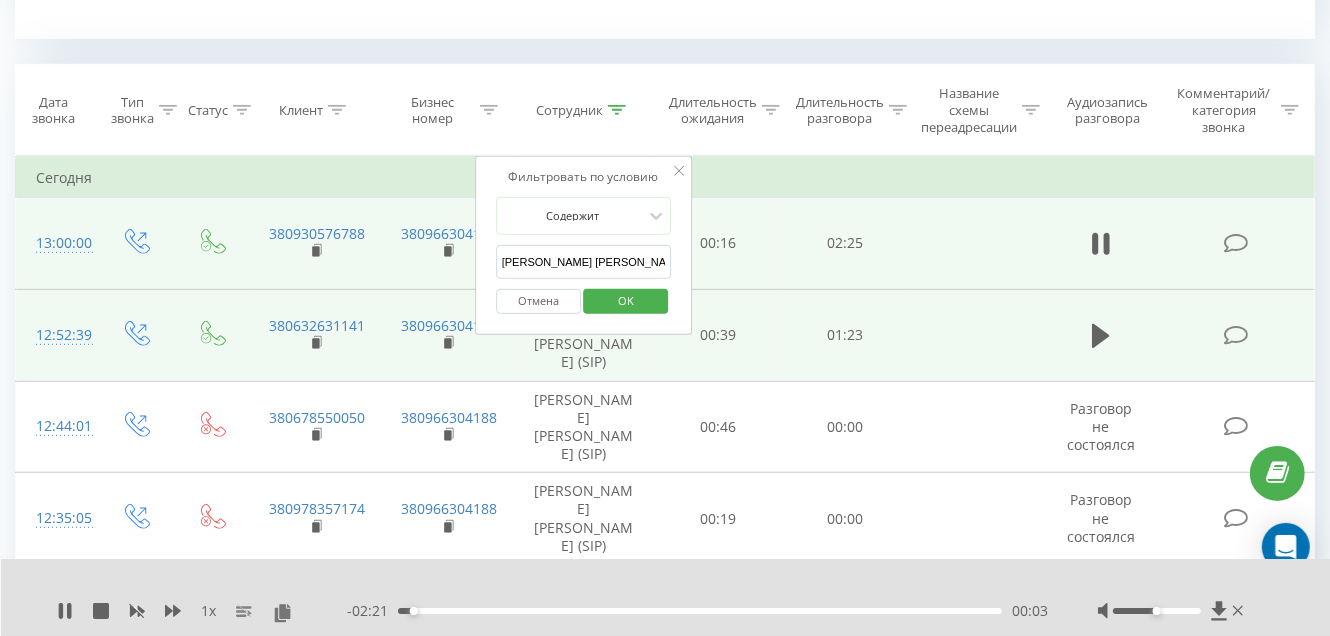 click on "Оверченко Тетяна" at bounding box center (584, 262) 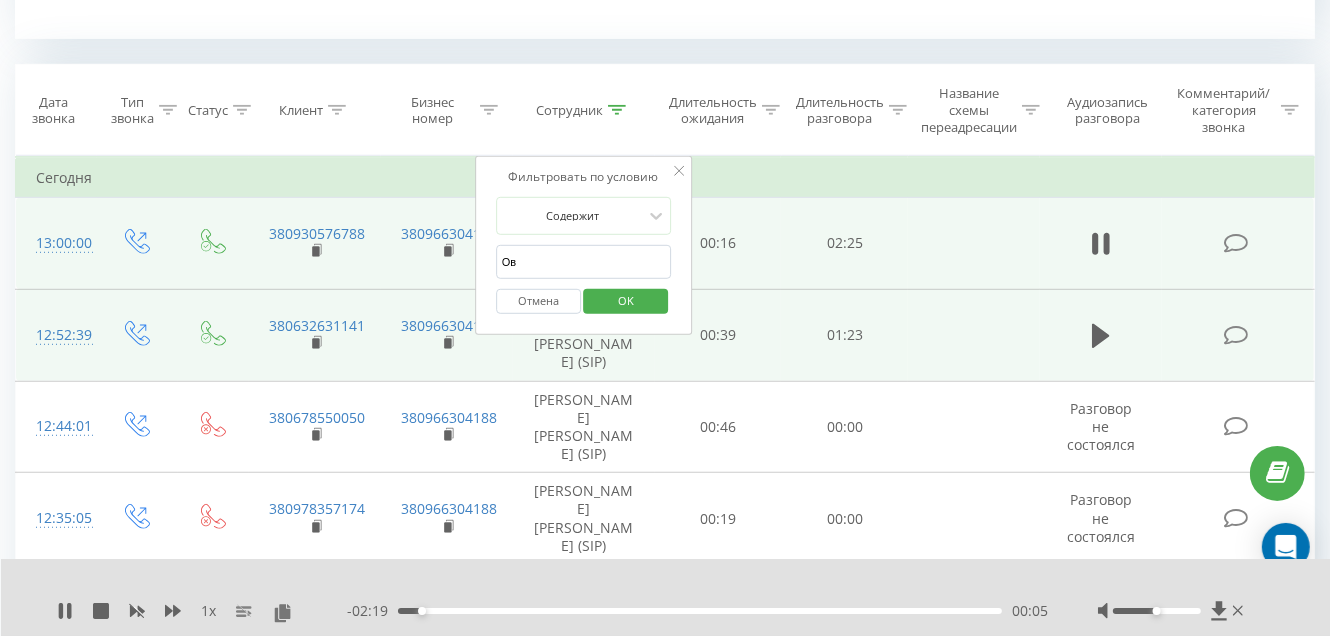 type on "О" 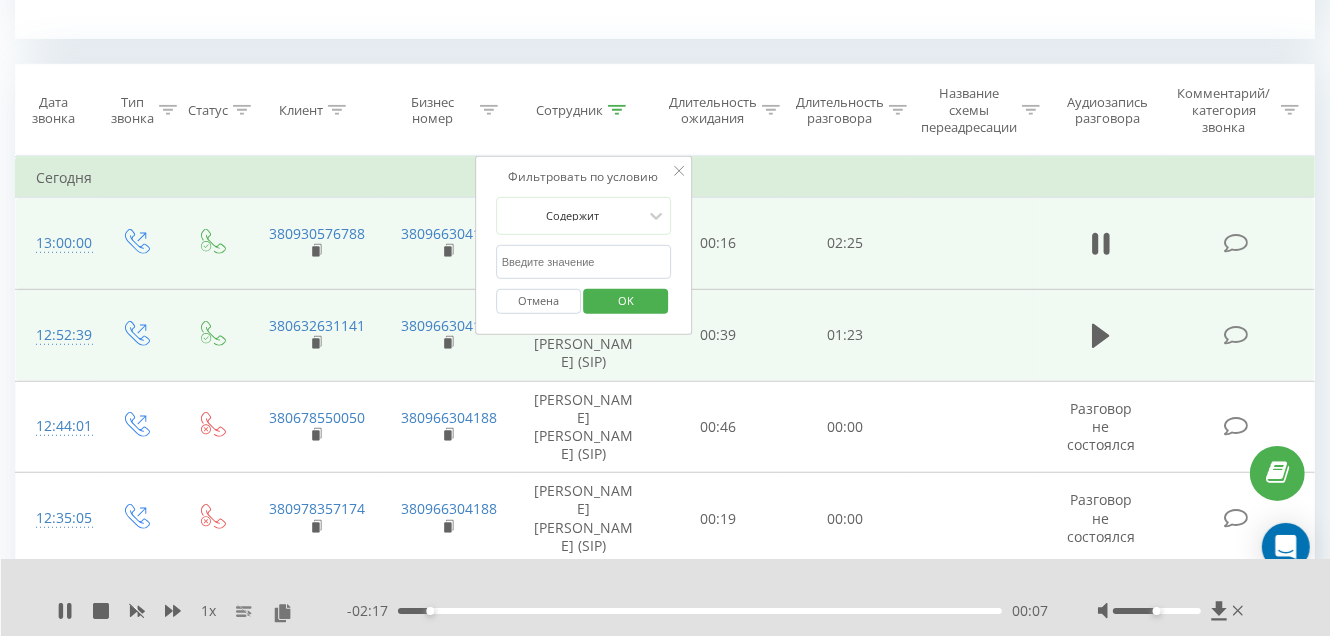 click at bounding box center [584, 262] 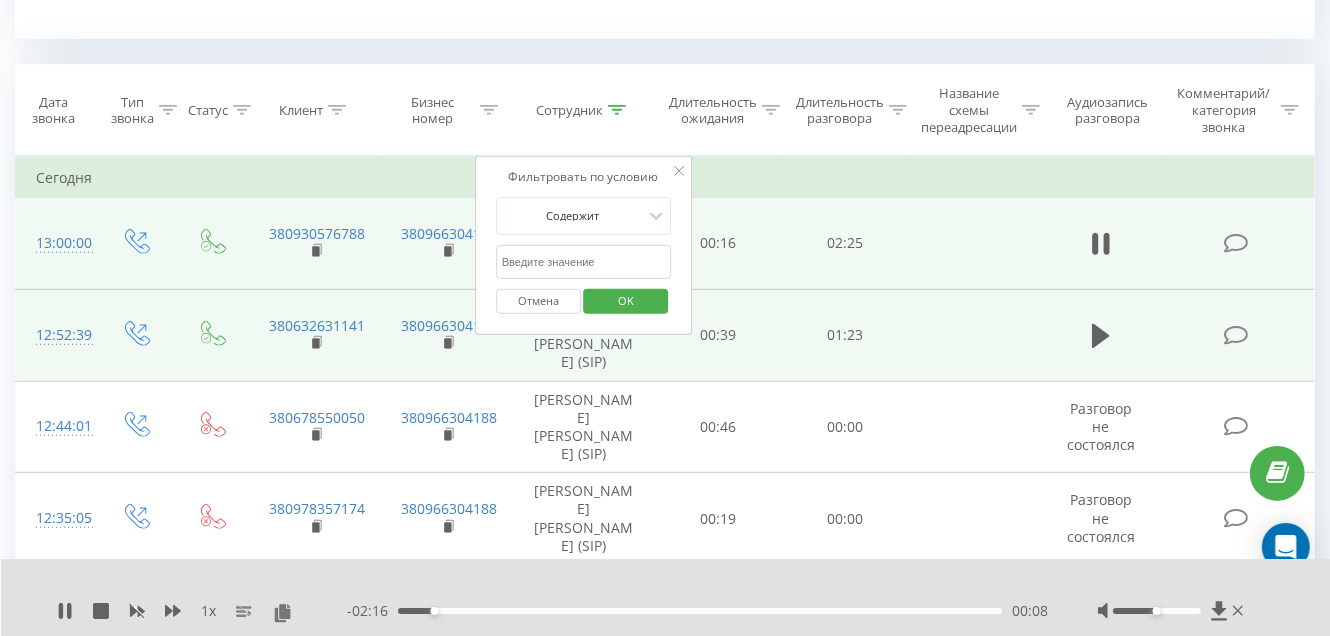 type on "[PERSON_NAME]" 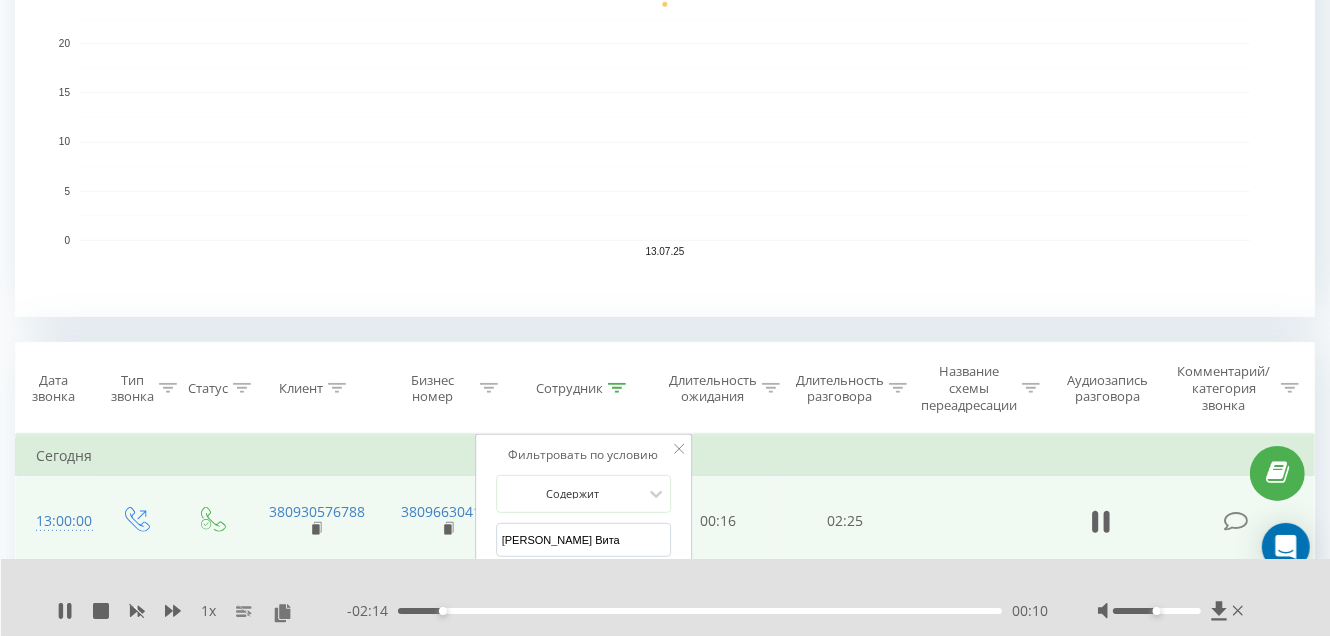 scroll, scrollTop: 699, scrollLeft: 0, axis: vertical 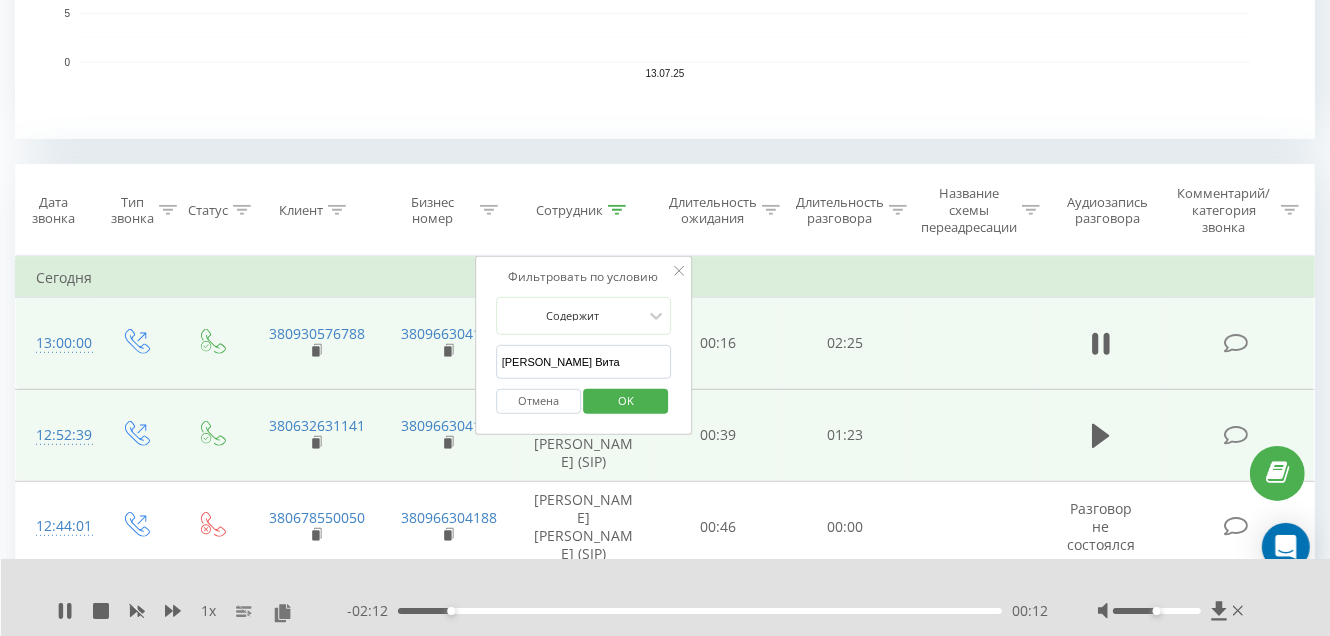click on "OK" at bounding box center (626, 400) 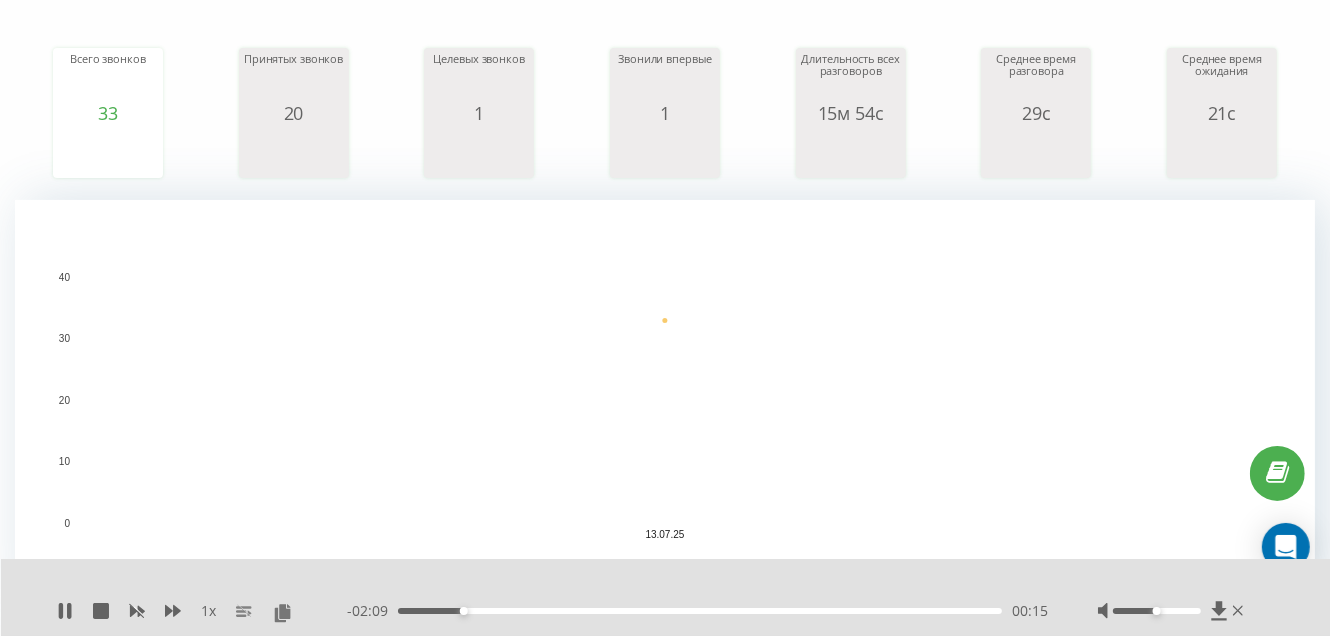 scroll, scrollTop: 180, scrollLeft: 0, axis: vertical 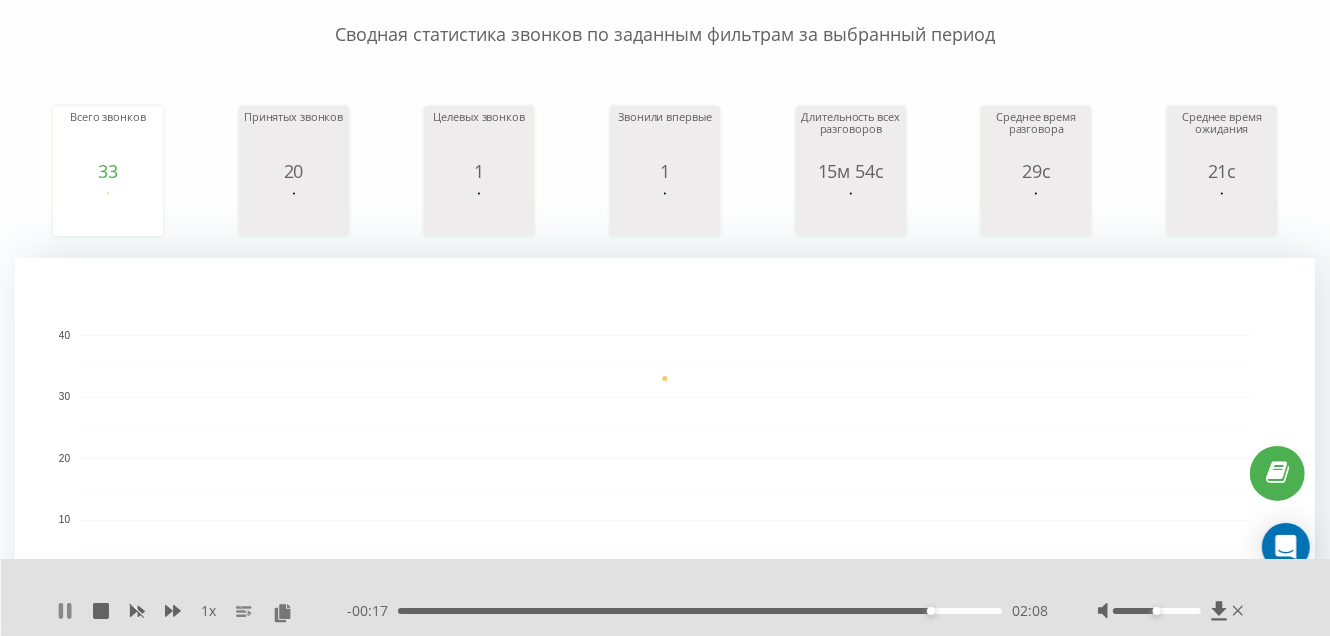 click 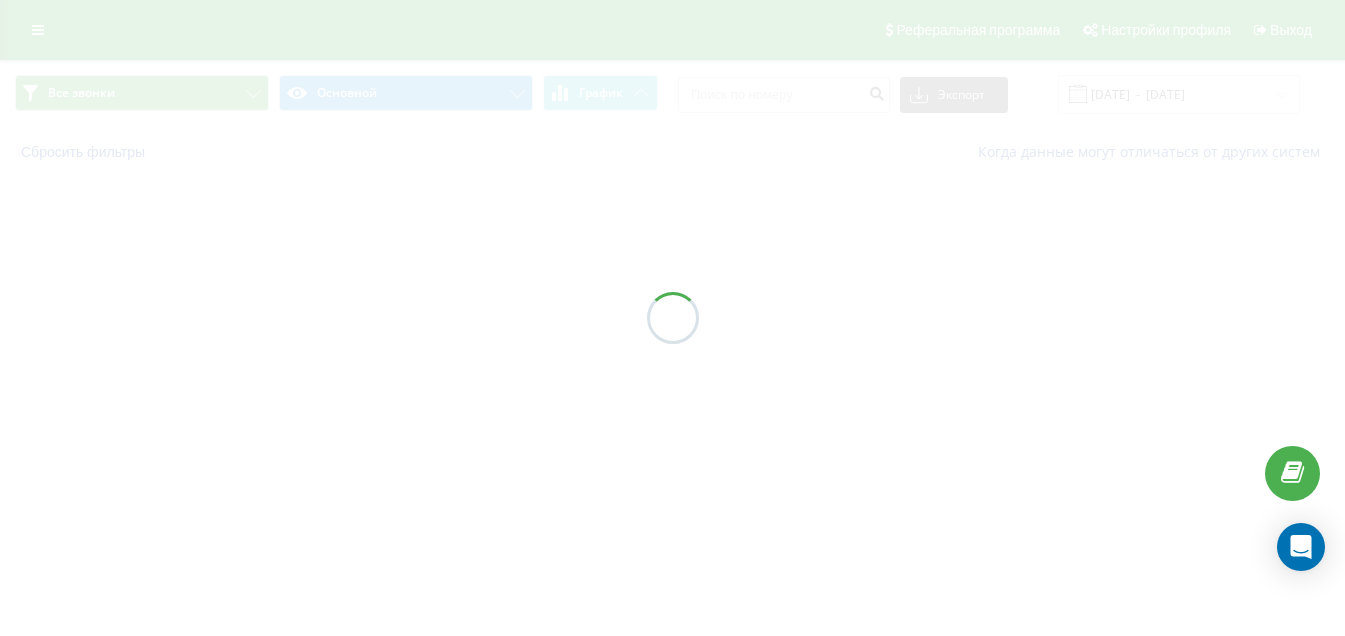 scroll, scrollTop: 0, scrollLeft: 0, axis: both 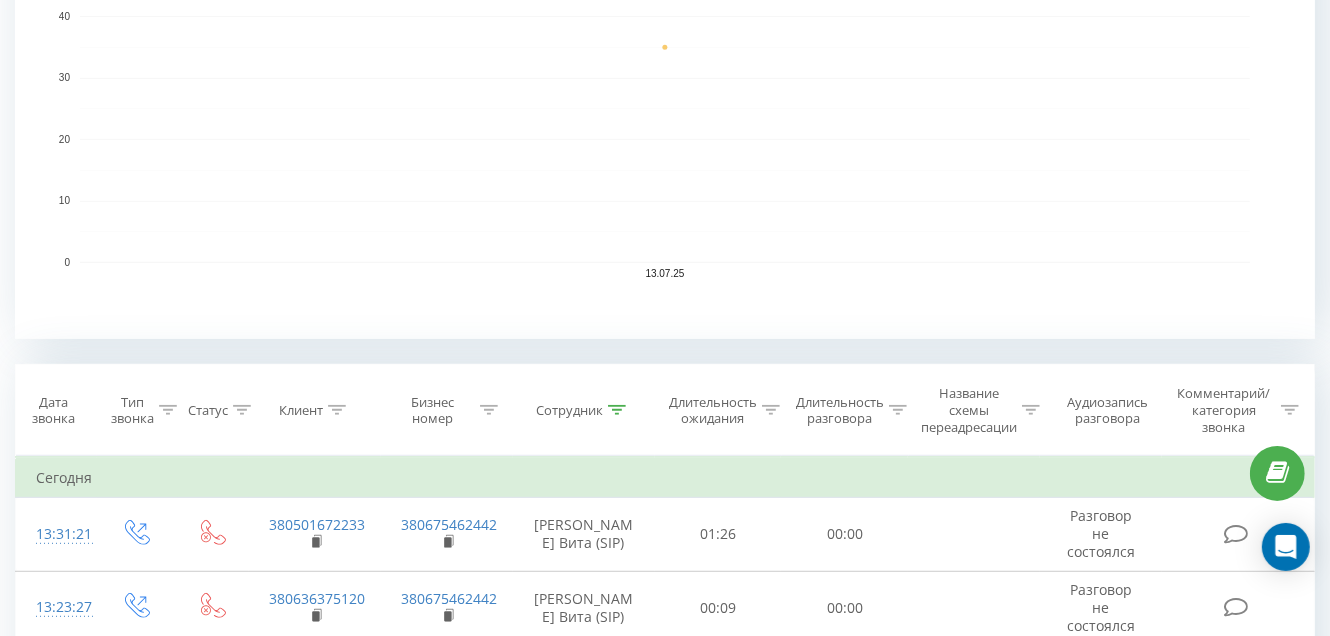 click 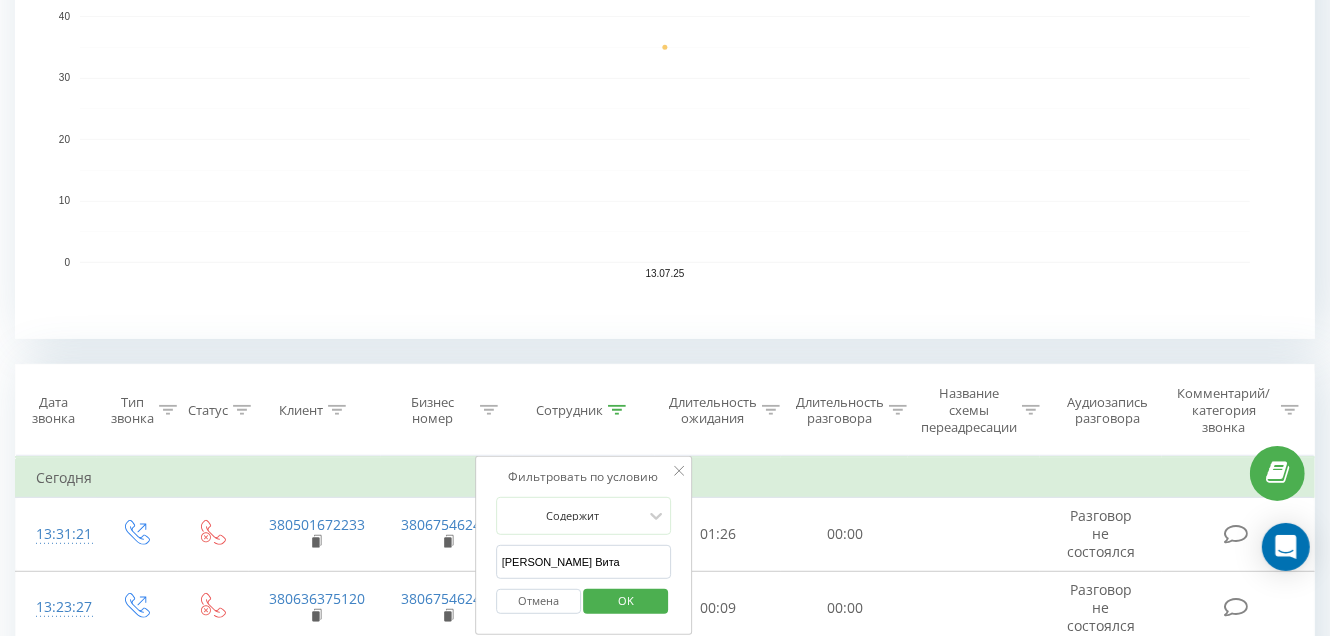 click on "[PERSON_NAME] Вита" at bounding box center (584, 562) 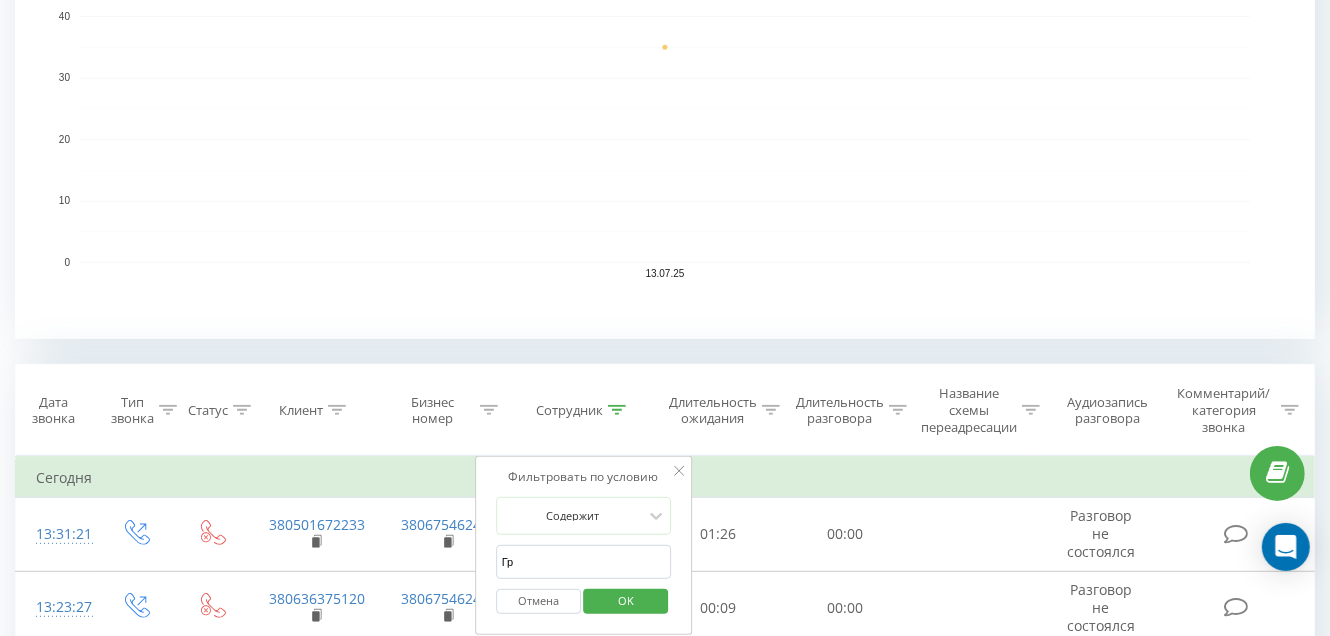 type on "Г" 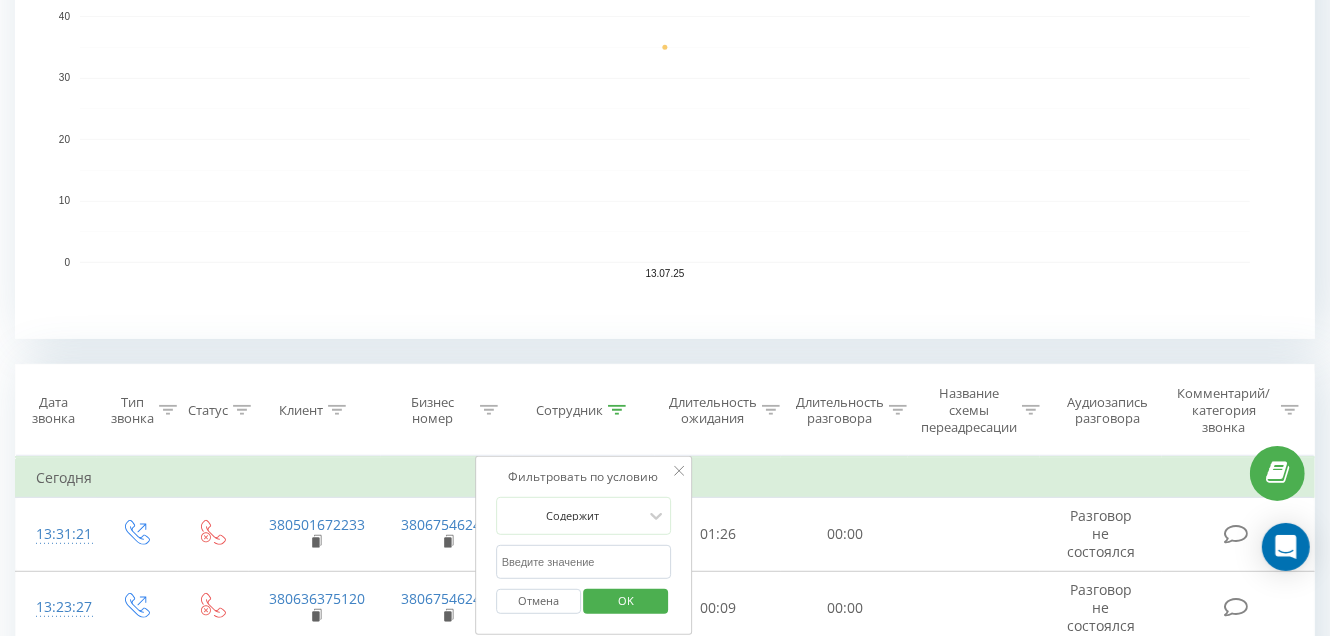 click at bounding box center [584, 562] 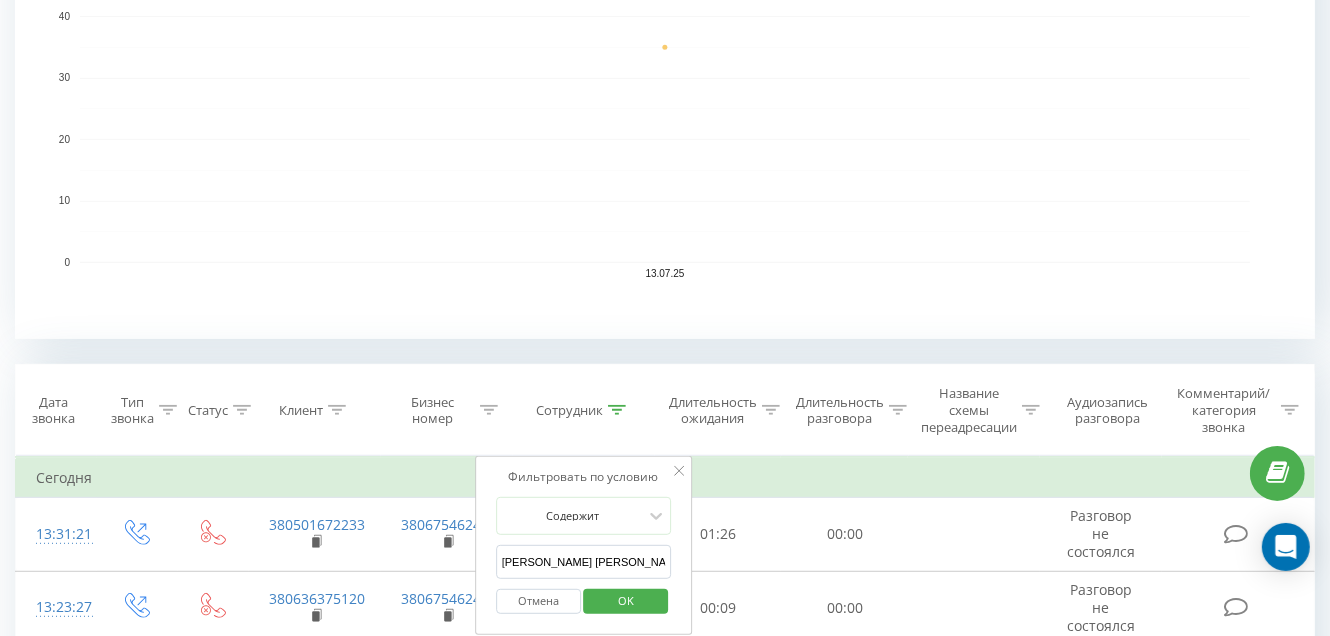 click on "OK" at bounding box center (626, 600) 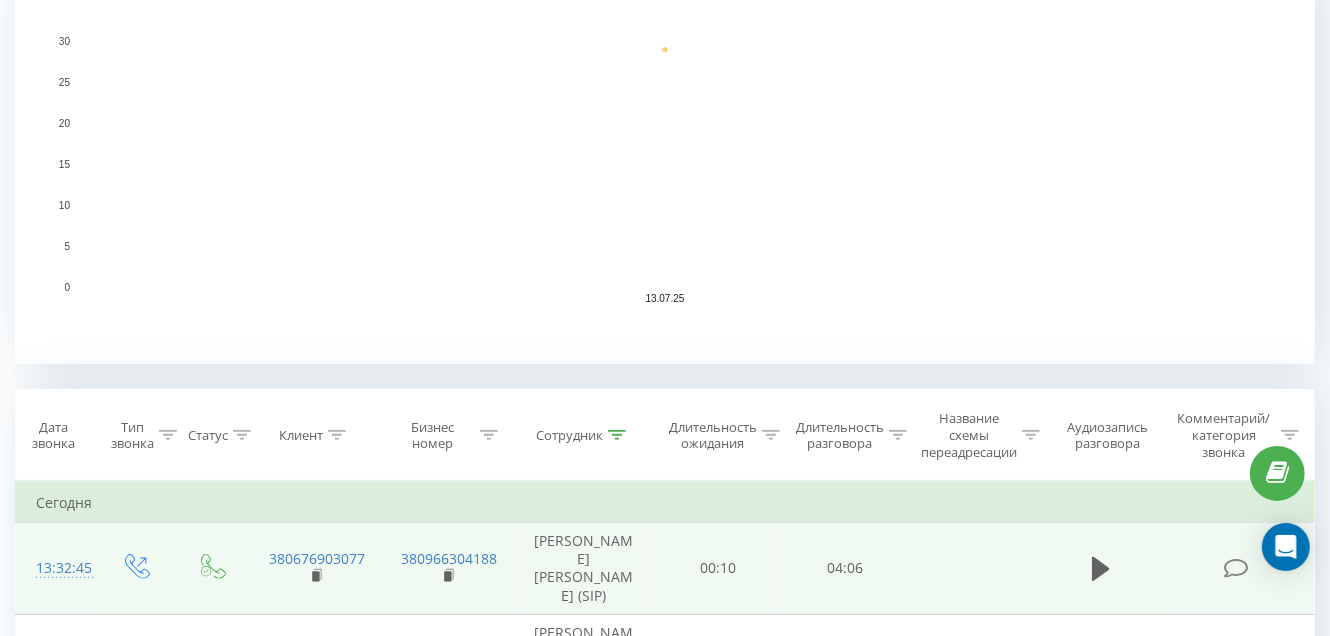 scroll, scrollTop: 499, scrollLeft: 0, axis: vertical 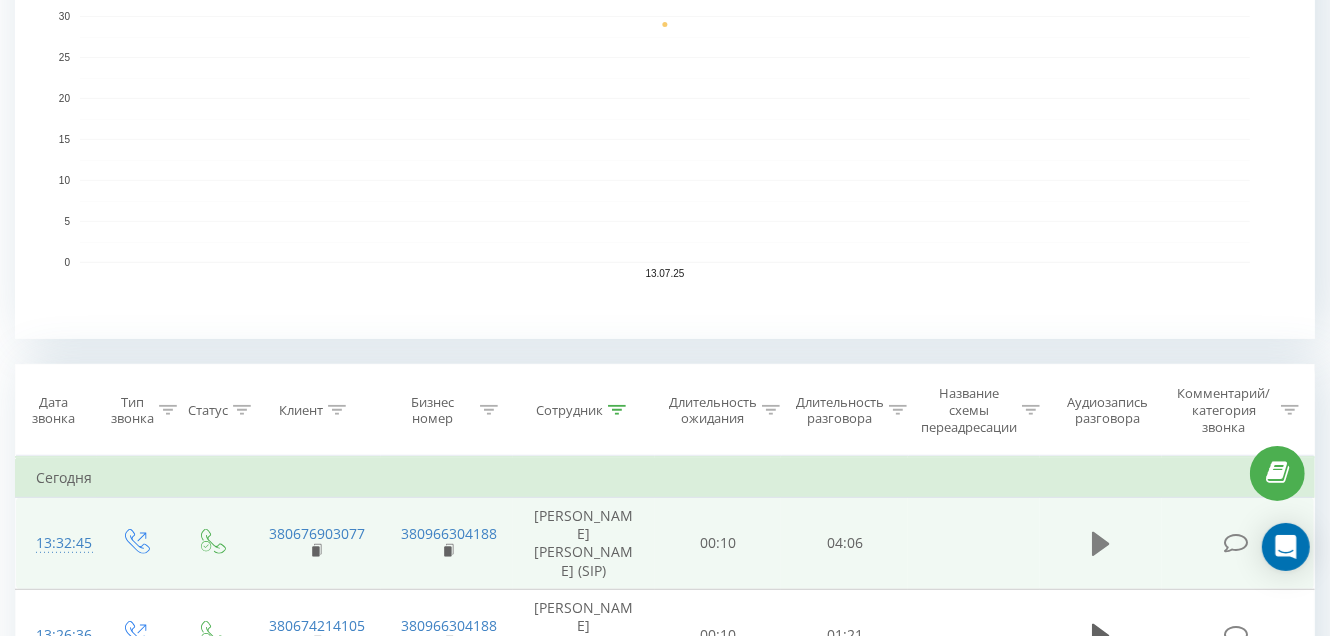 click 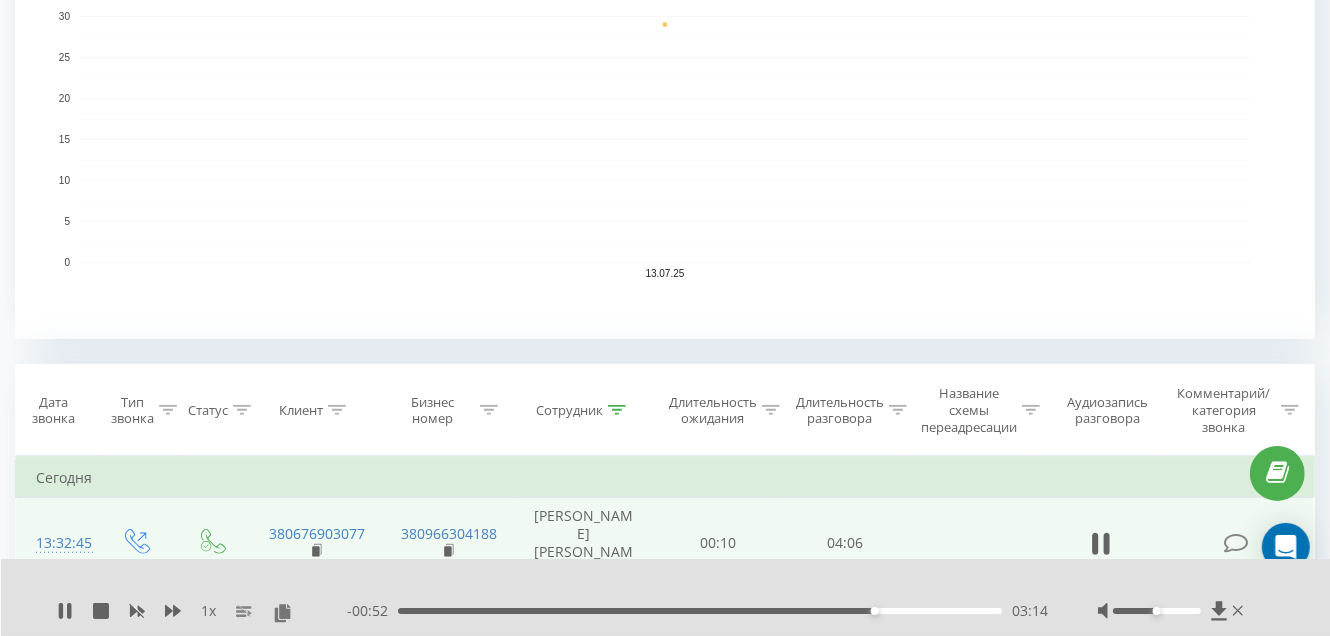 click on "03:14" at bounding box center [700, 611] 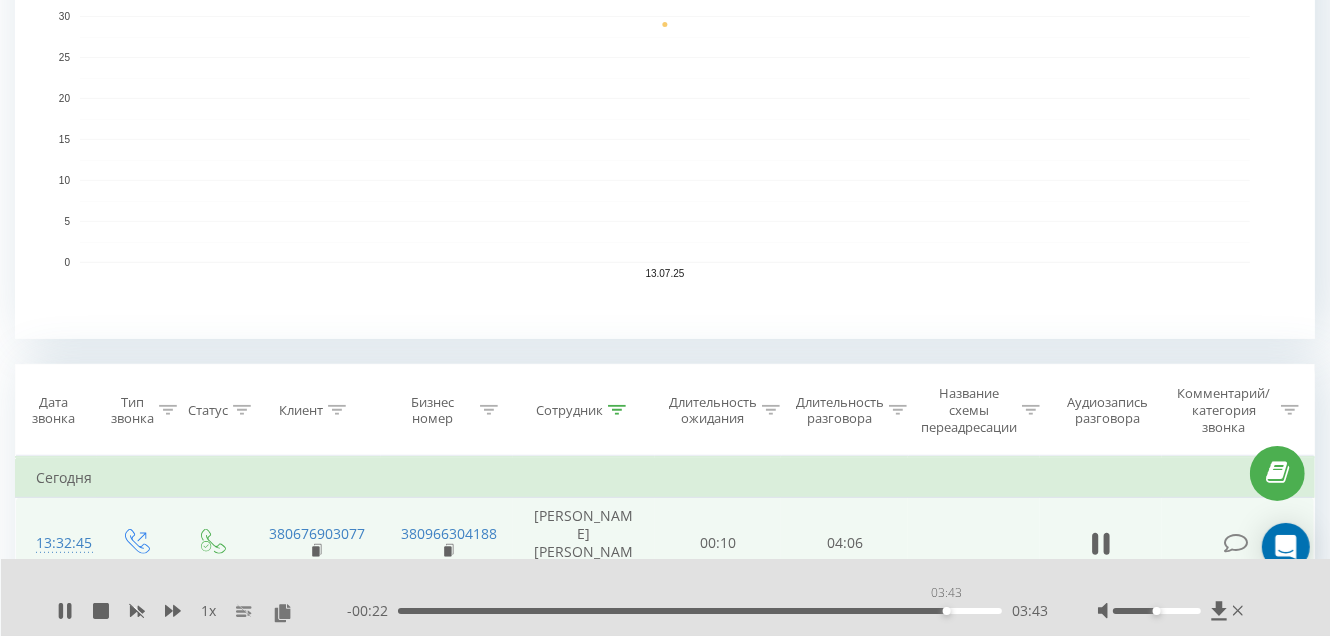 click on "03:43" at bounding box center (700, 611) 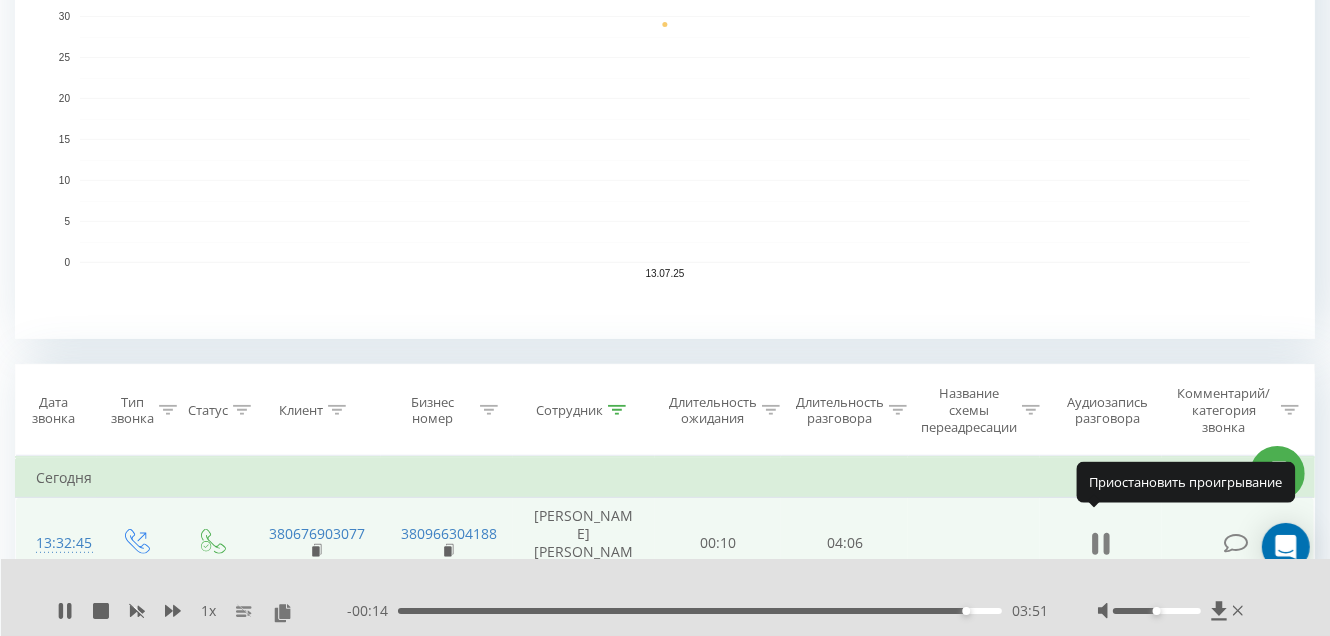 click 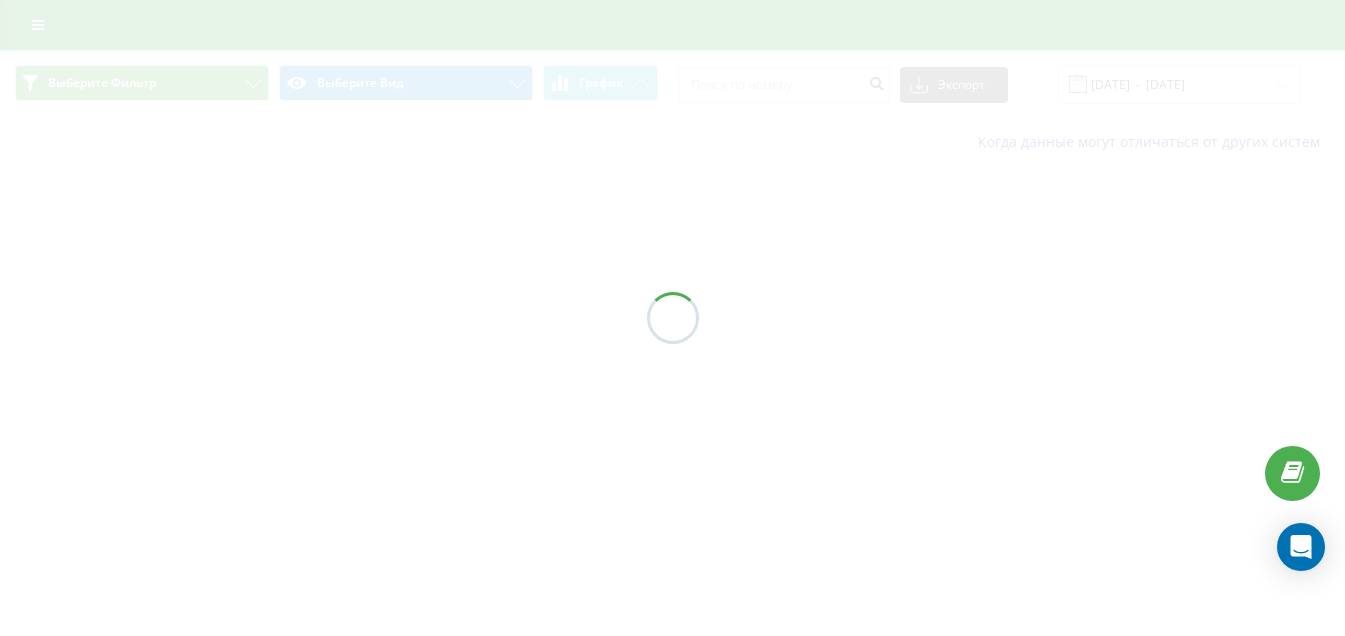 scroll, scrollTop: 0, scrollLeft: 0, axis: both 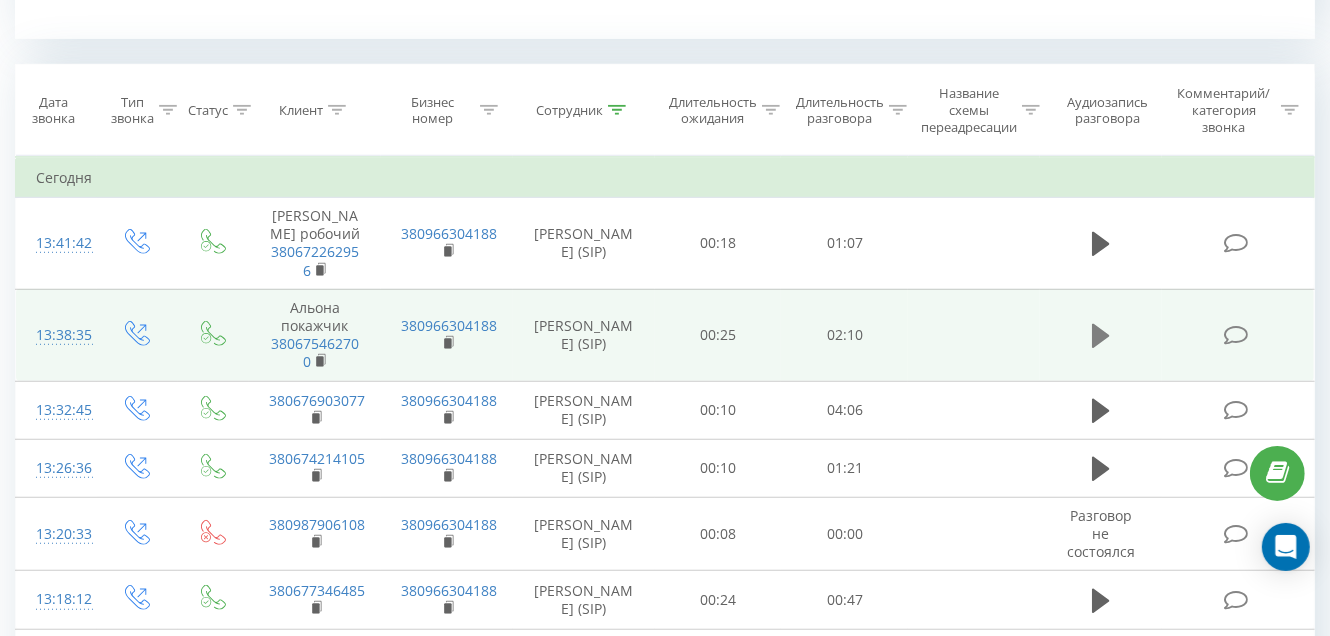 click 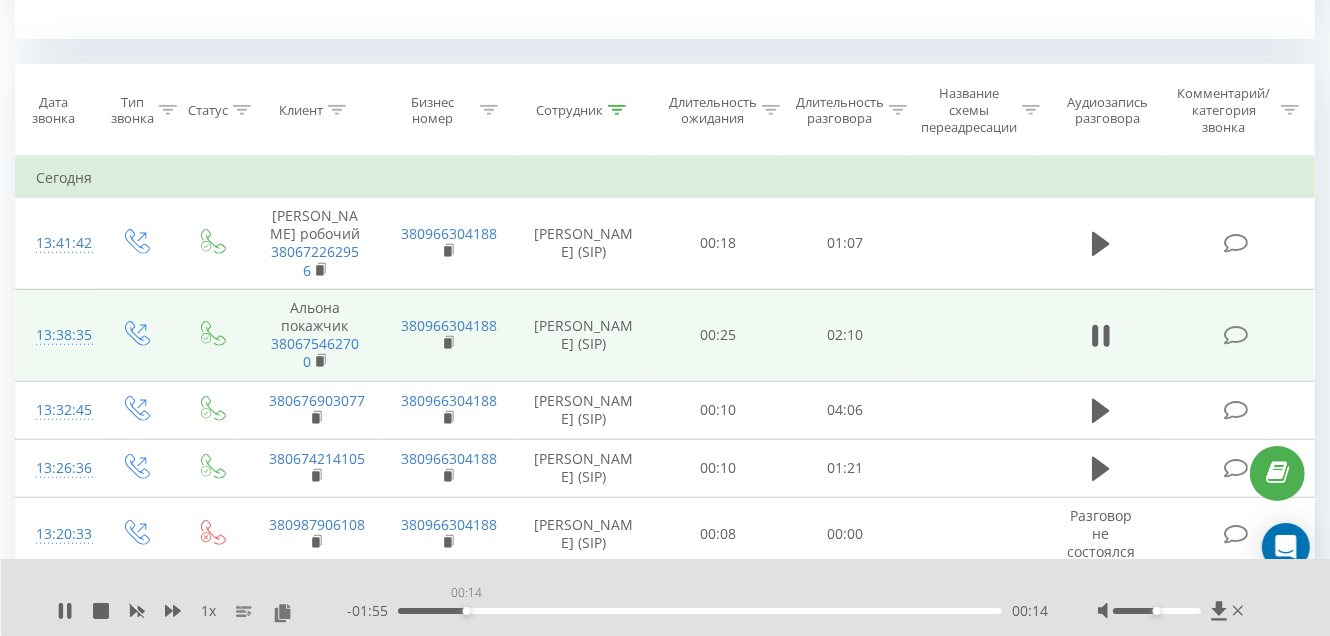click on "00:14" at bounding box center [700, 611] 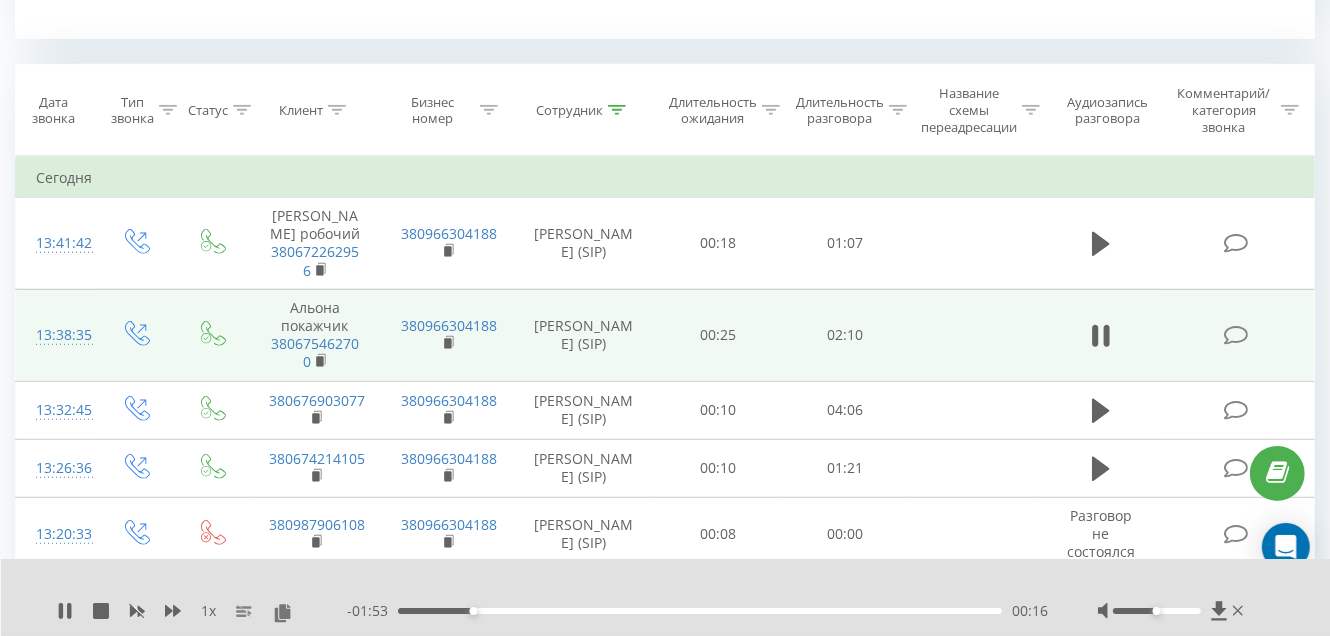 click on "00:16" at bounding box center [700, 611] 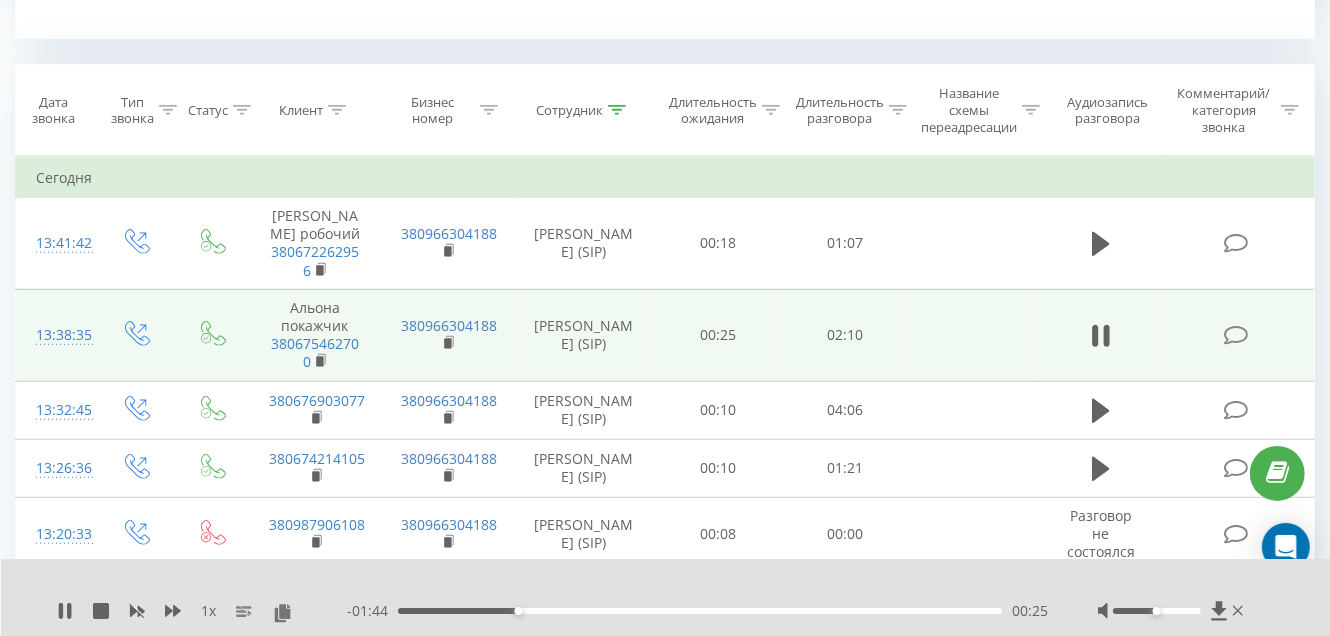 click on "00:25" at bounding box center (700, 611) 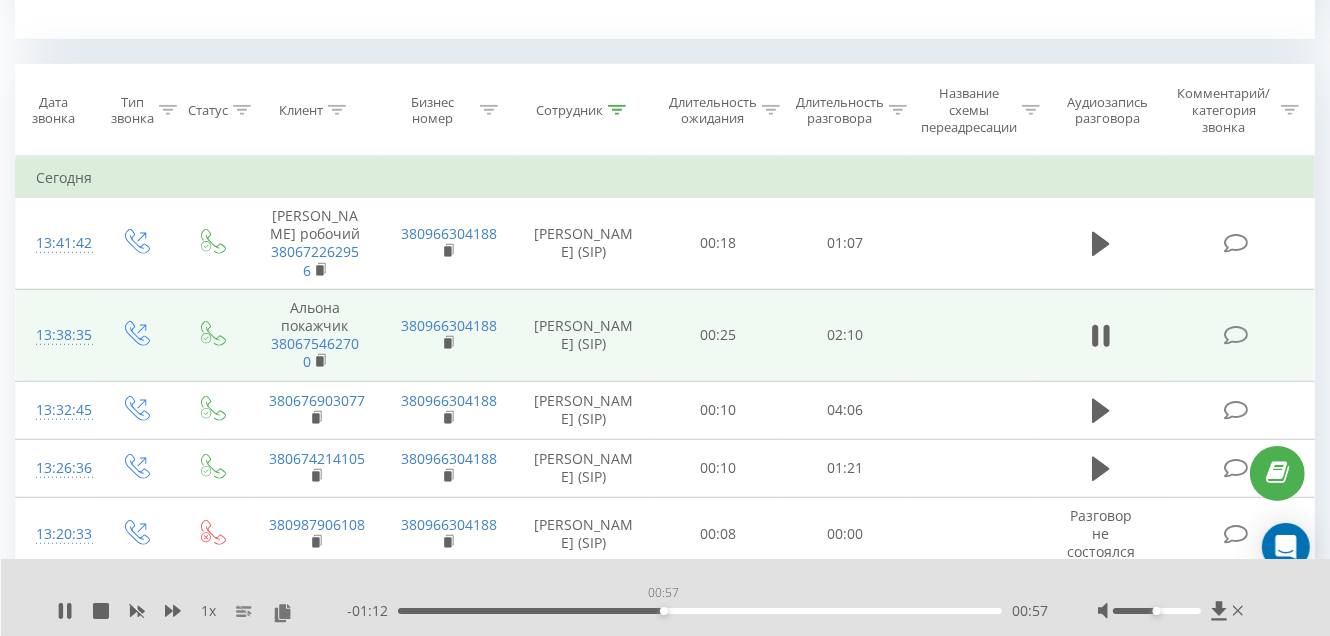 drag, startPoint x: 663, startPoint y: 609, endPoint x: 677, endPoint y: 614, distance: 14.866069 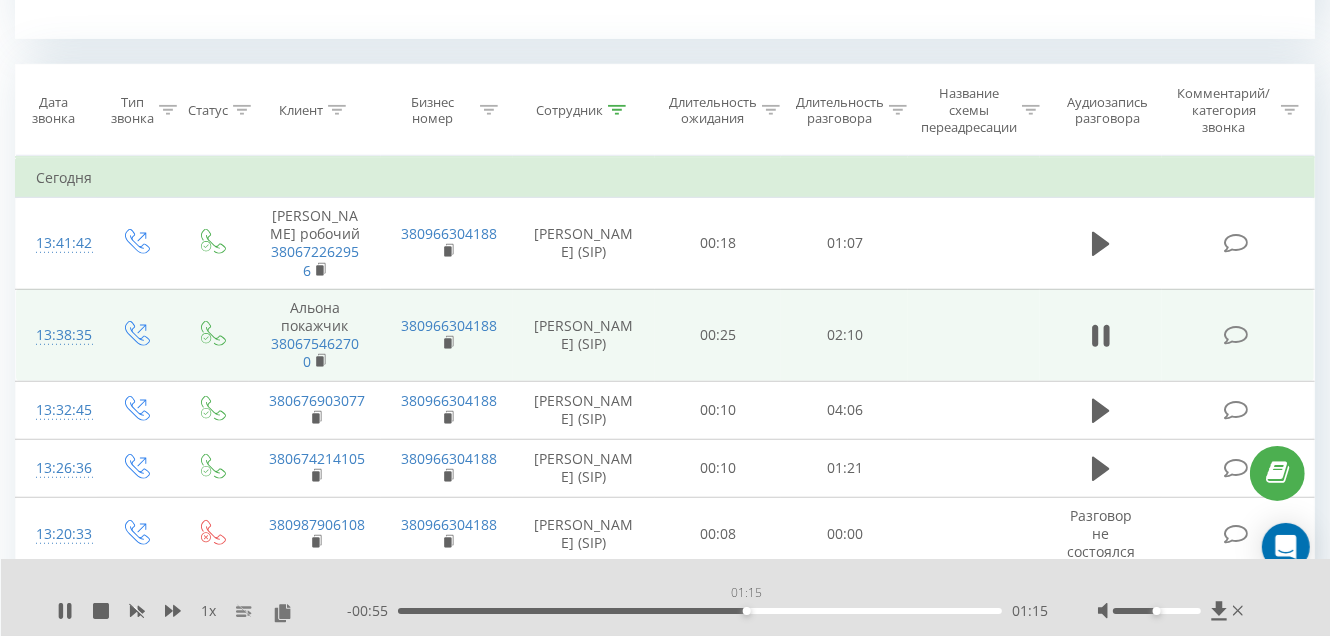 click on "01:15" at bounding box center (700, 611) 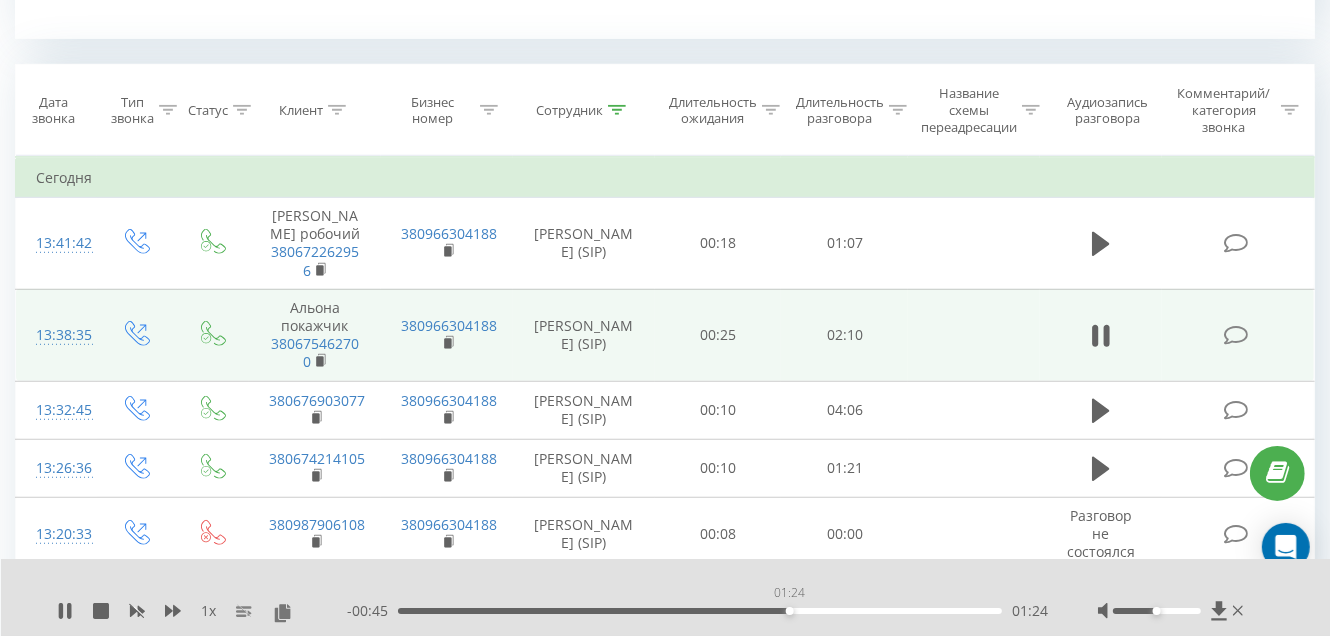 click on "01:24" at bounding box center (700, 611) 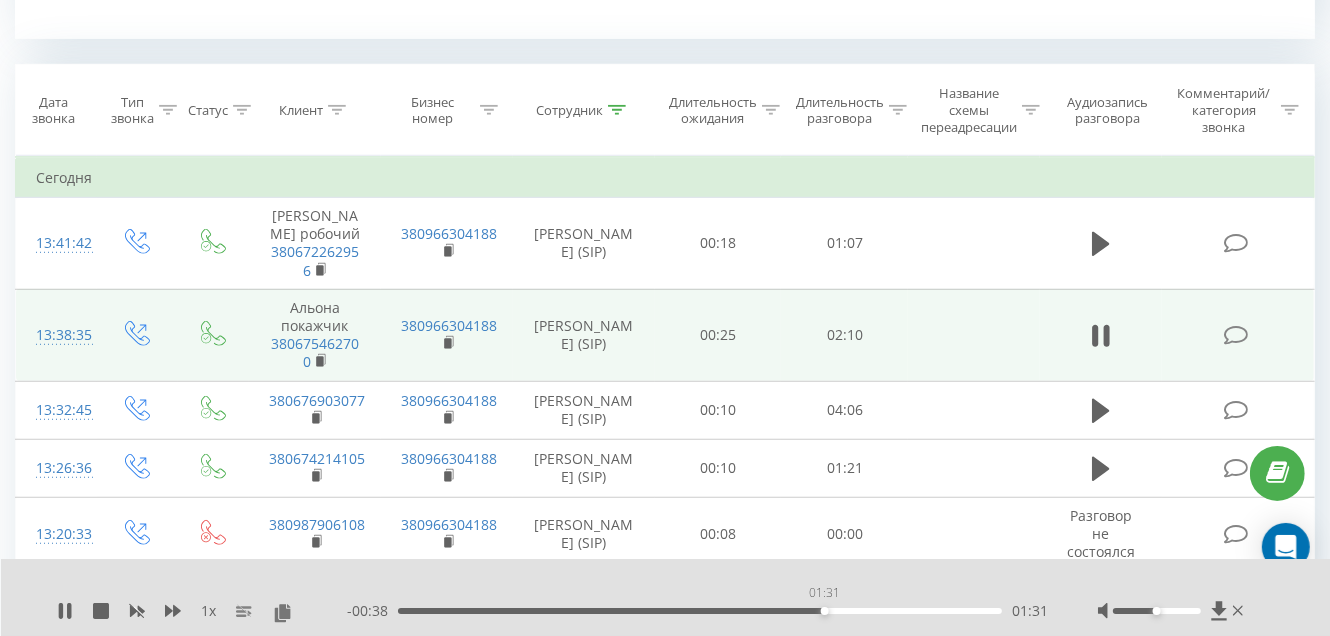 click on "01:31" at bounding box center (700, 611) 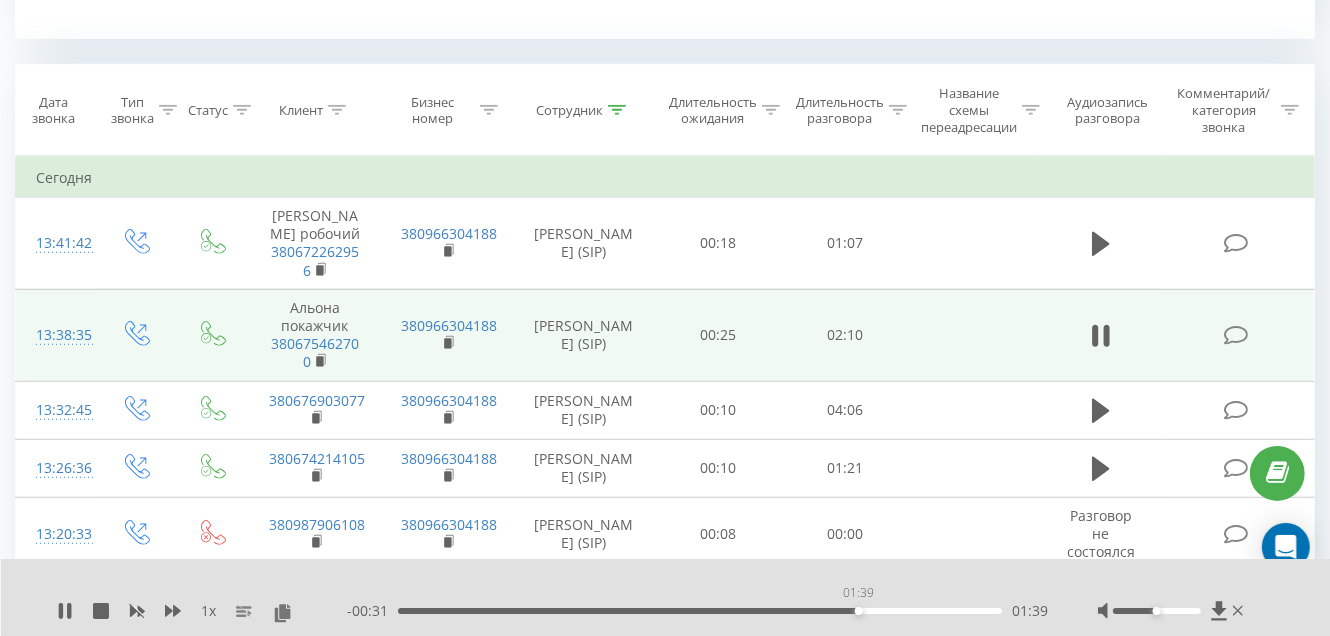 click on "01:39" at bounding box center [700, 611] 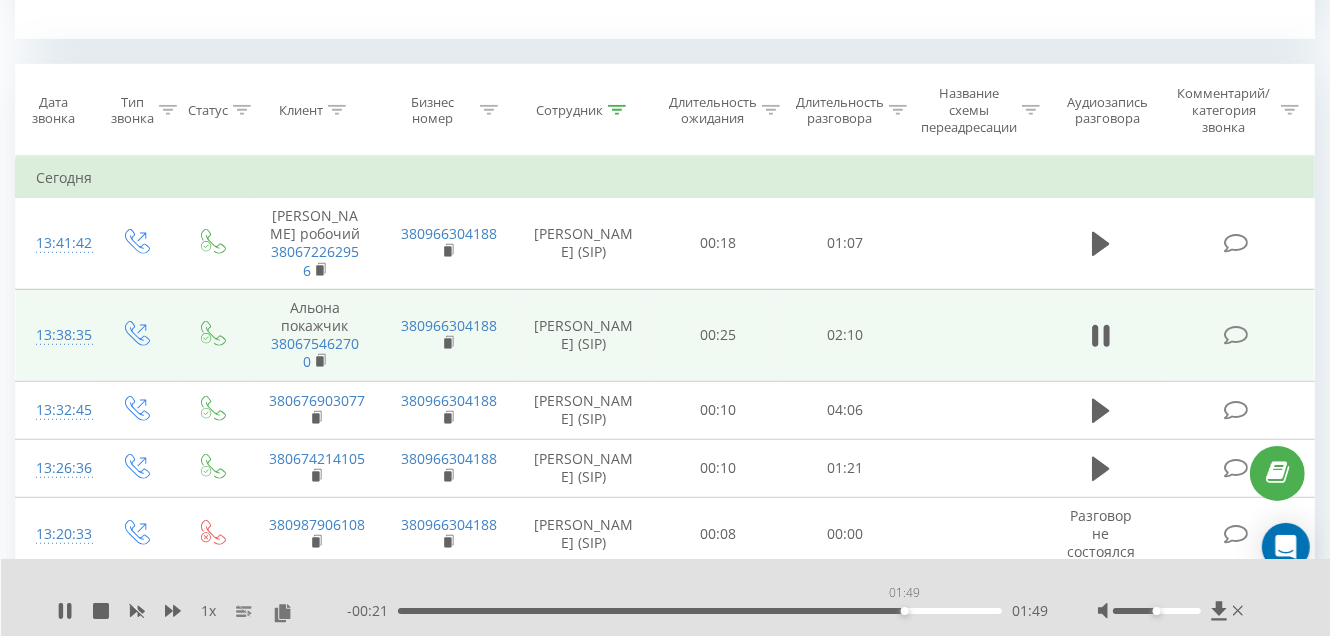 click on "01:49" at bounding box center [700, 611] 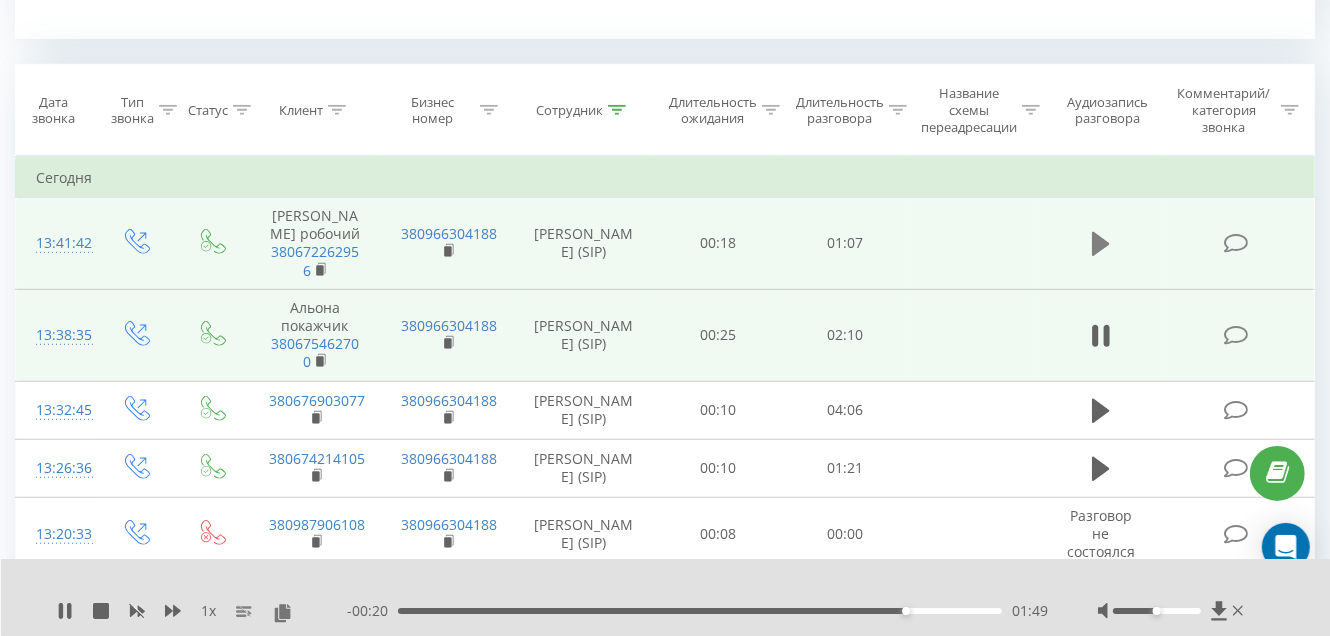 click 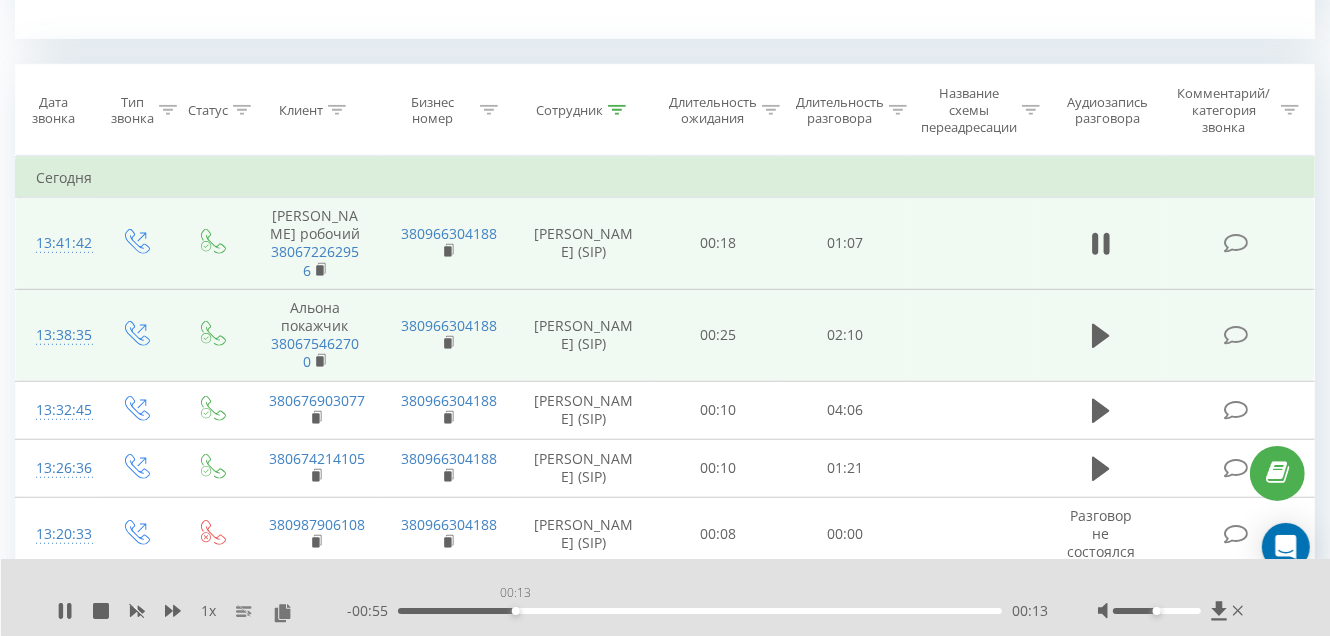 click on "00:13" at bounding box center (700, 611) 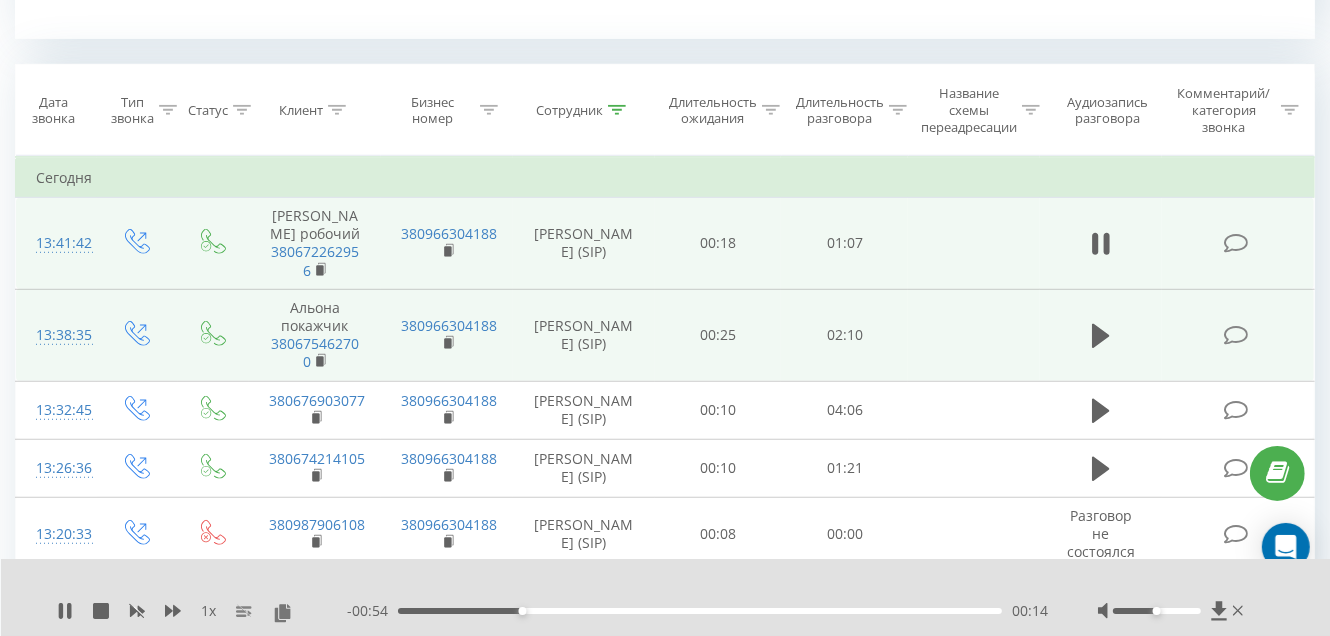 click on "00:14" at bounding box center (700, 611) 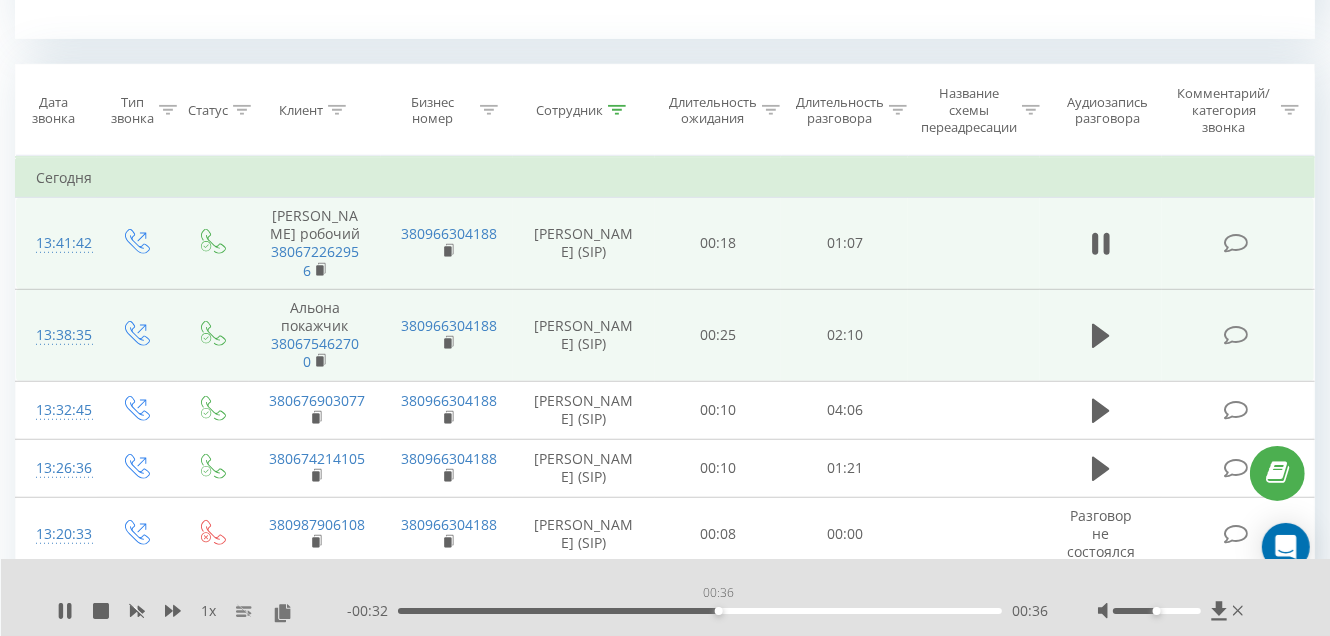 click on "00:36" at bounding box center [700, 611] 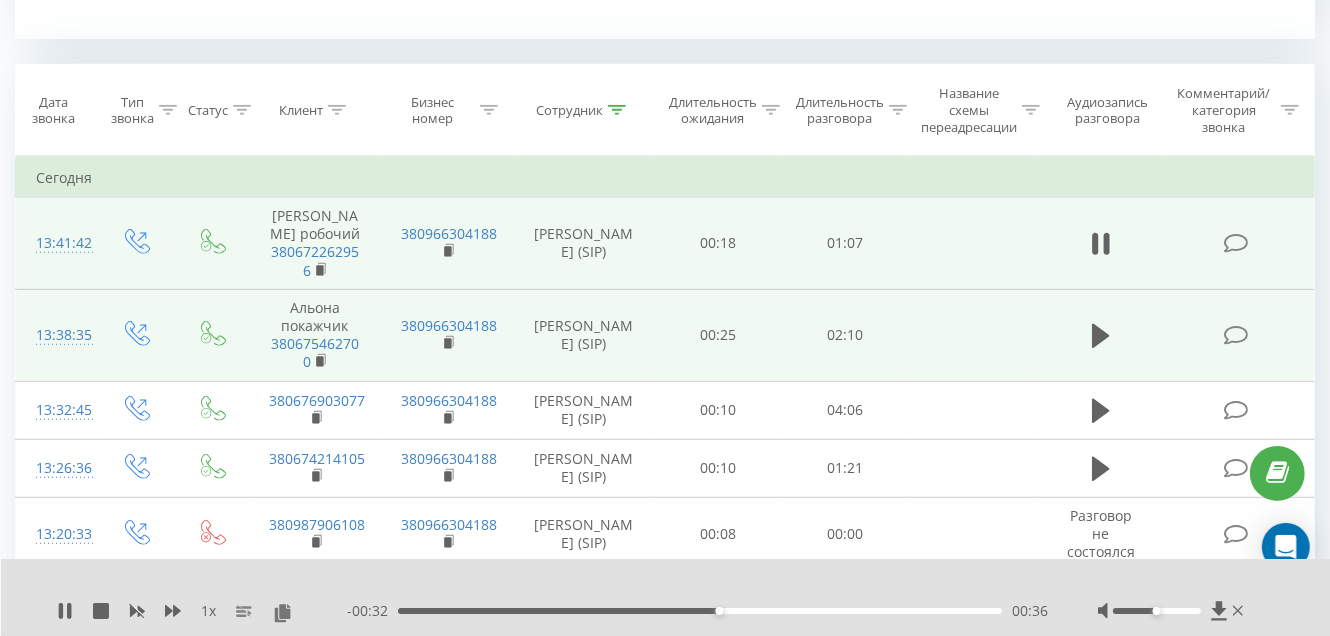 click on "00:36" at bounding box center (700, 611) 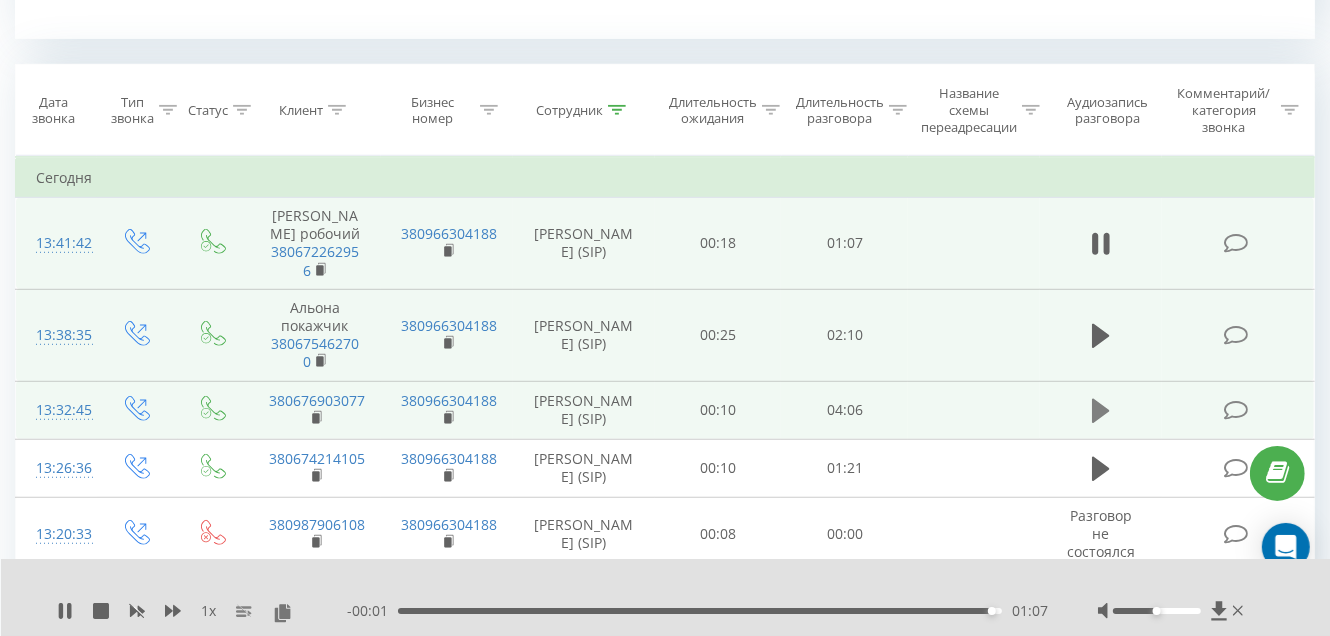 click at bounding box center [1101, 411] 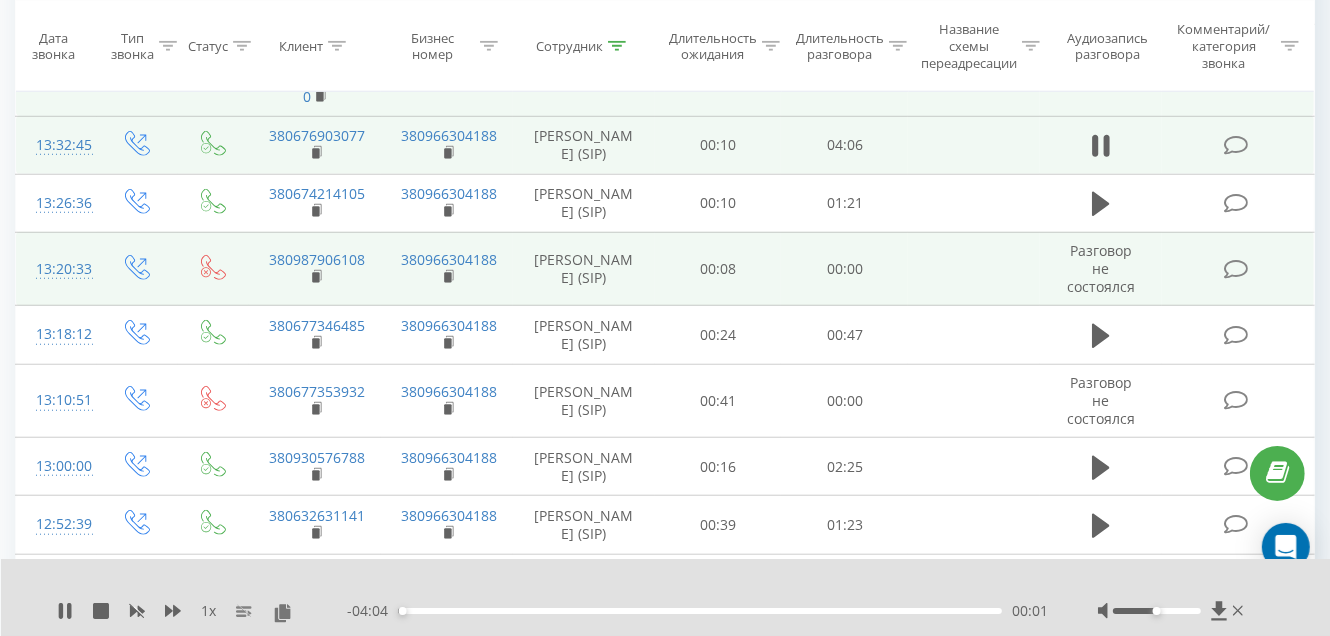 scroll, scrollTop: 1100, scrollLeft: 0, axis: vertical 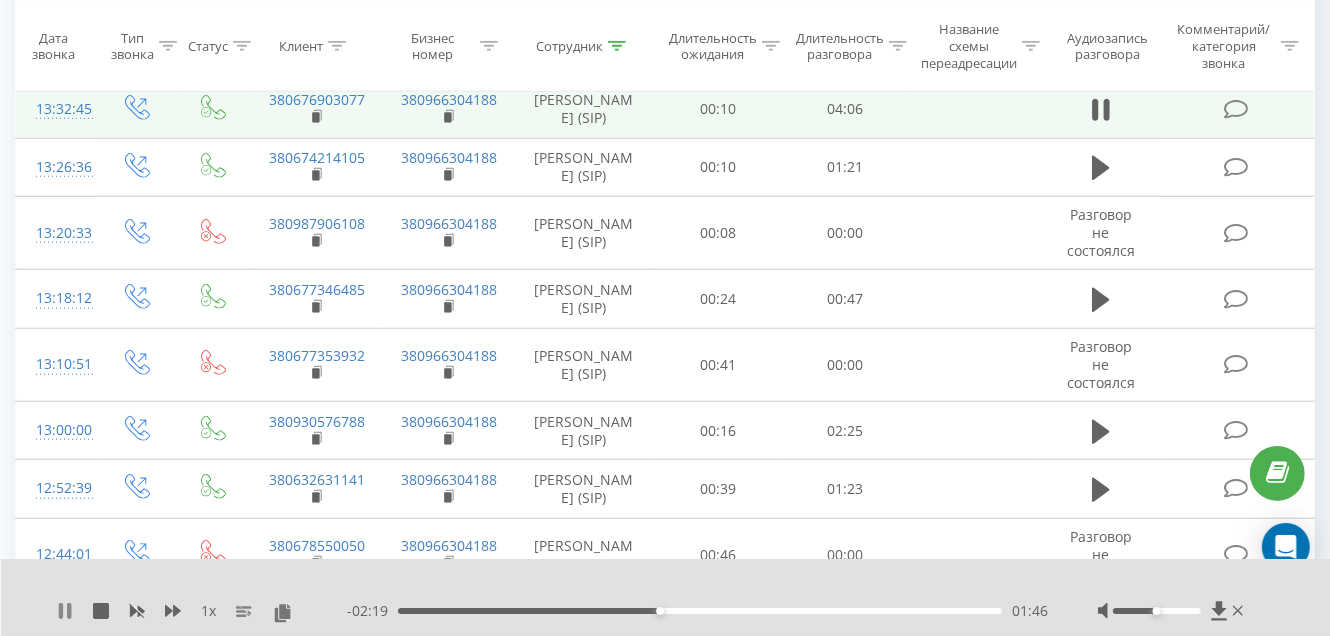 click 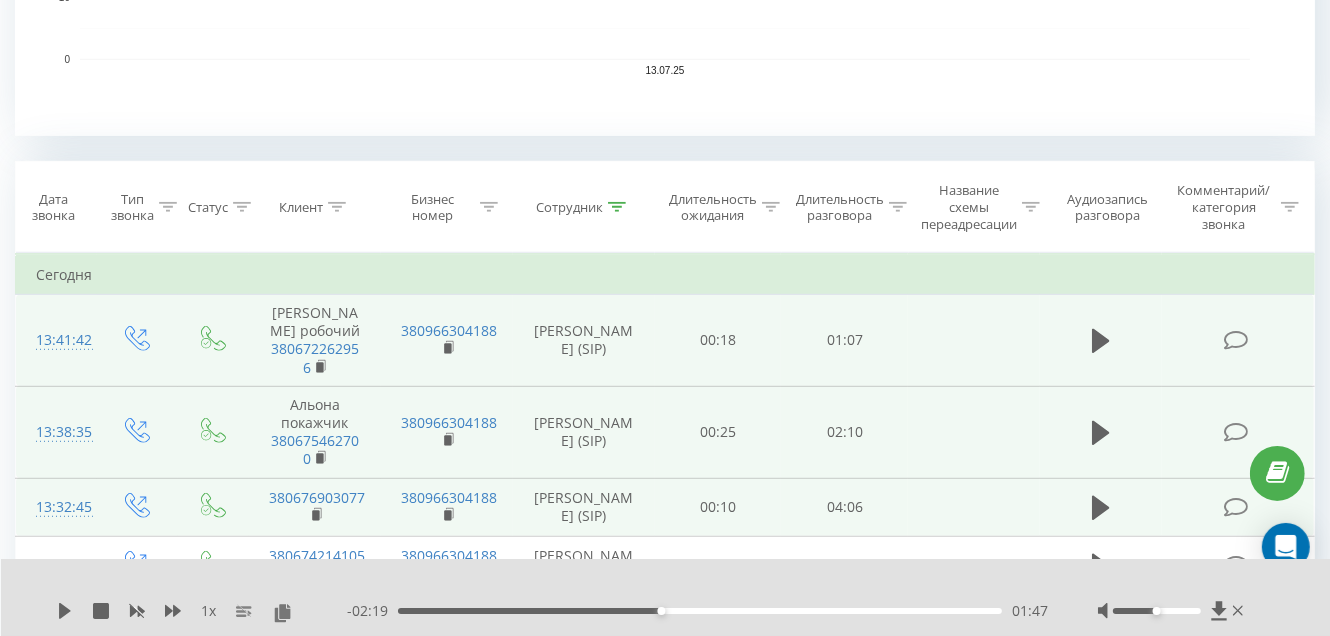 scroll, scrollTop: 699, scrollLeft: 0, axis: vertical 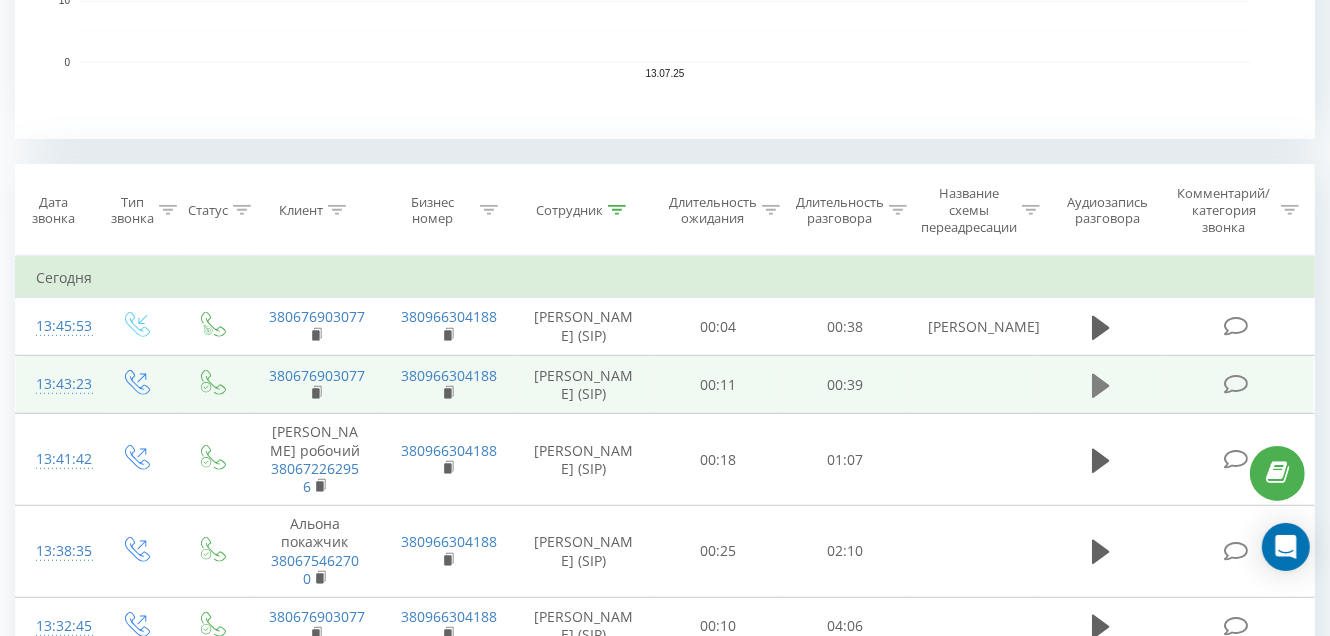 click 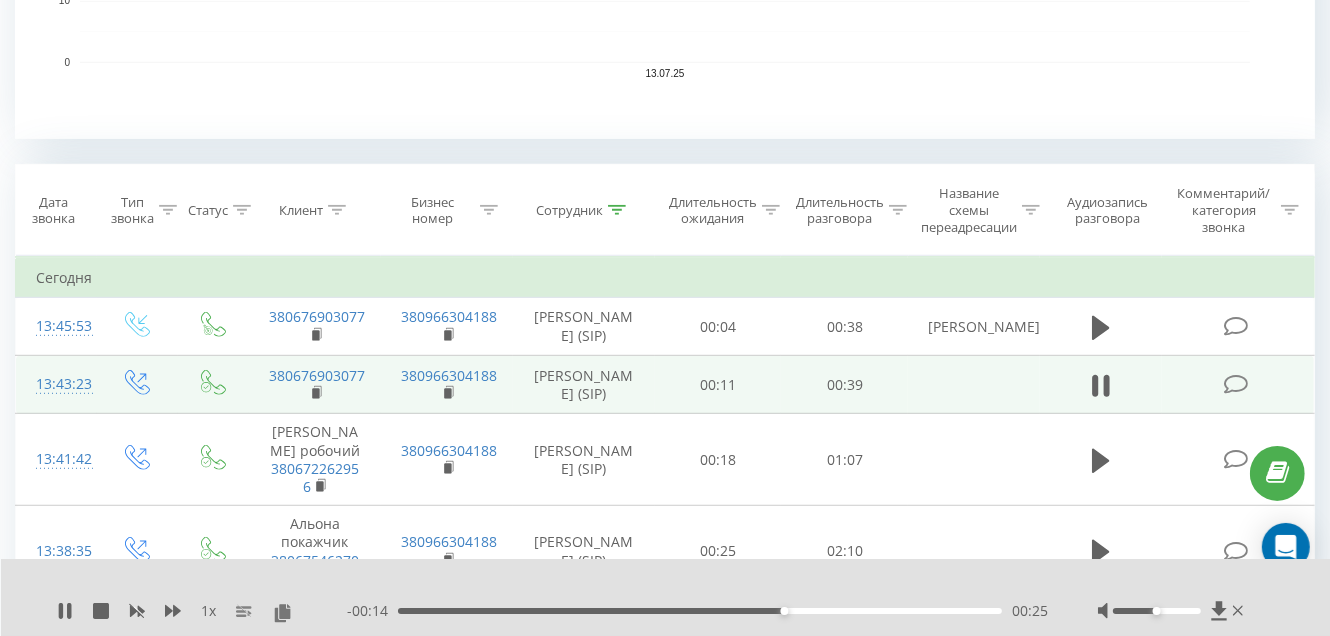 click on "00:25" at bounding box center [700, 611] 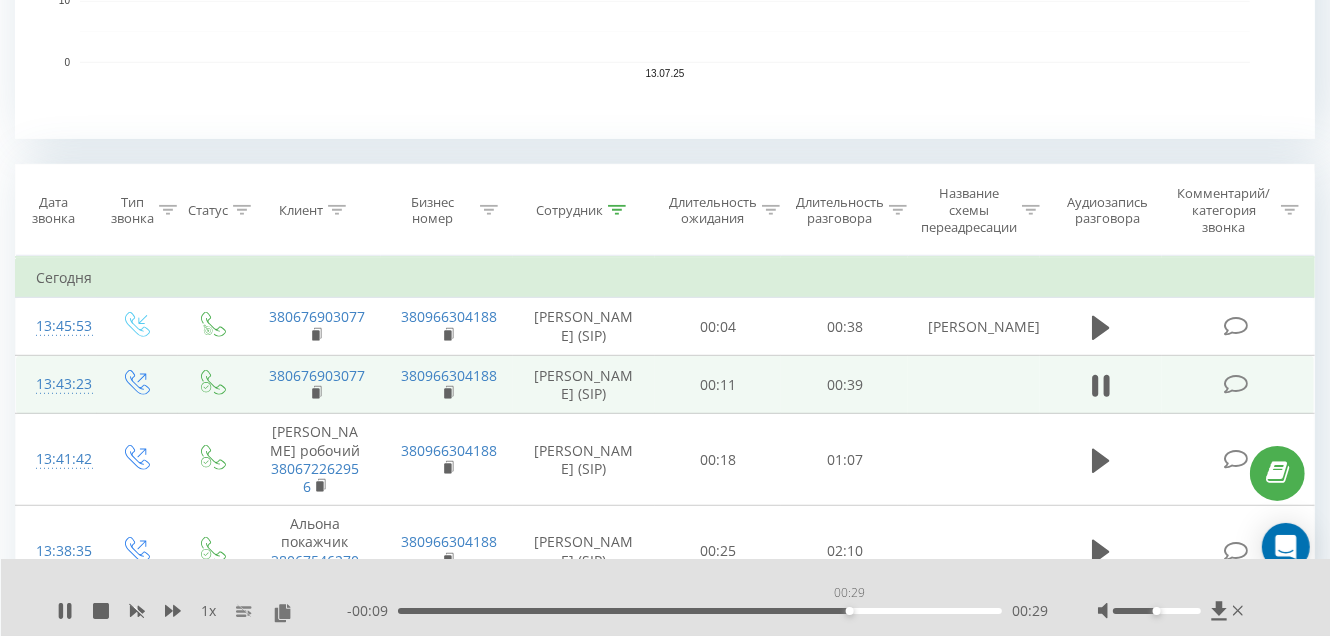 click on "00:29" at bounding box center [700, 611] 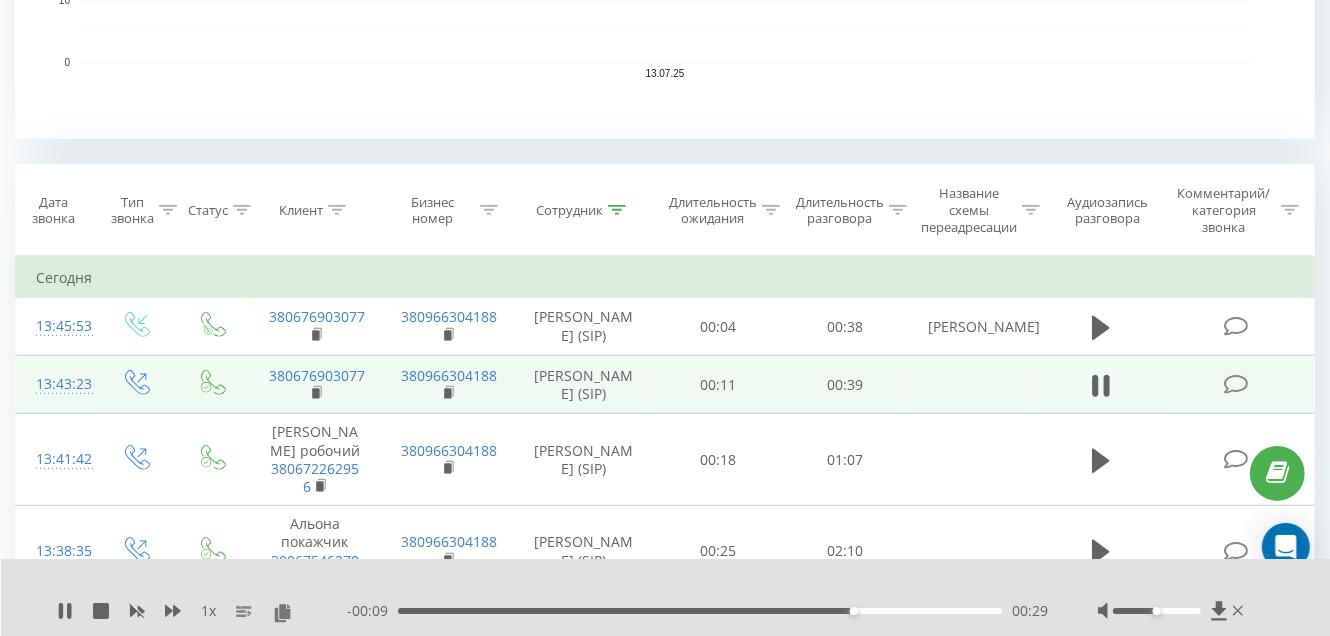 click on "00:29" at bounding box center [700, 611] 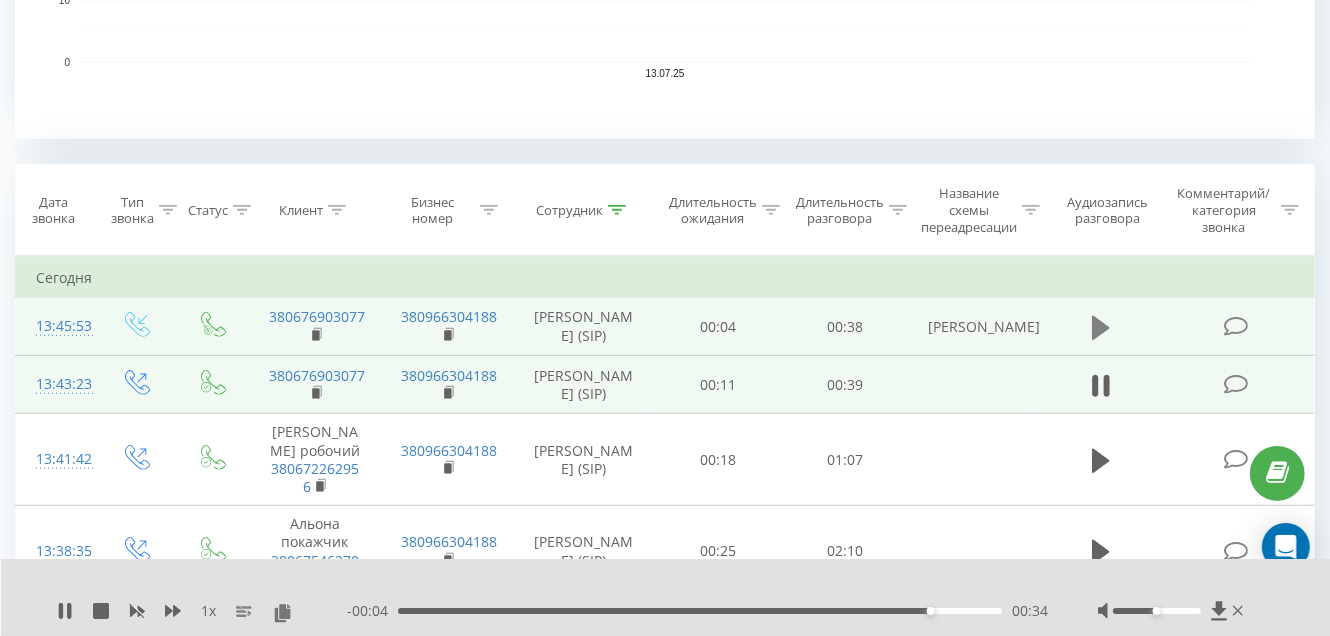 click 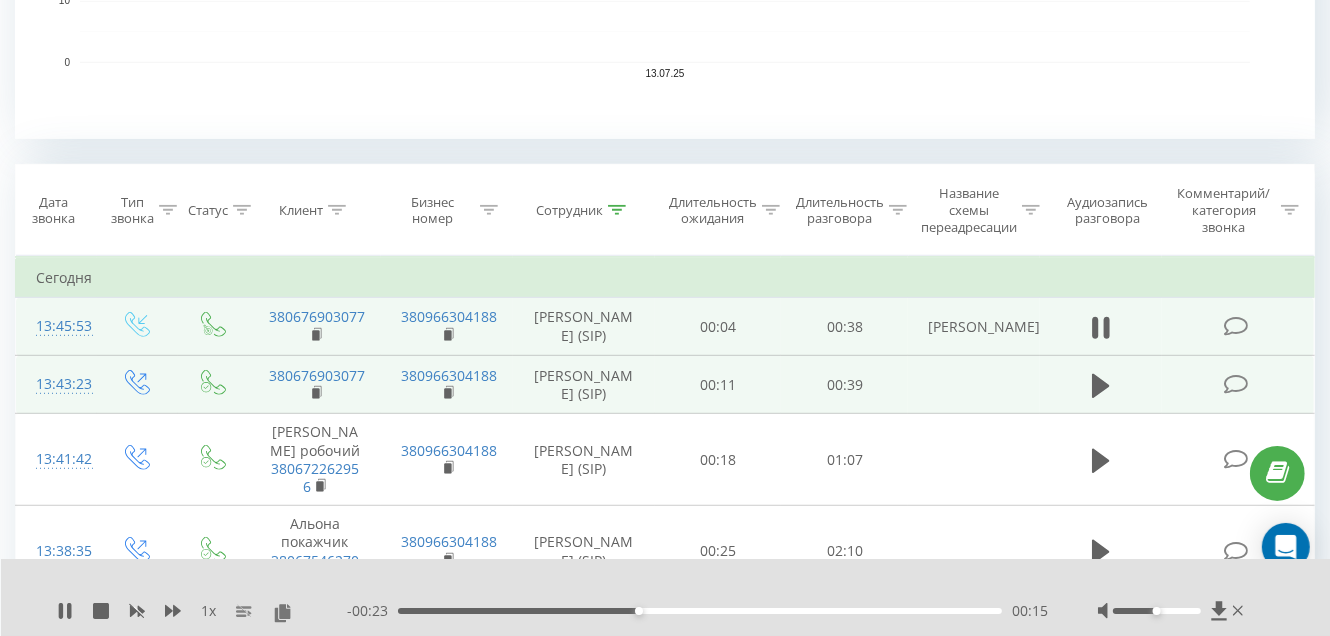 click on "00:15" at bounding box center (700, 611) 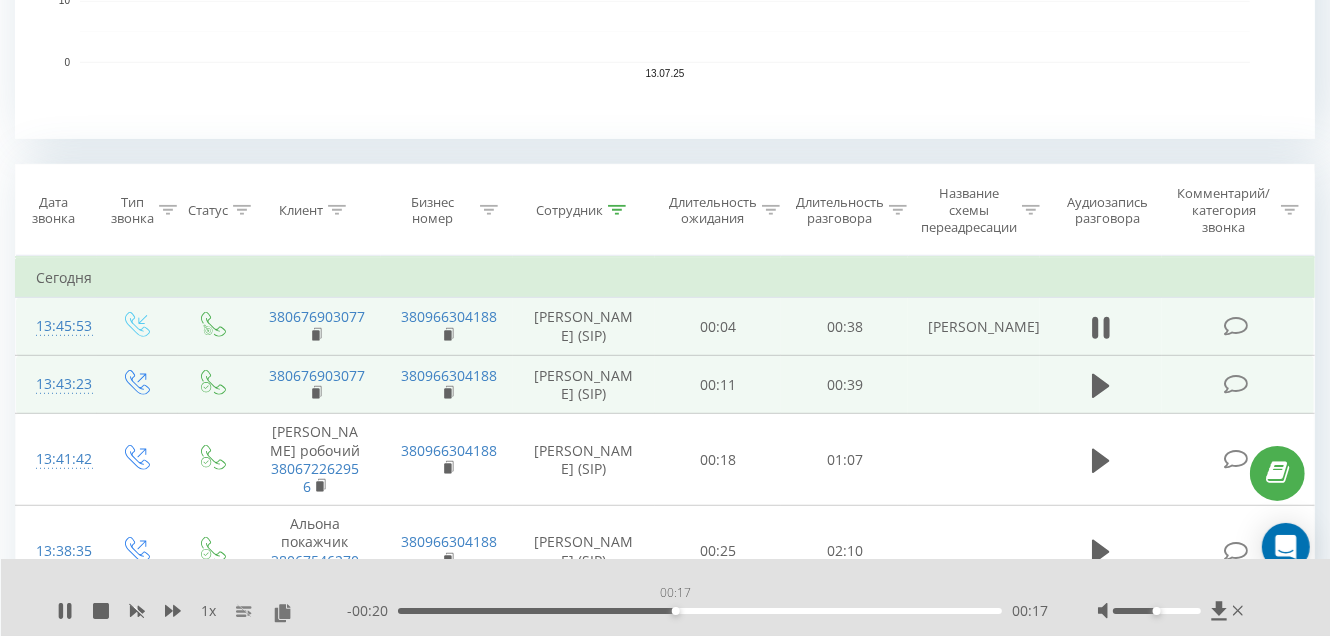click on "00:17" at bounding box center [700, 611] 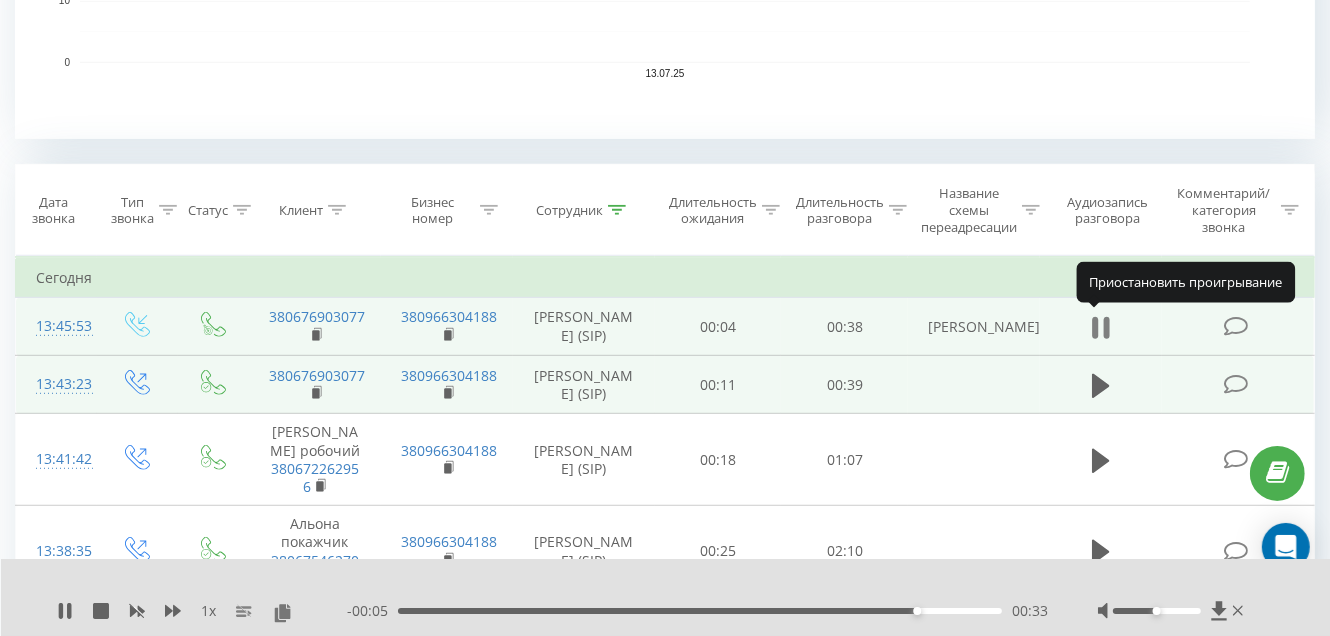 click 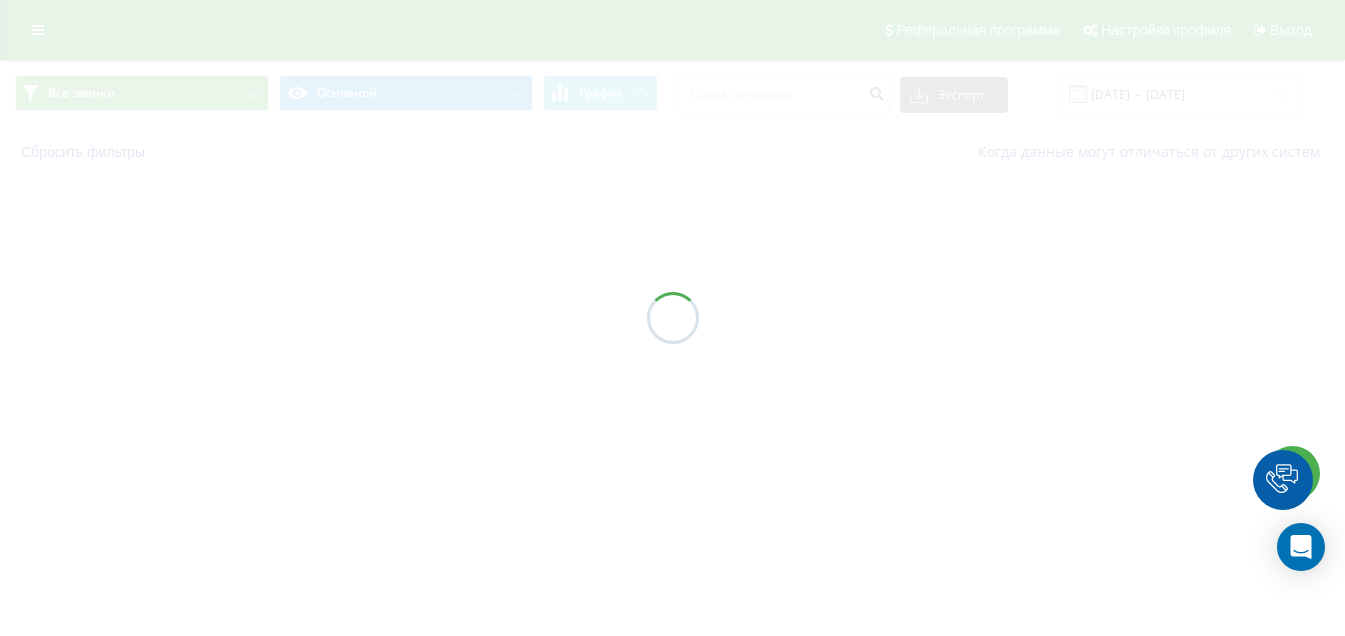 scroll, scrollTop: 0, scrollLeft: 0, axis: both 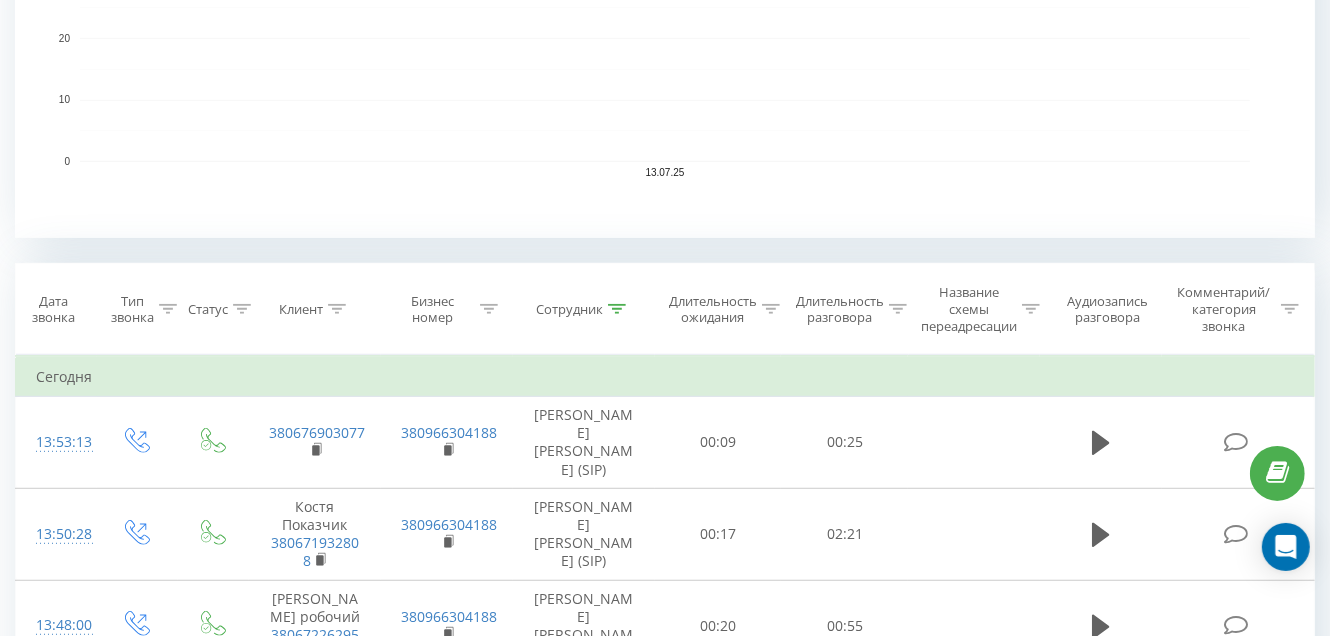 click 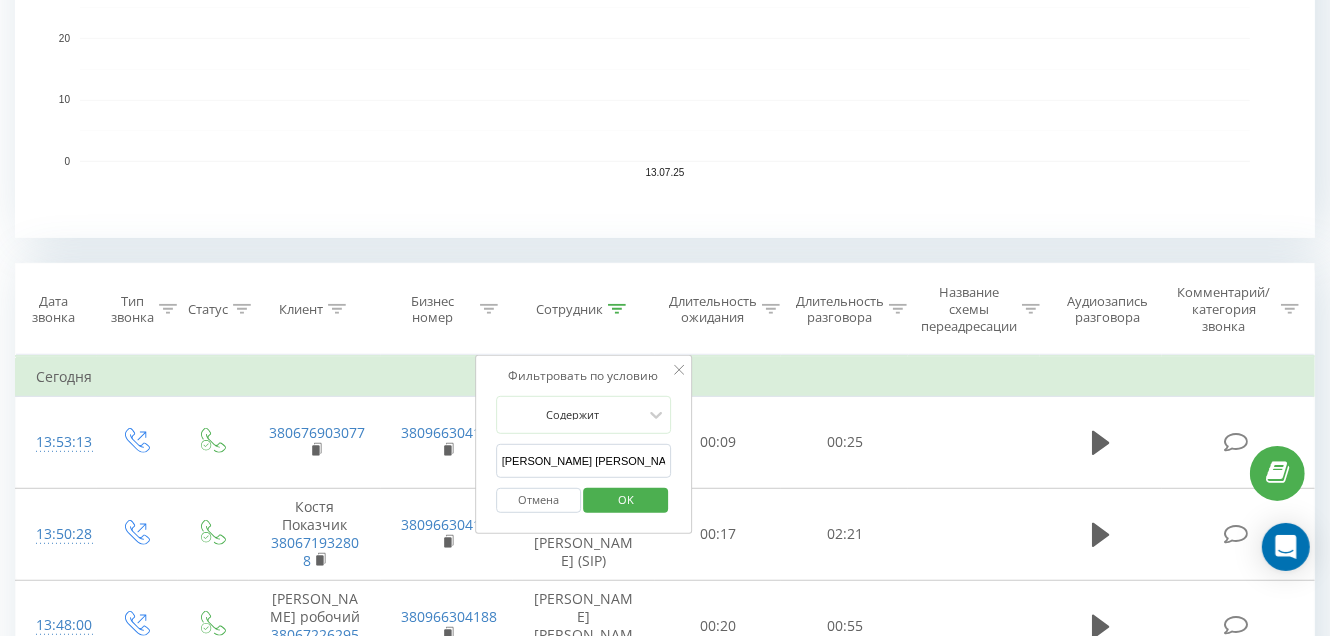 click on "[PERSON_NAME] [PERSON_NAME]" at bounding box center [584, 461] 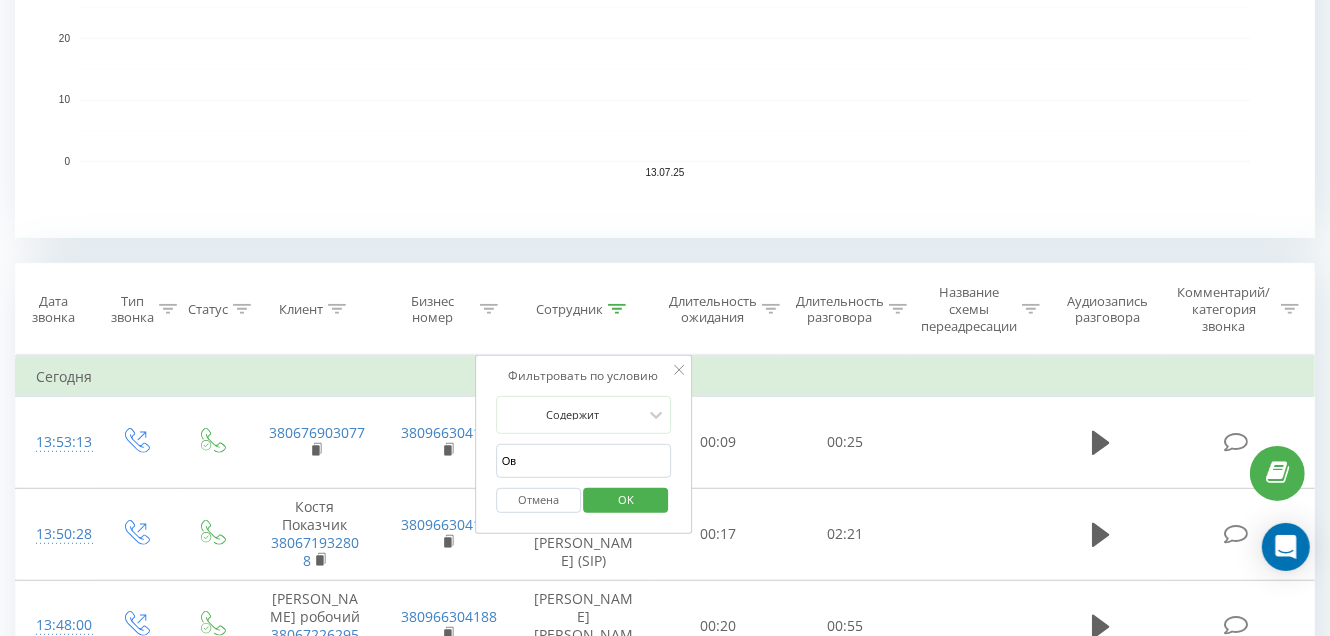 type on "О" 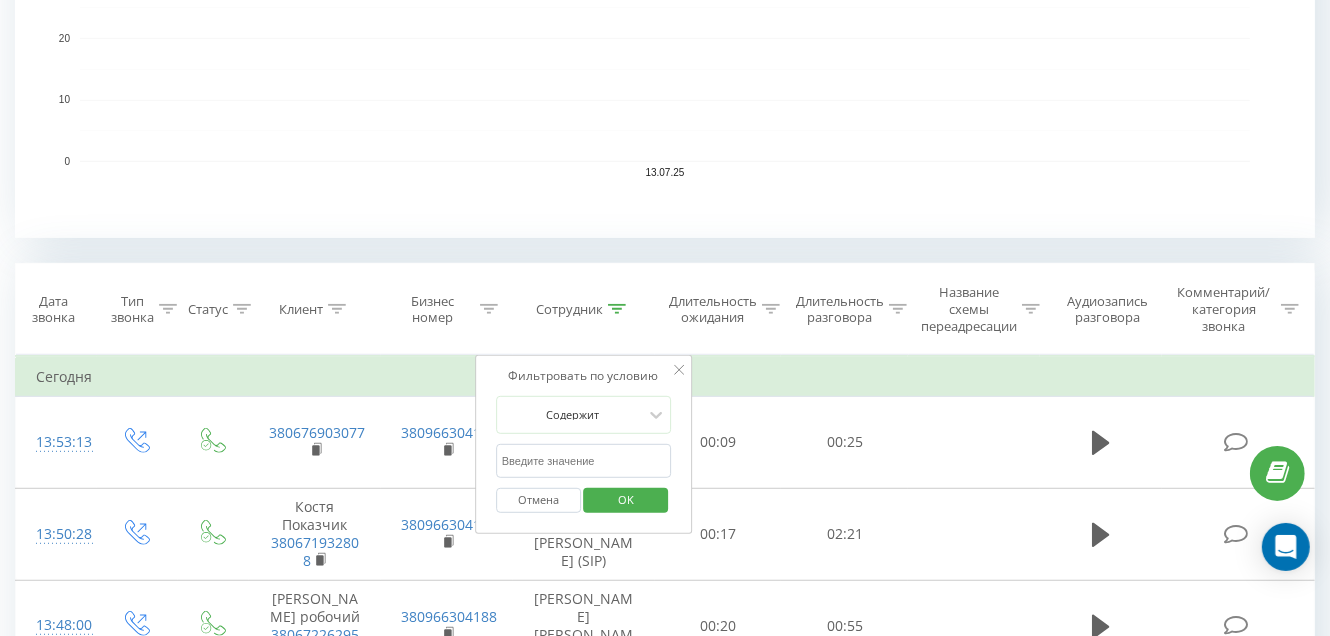 click at bounding box center [584, 461] 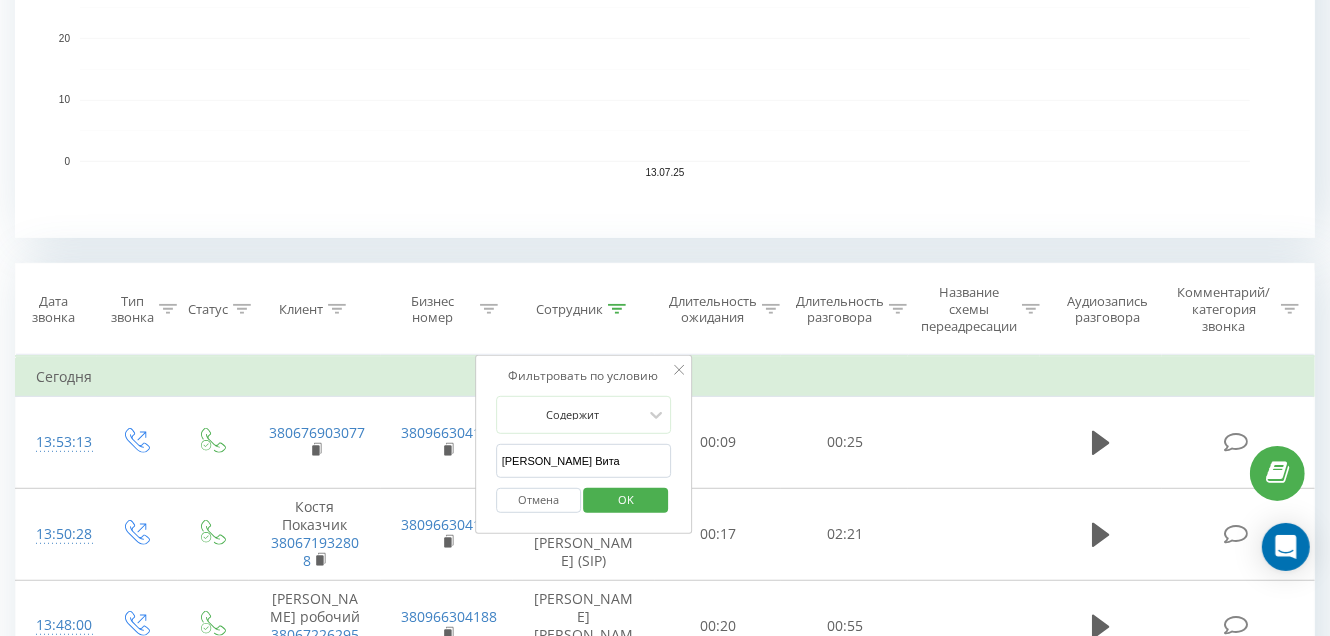 click on "OK" at bounding box center (626, 499) 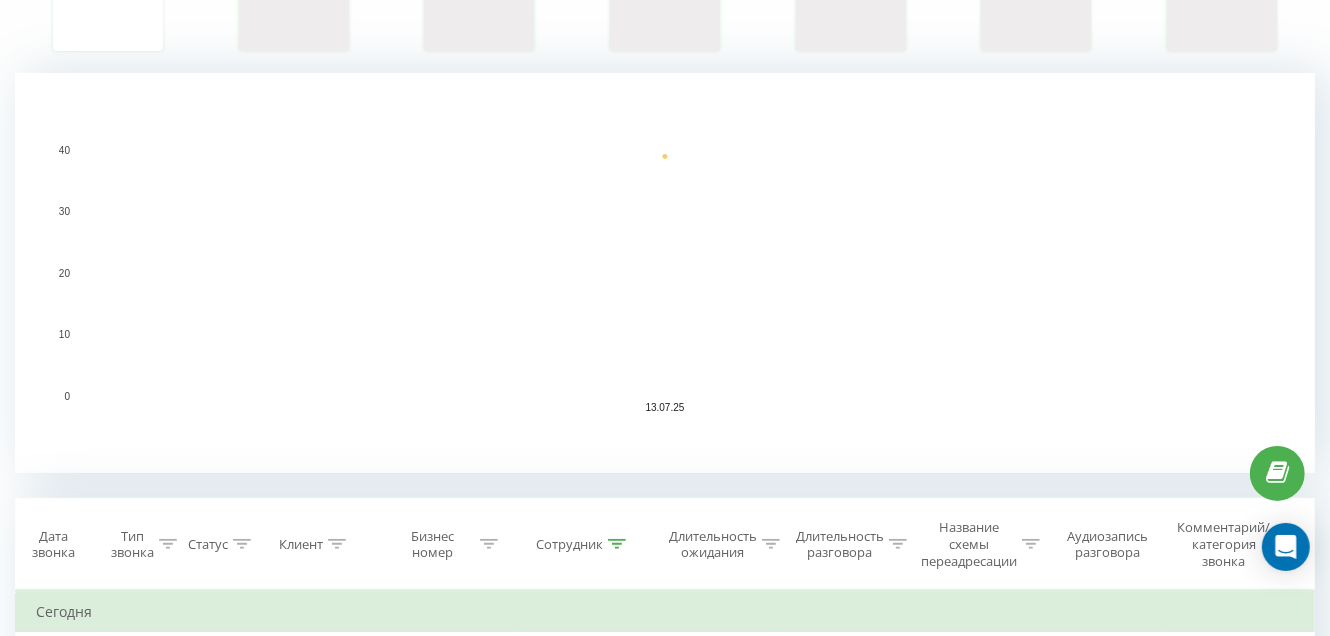 scroll, scrollTop: 180, scrollLeft: 0, axis: vertical 